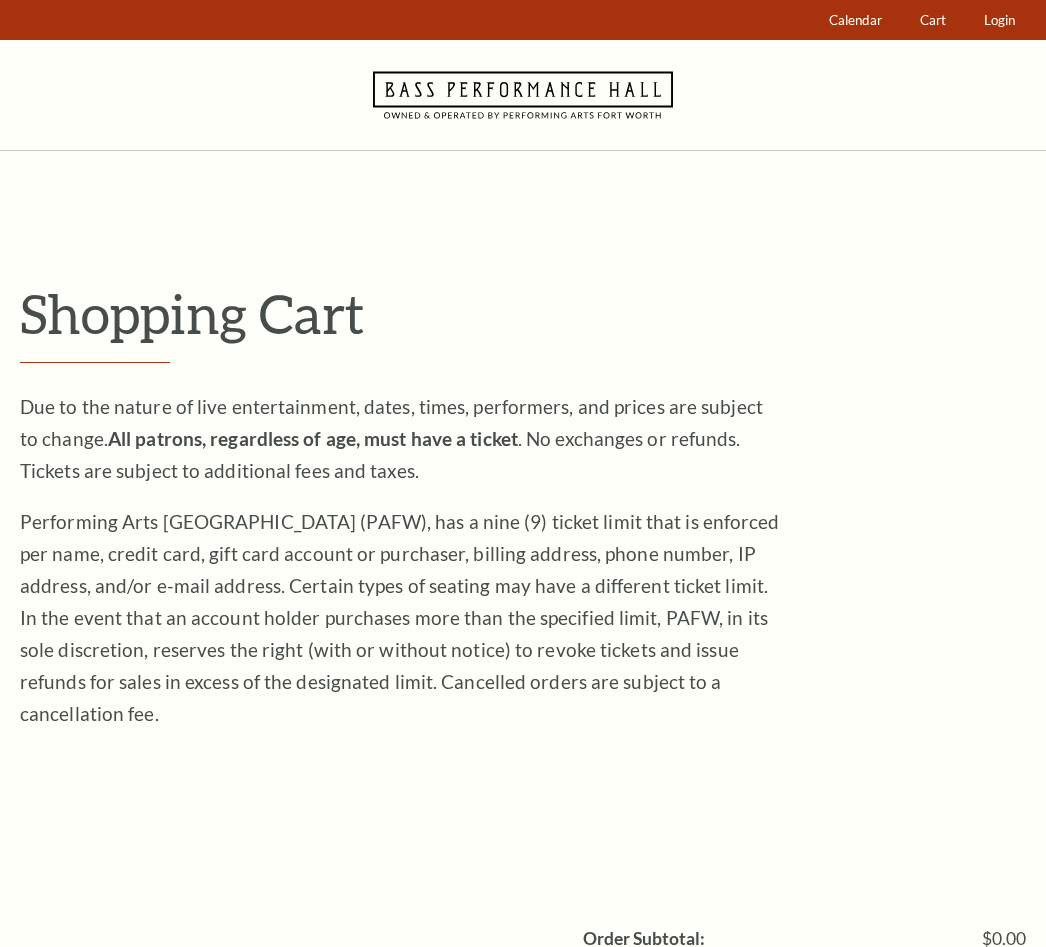 scroll, scrollTop: 0, scrollLeft: 0, axis: both 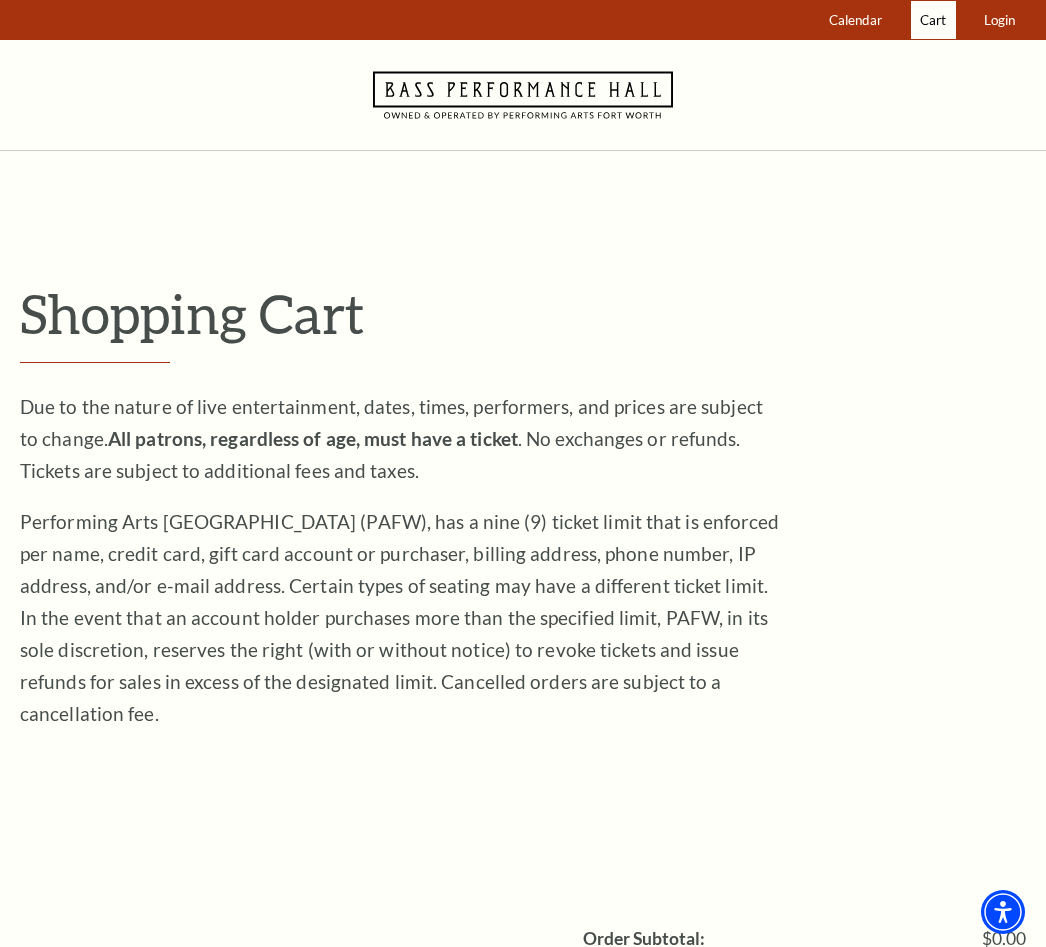 click on "Cart" at bounding box center (933, 20) 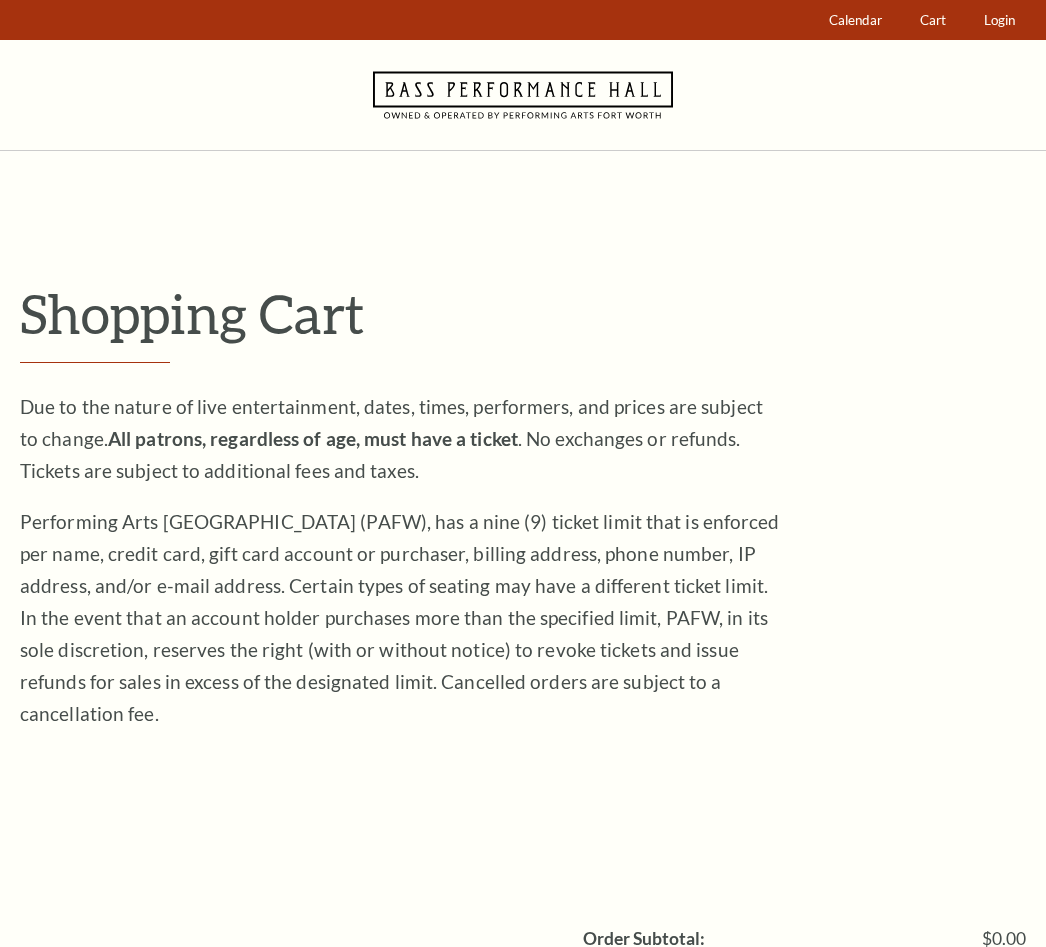 scroll, scrollTop: 0, scrollLeft: 0, axis: both 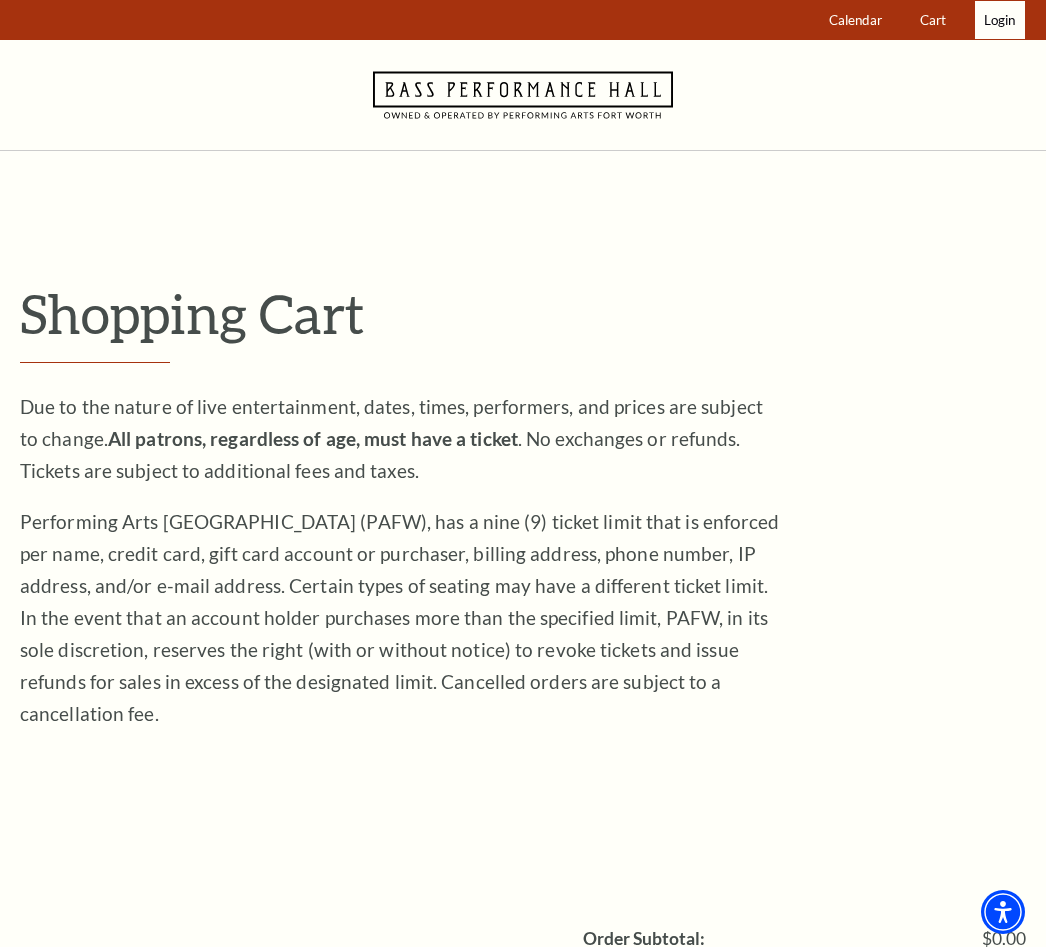 click on "Login" at bounding box center [999, 20] 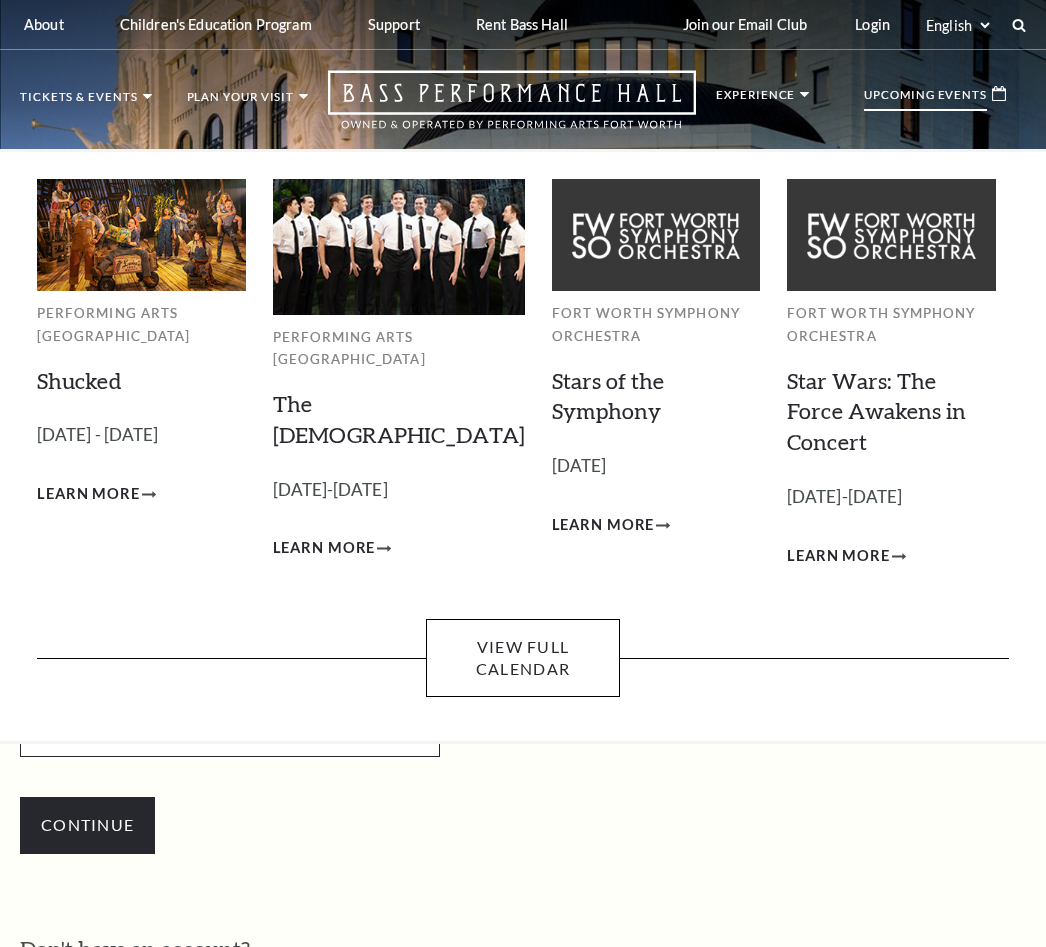 scroll, scrollTop: 139, scrollLeft: 0, axis: vertical 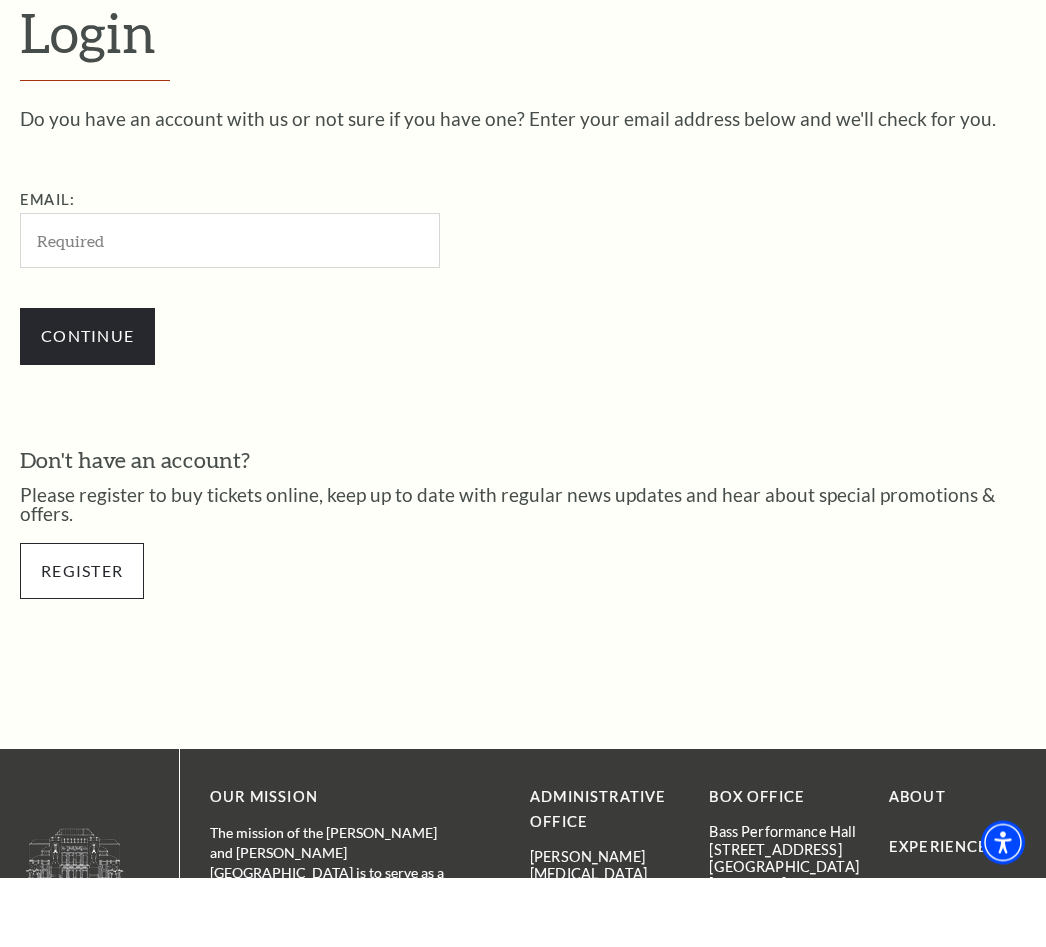 click on "Register" at bounding box center (82, 641) 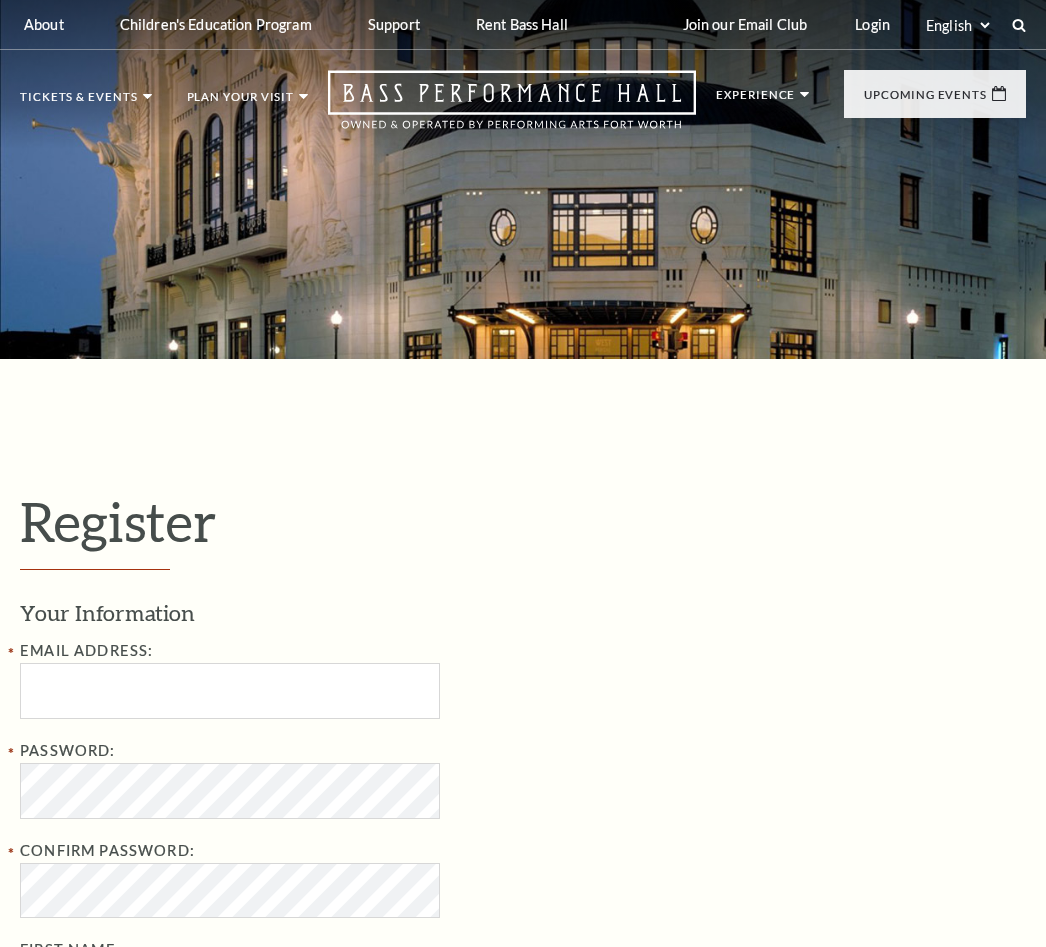 select on "1" 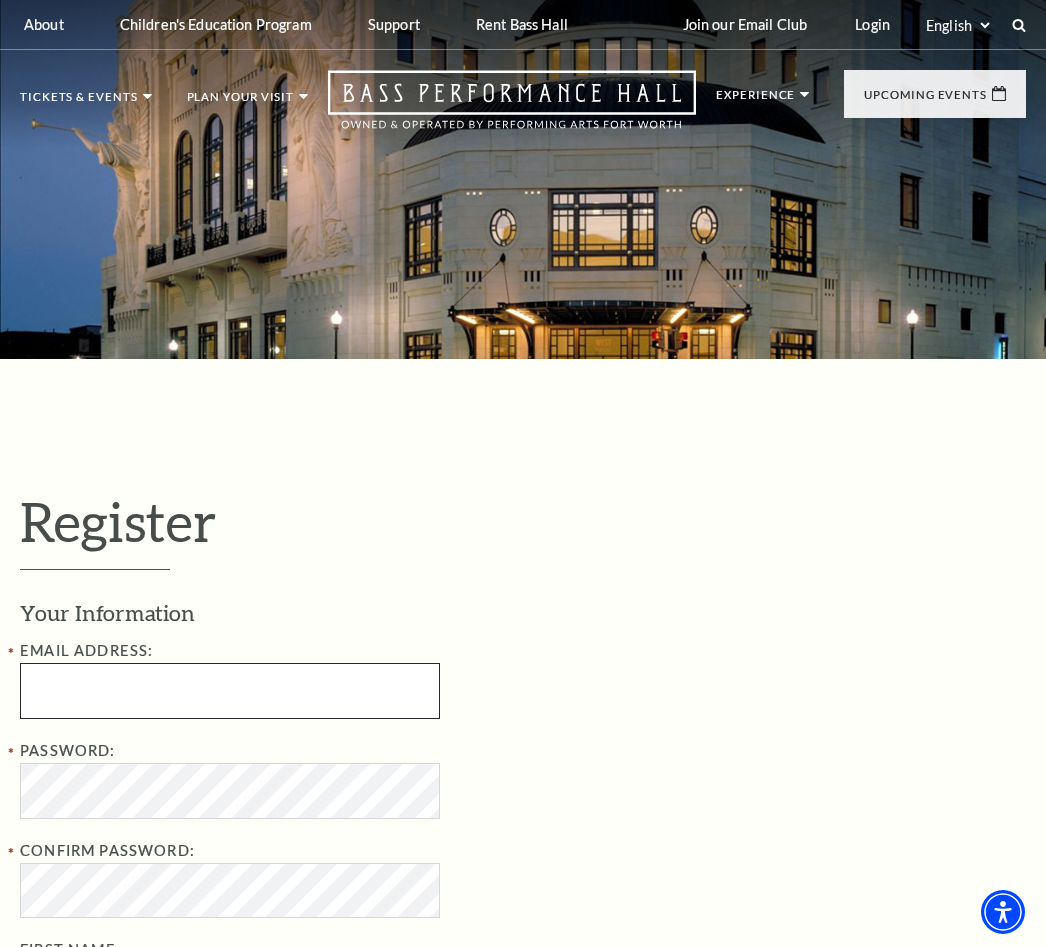 click at bounding box center [230, 690] 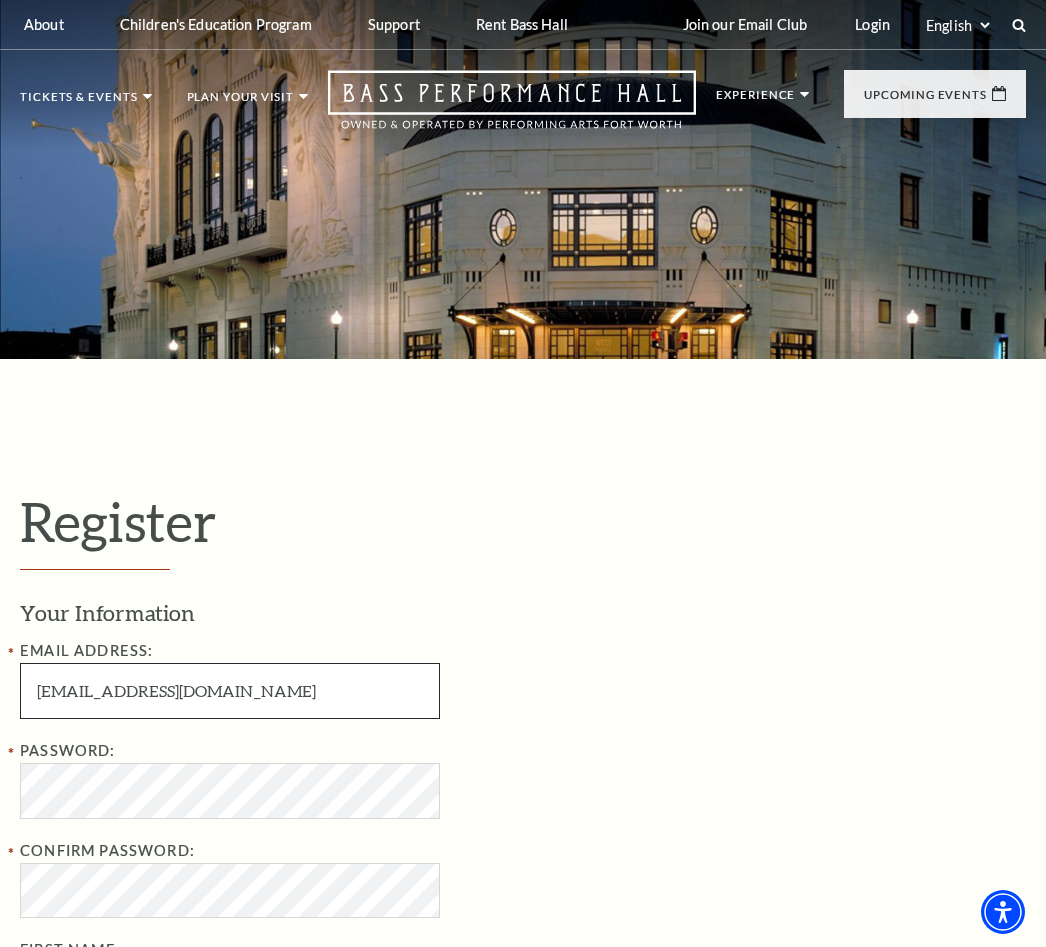 type on "Allensparksjr@gmail.com" 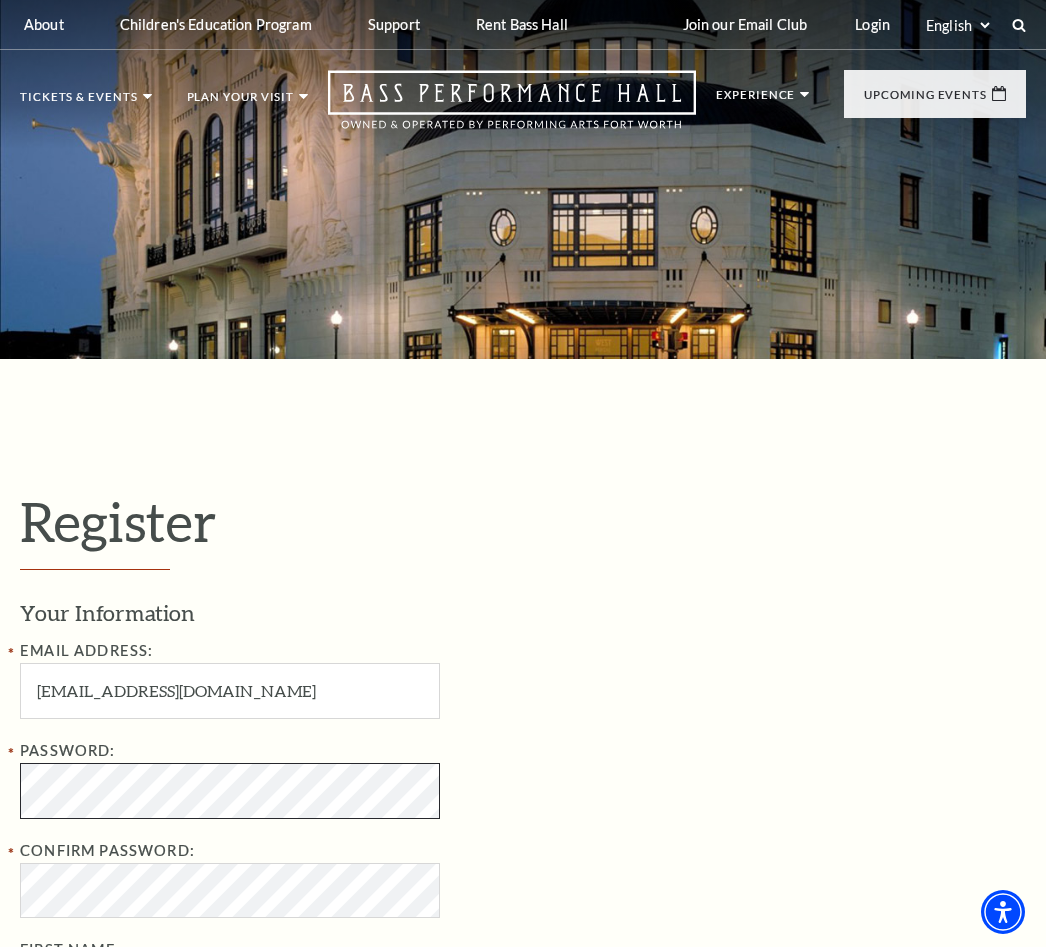 scroll, scrollTop: 157, scrollLeft: 0, axis: vertical 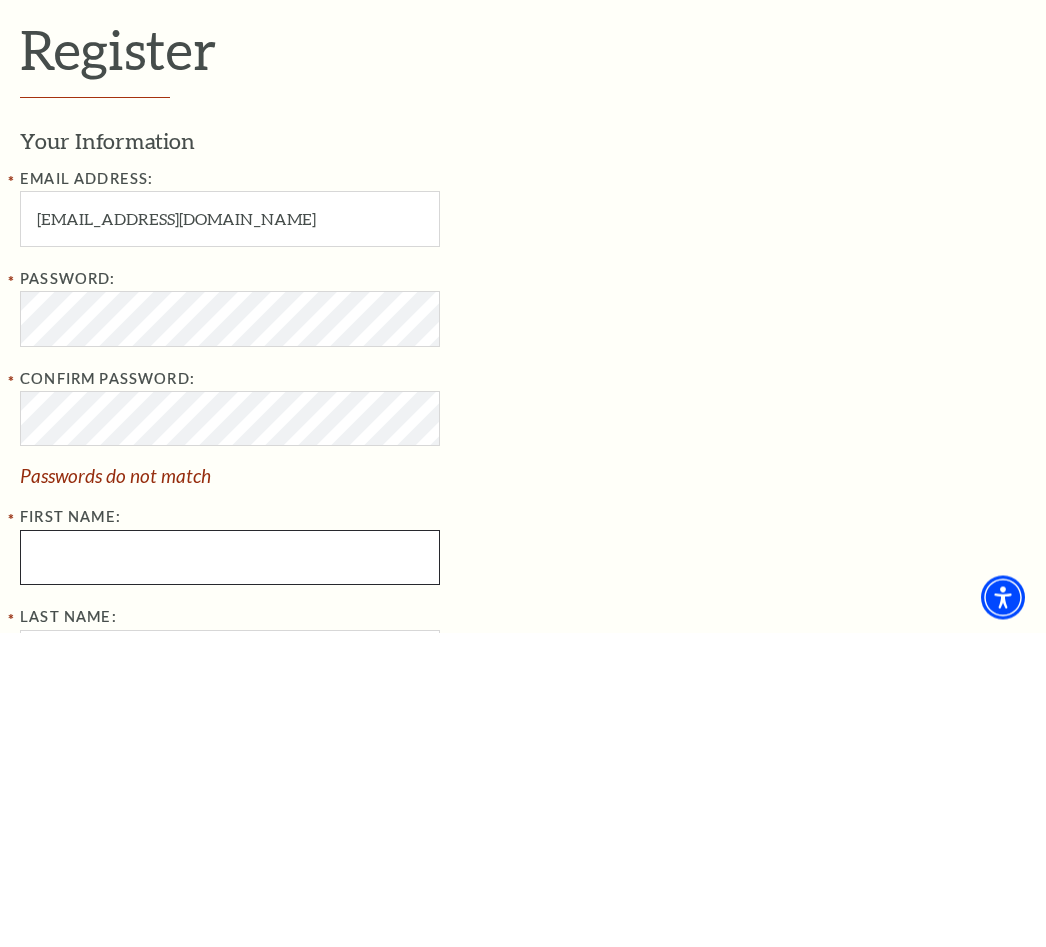 click on "First Name:" at bounding box center (230, 872) 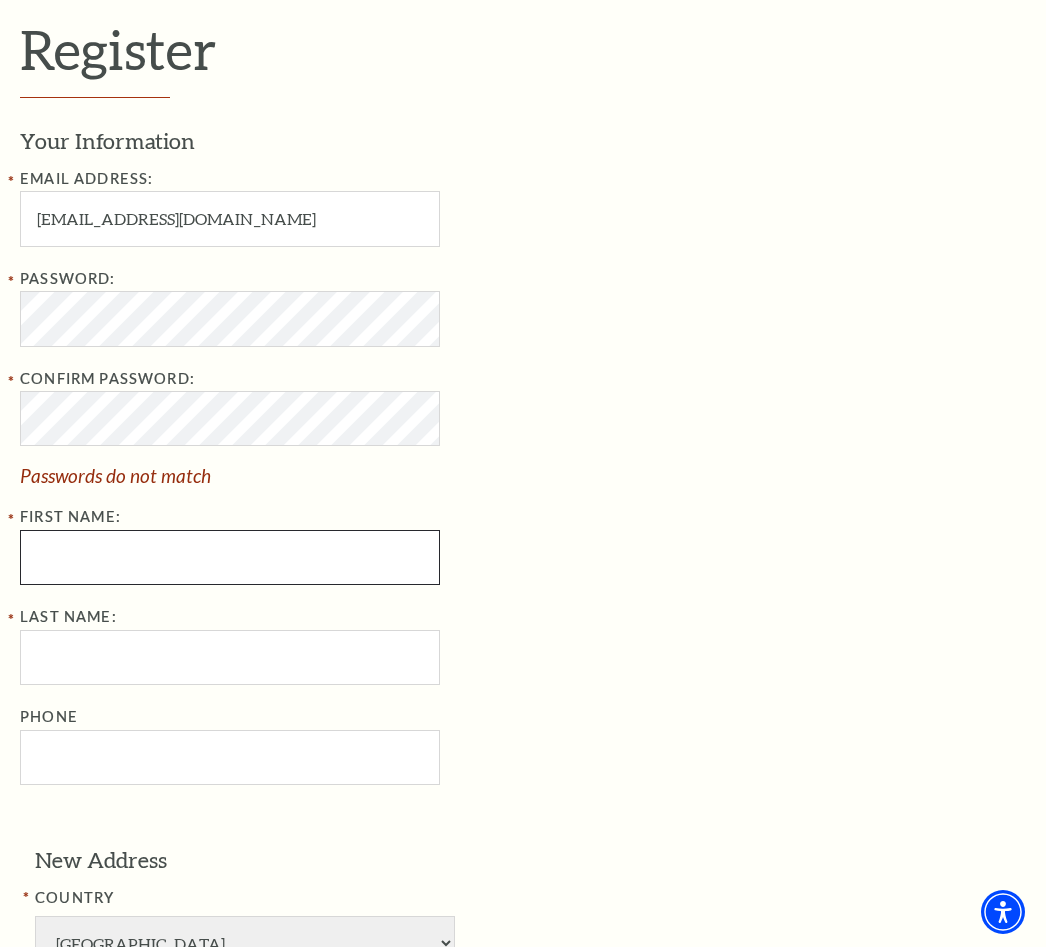 scroll, scrollTop: 471, scrollLeft: 0, axis: vertical 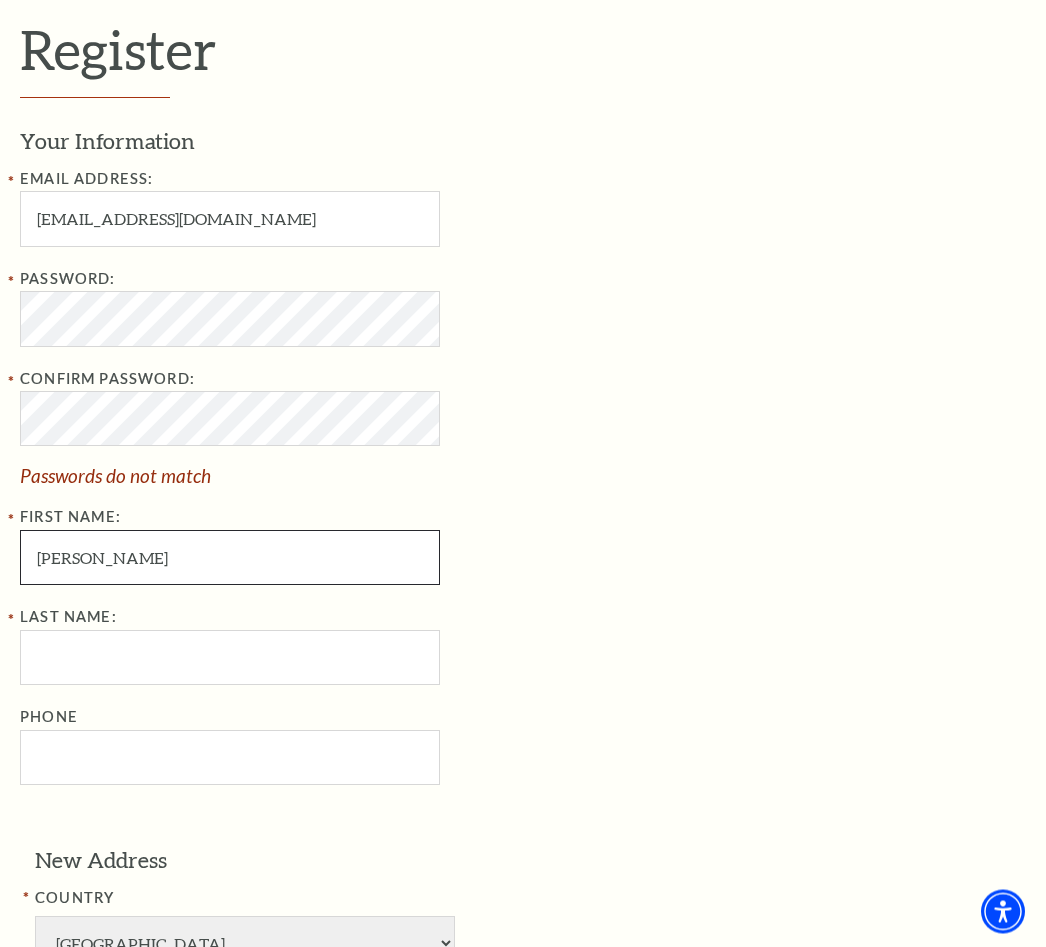 type on "Allen" 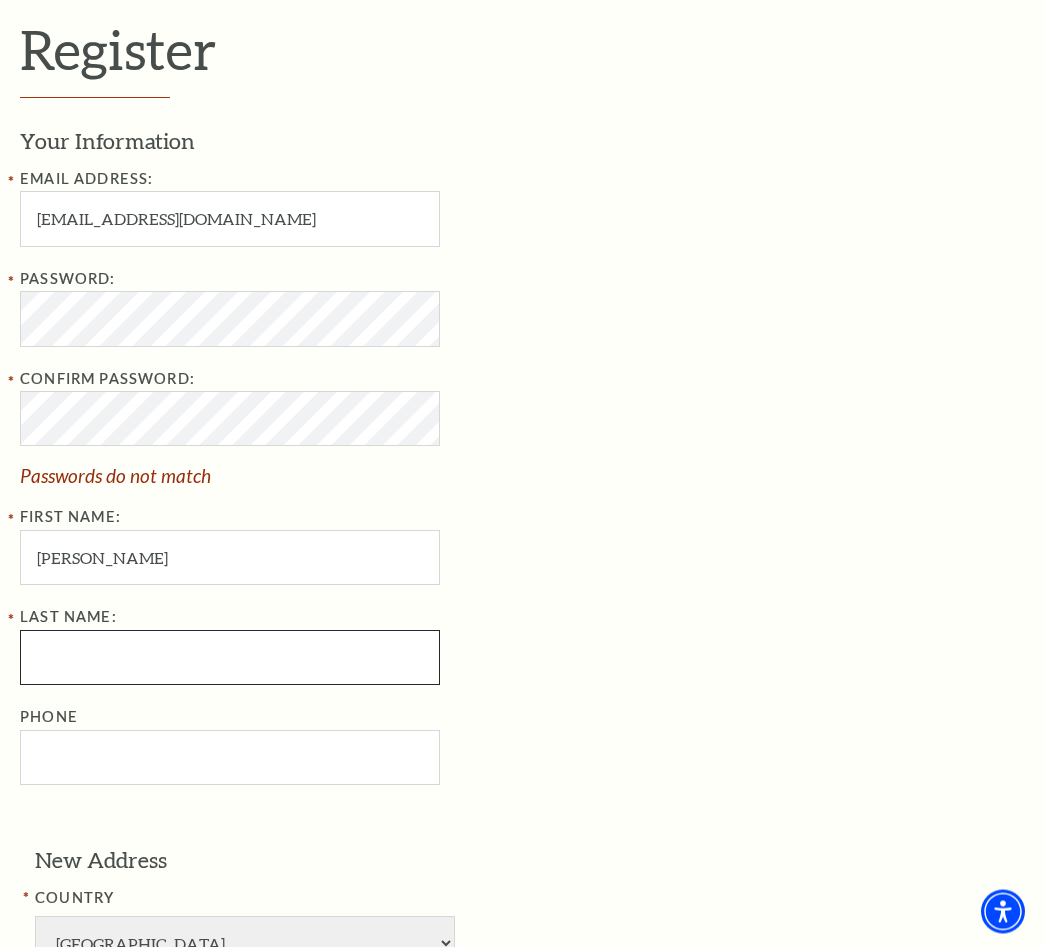 click on "Last Name:" at bounding box center [230, 658] 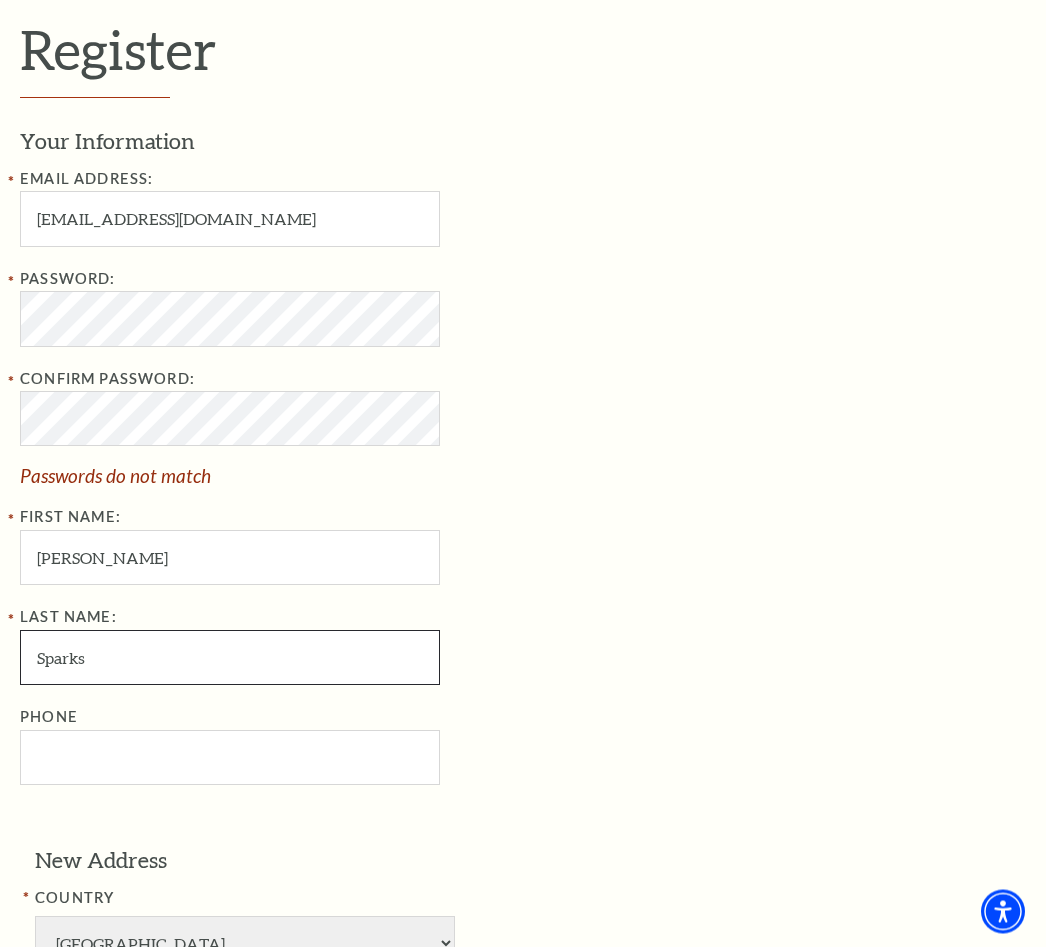 type on "Sparks" 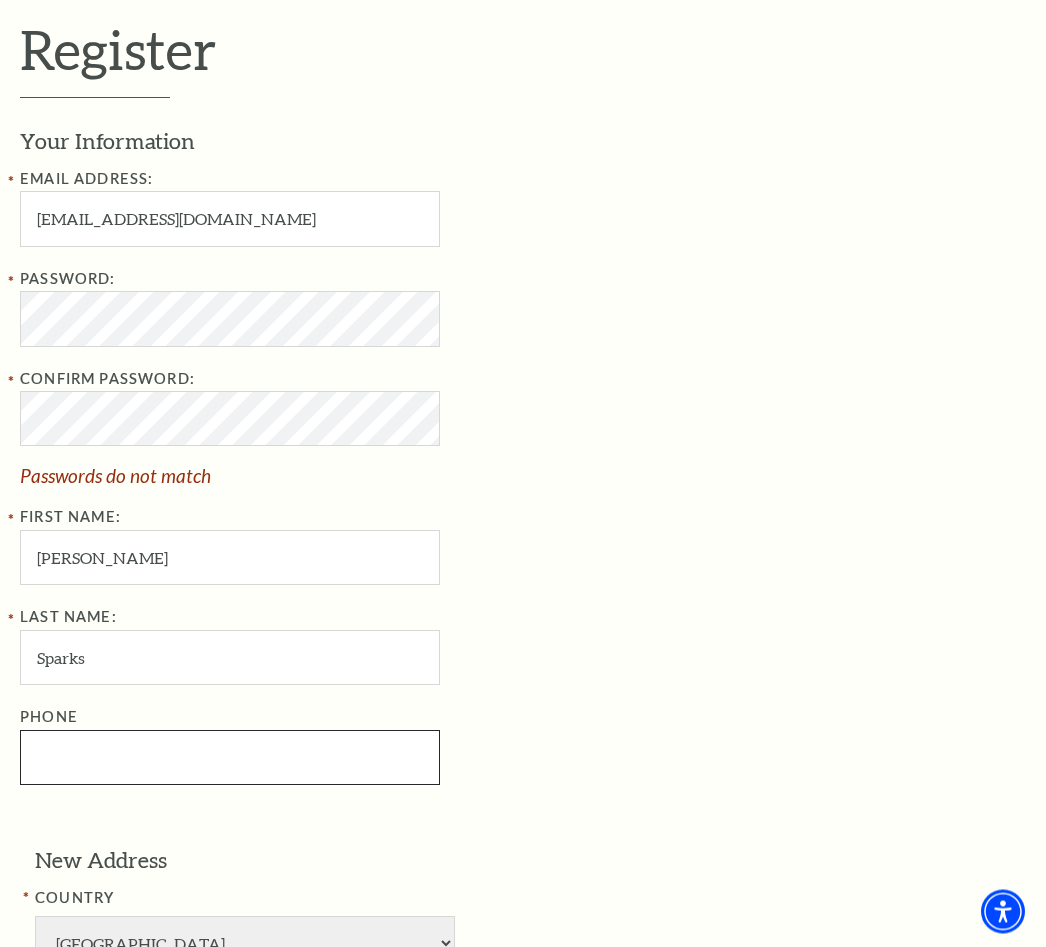 click on "Phone" at bounding box center (230, 758) 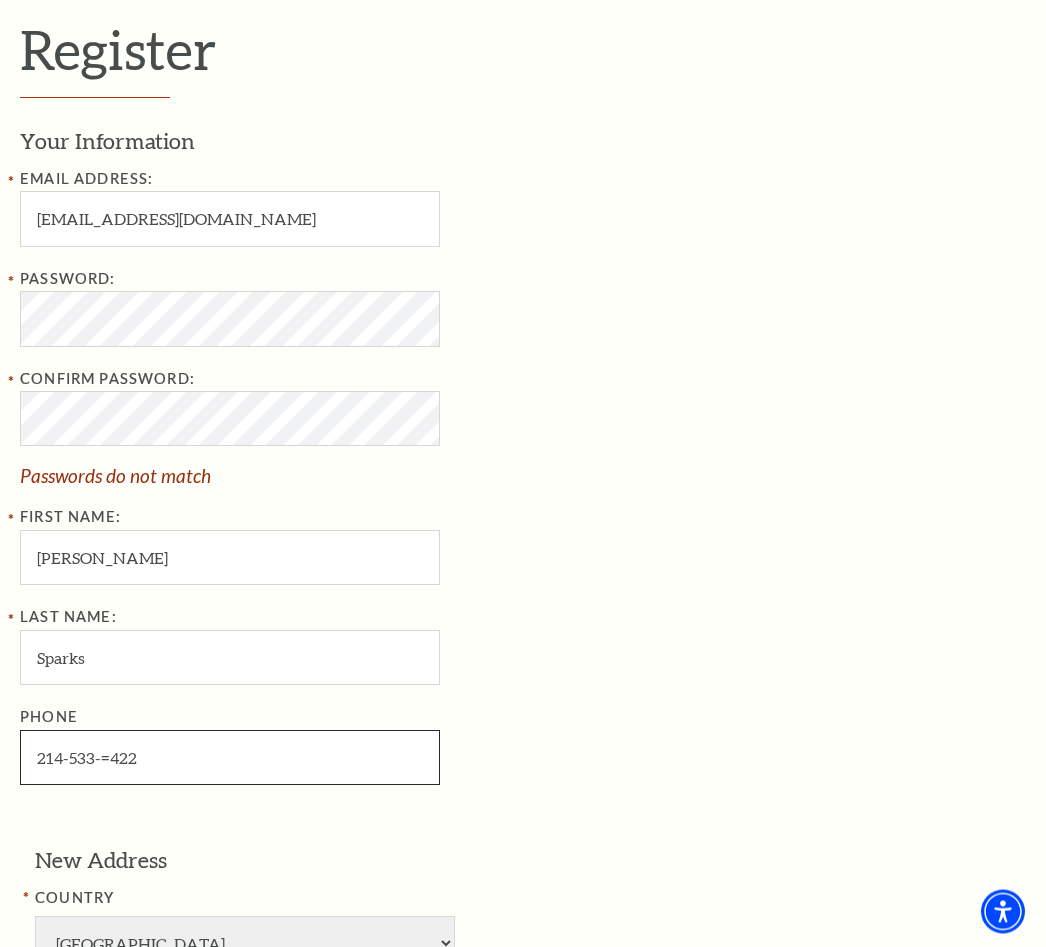 click on "214-533-=422" at bounding box center (230, 758) 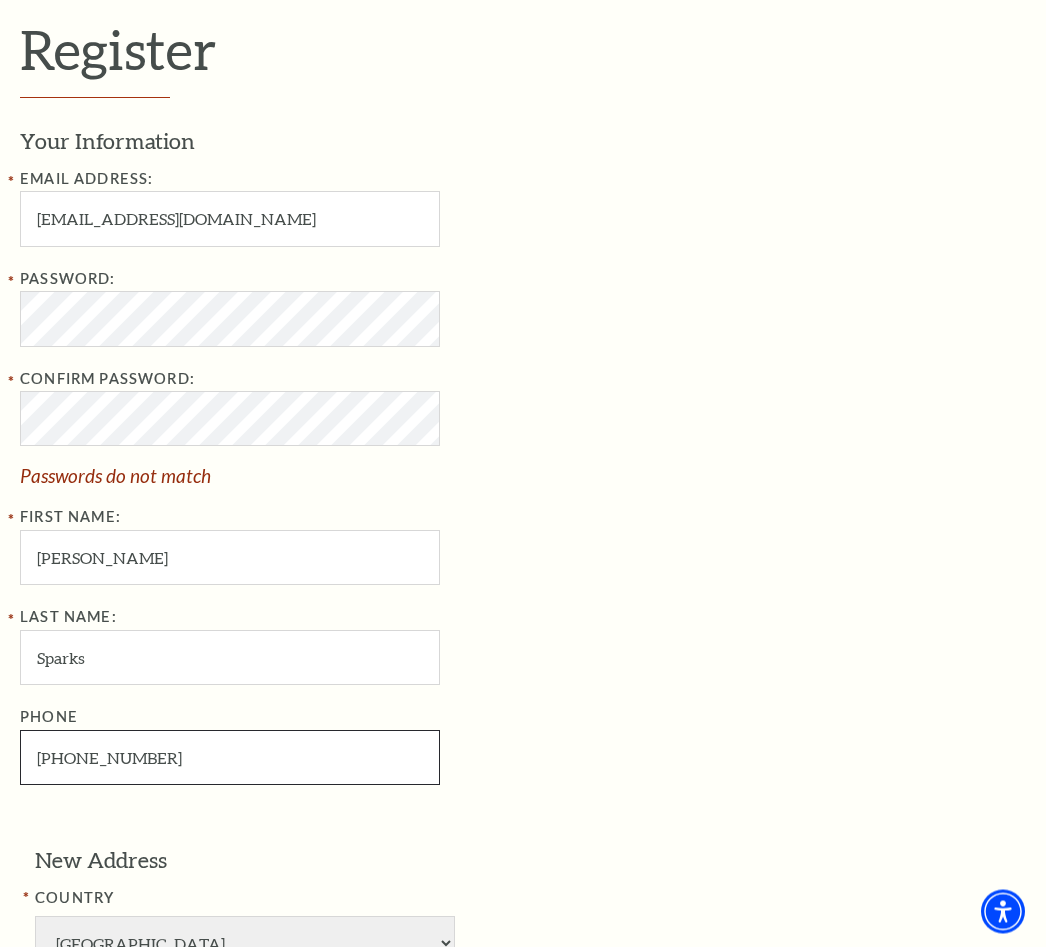 click on "214-533-422" at bounding box center [230, 758] 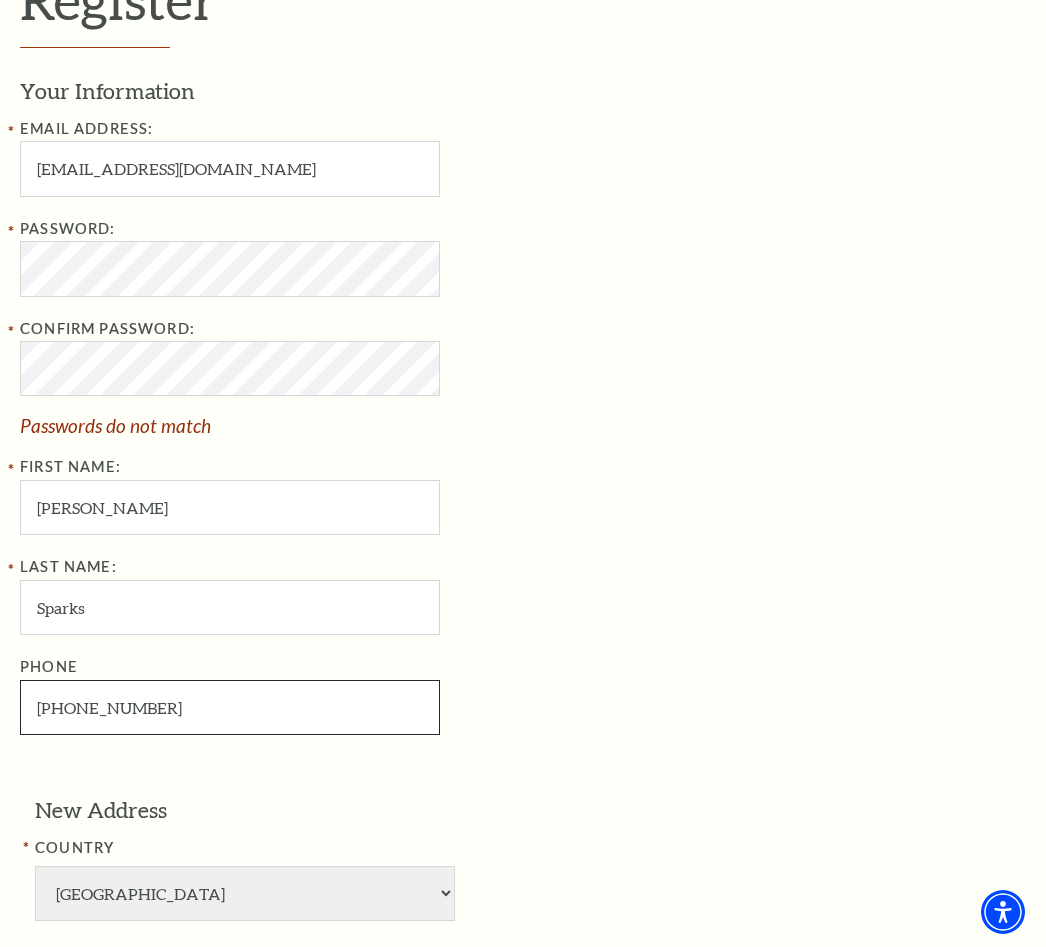 scroll, scrollTop: 520, scrollLeft: 0, axis: vertical 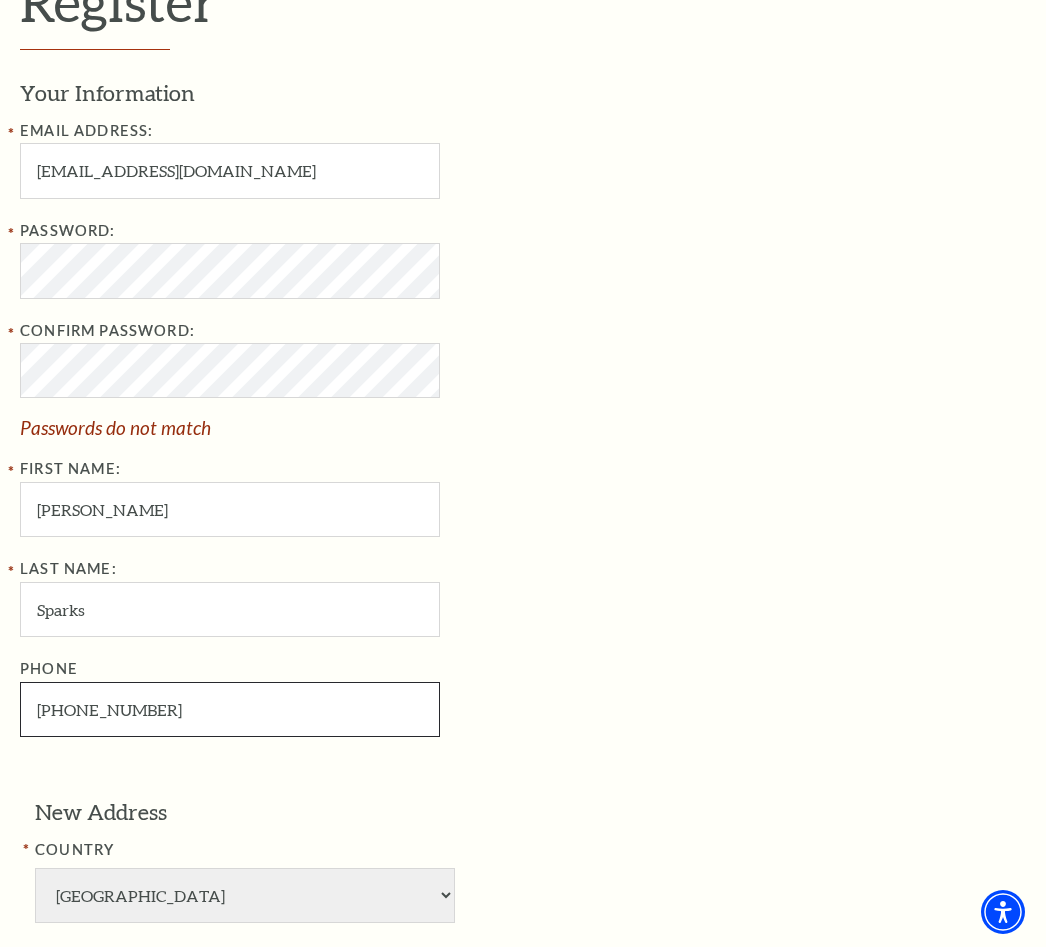 type on "214-533-4223" 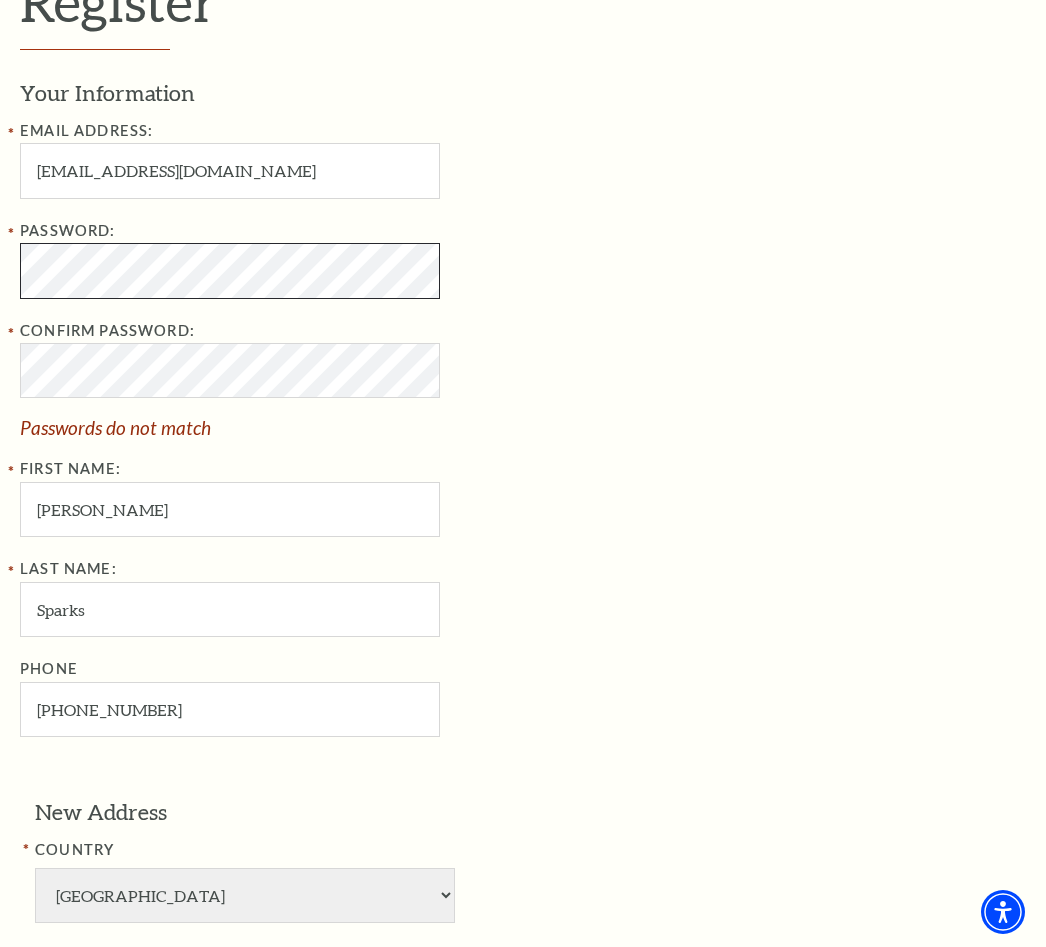 scroll, scrollTop: 520, scrollLeft: 0, axis: vertical 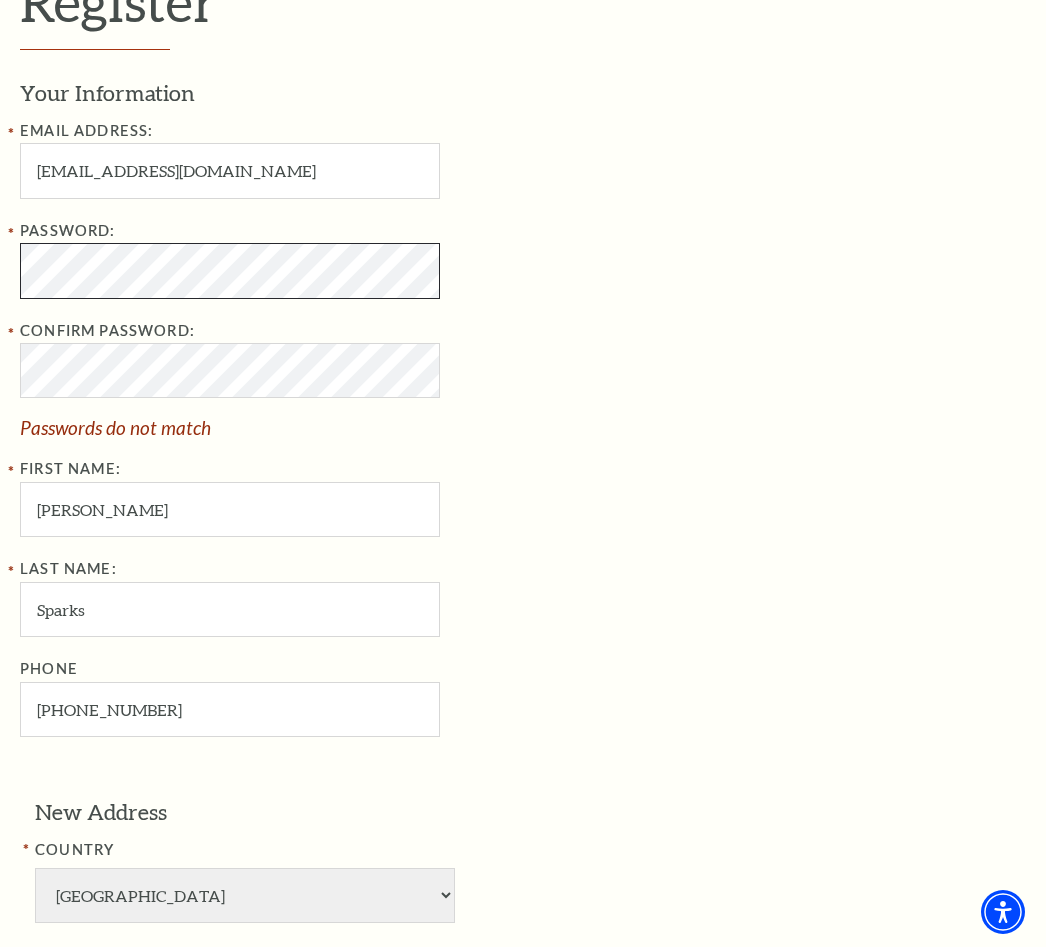 click on "*{
pointer-events: fill;
}
Select: English Español
Tickets & Events
Now On Sale
Broadway At The Bass presented by PNC Bank
Irwin Steel Popular Entertainment The Cliburn" at bounding box center [523, -47] 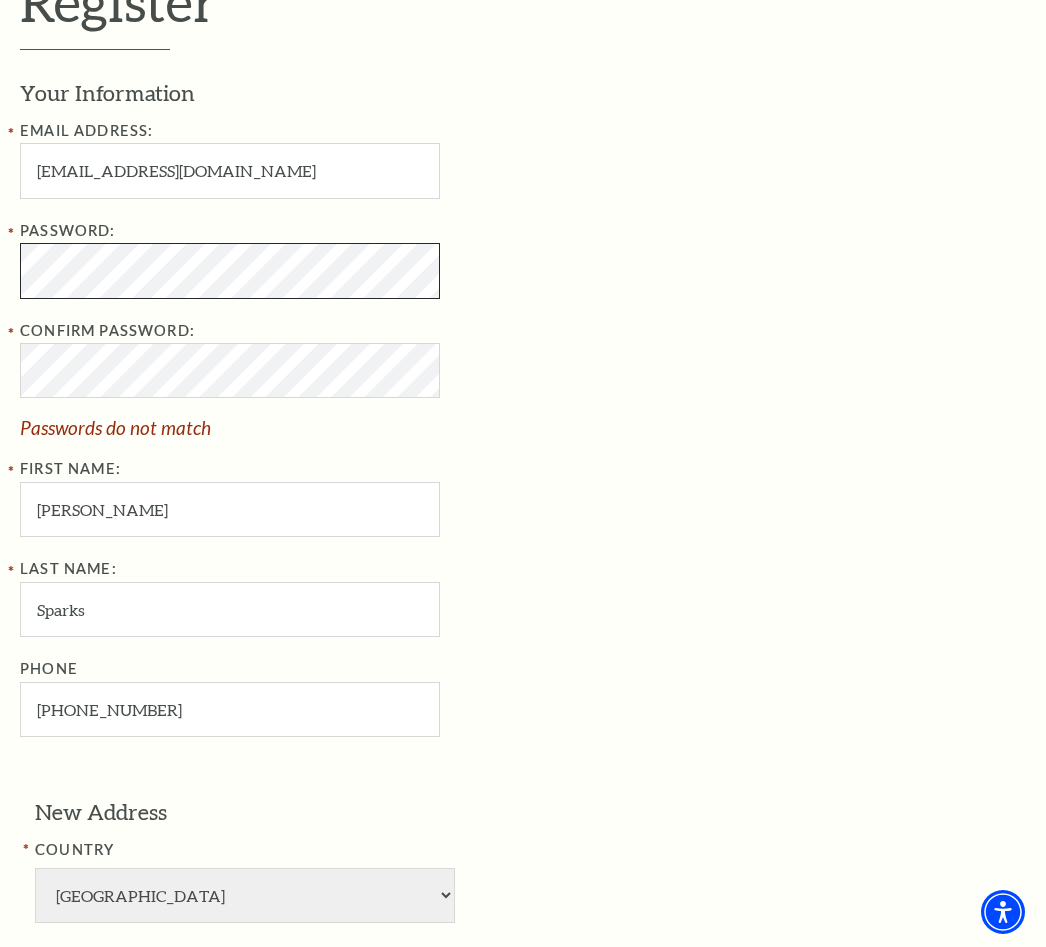 click on "*{
pointer-events: fill;
}
Select: English Español
Tickets & Events
Now On Sale
Broadway At The Bass presented by PNC Bank
Irwin Steel Popular Entertainment The Cliburn" at bounding box center (523, -47) 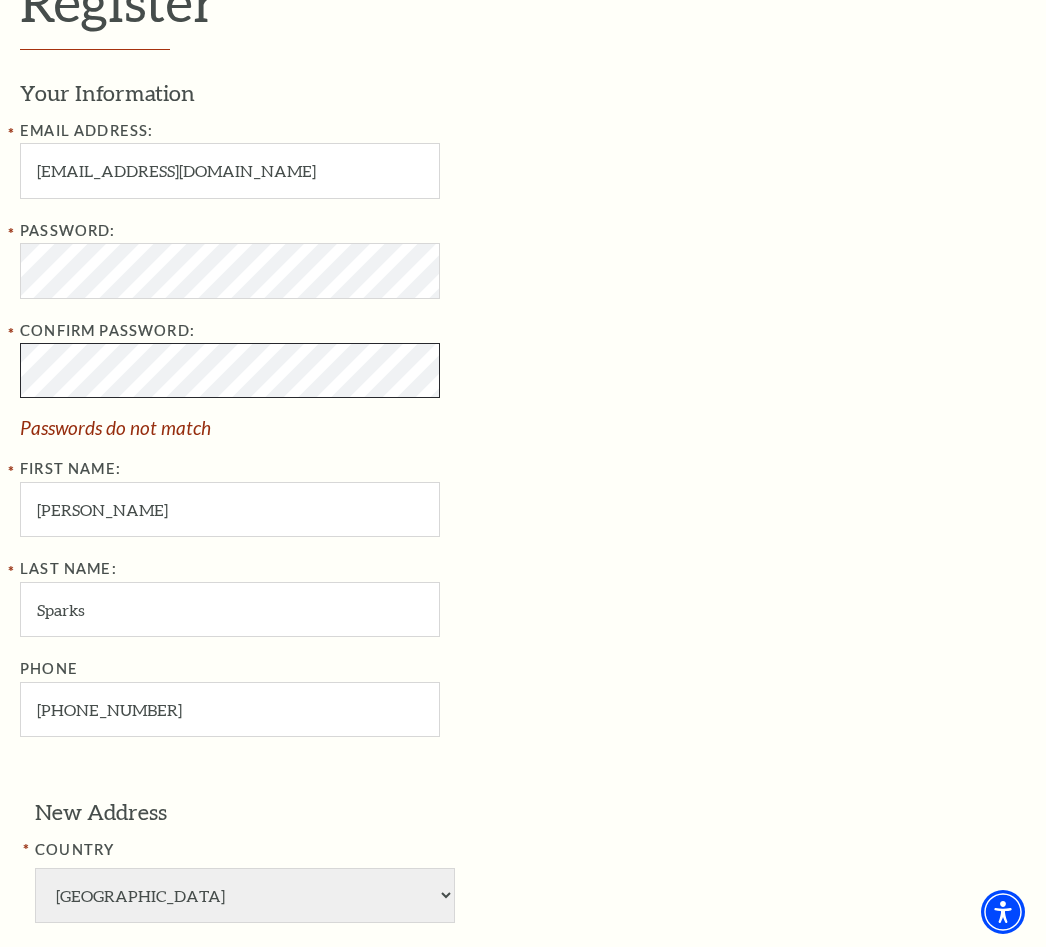 click on "*{
pointer-events: fill;
}
Select: English Español
Tickets & Events
Now On Sale
Broadway At The Bass presented by PNC Bank
Irwin Steel Popular Entertainment The Cliburn" at bounding box center [523, -47] 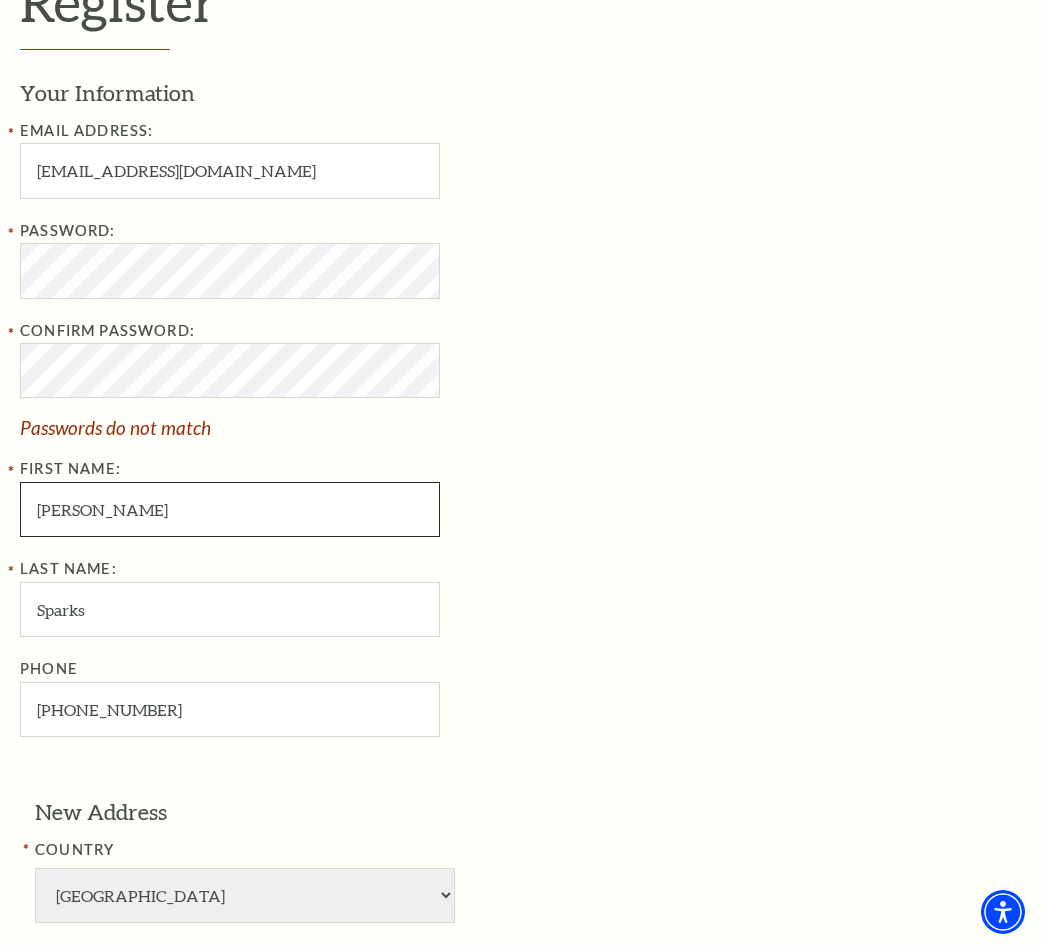 click on "Allen" at bounding box center (230, 509) 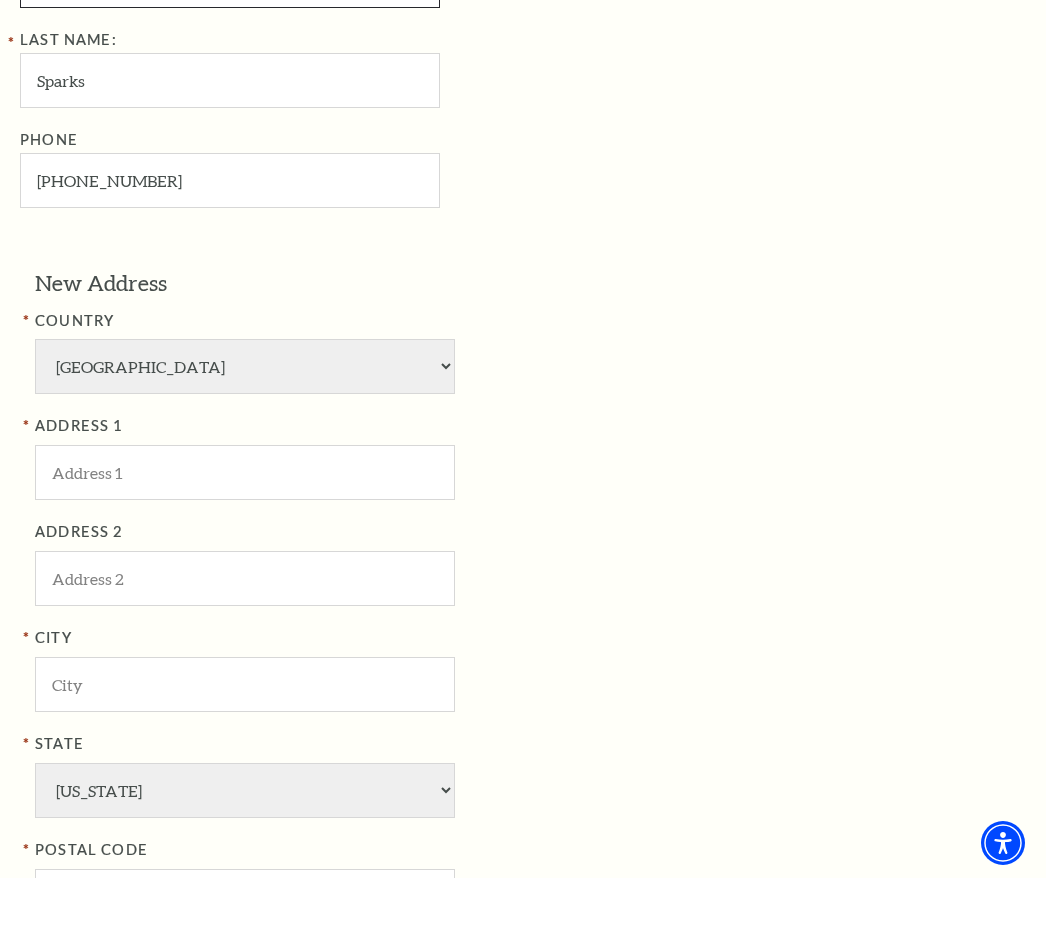 scroll, scrollTop: 993, scrollLeft: 0, axis: vertical 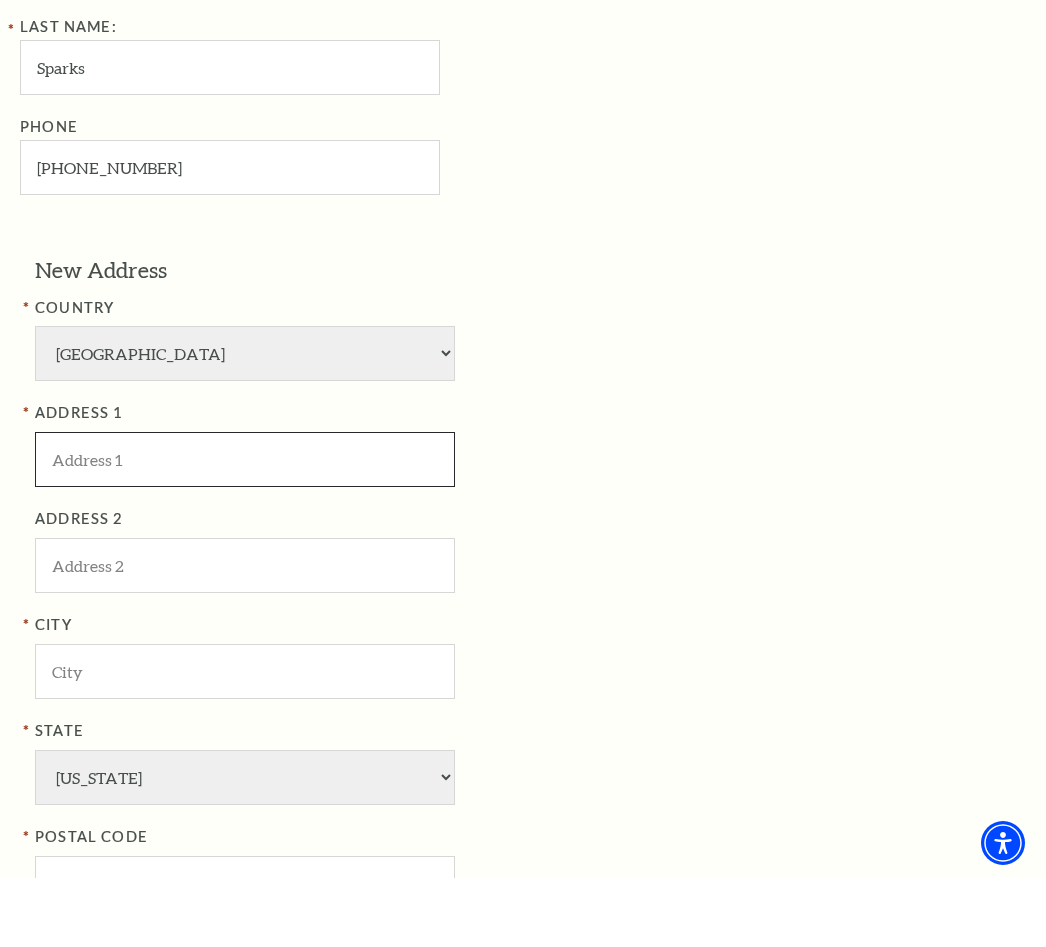 click at bounding box center [245, 528] 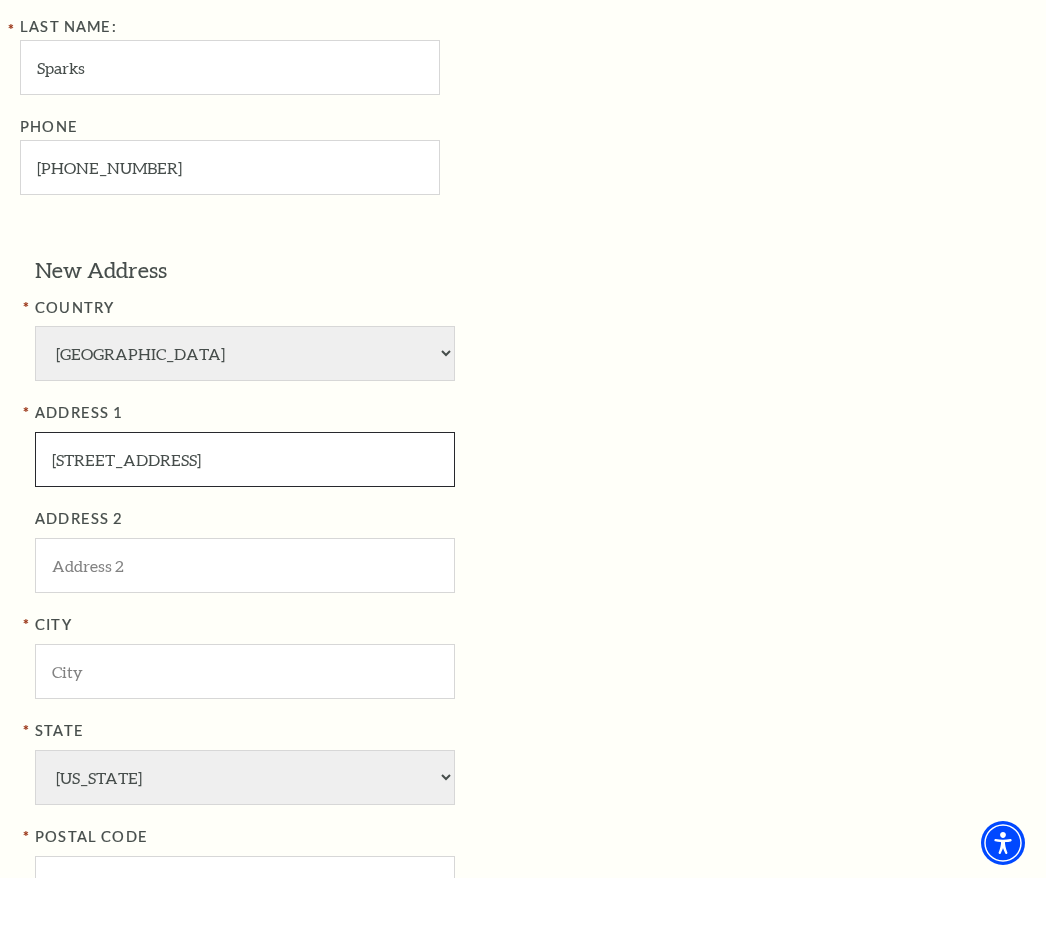 type on "7217 Birchwood Dr" 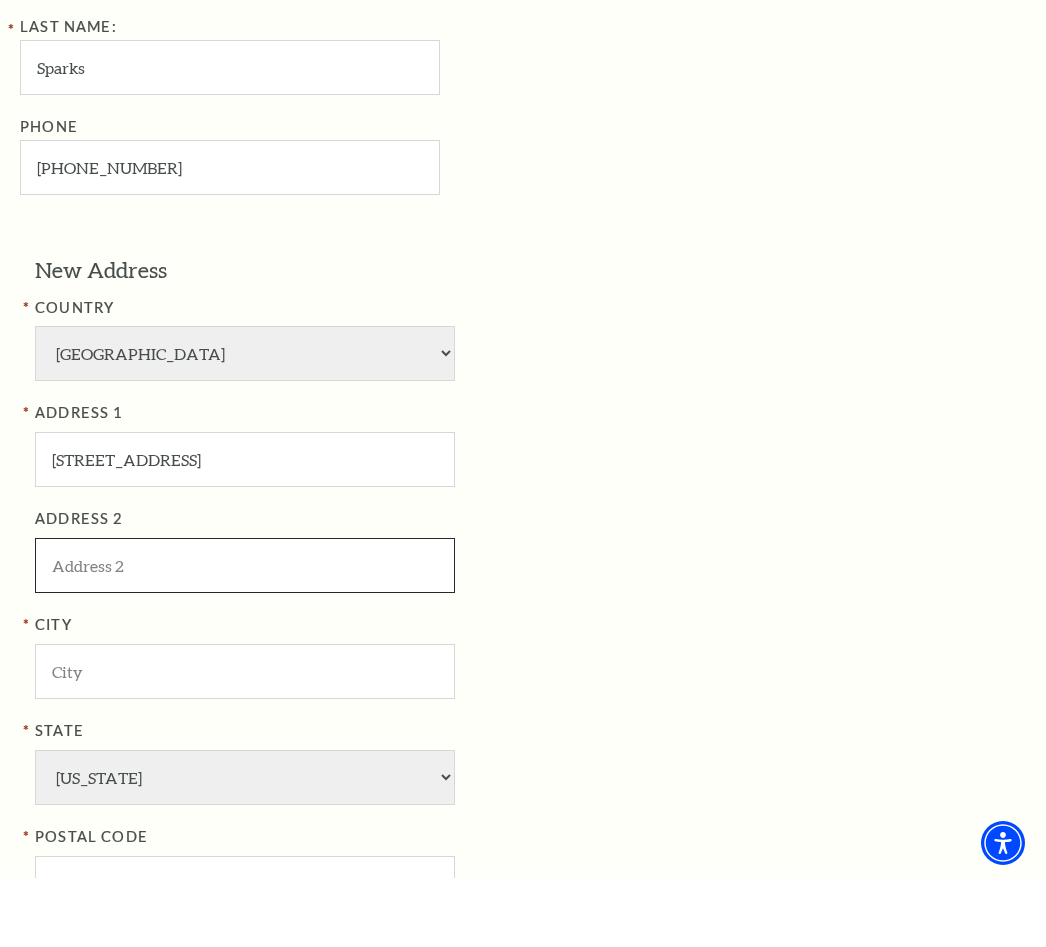 click at bounding box center (245, 634) 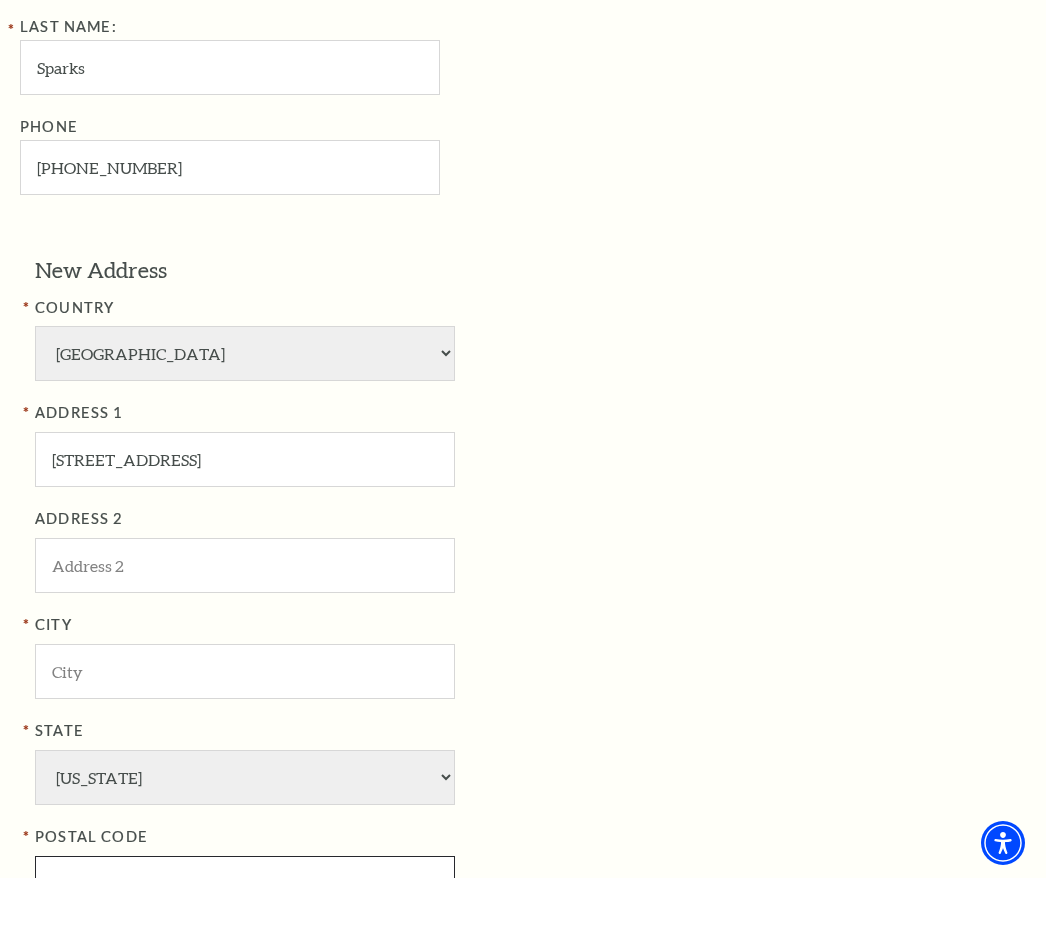 click at bounding box center [245, 952] 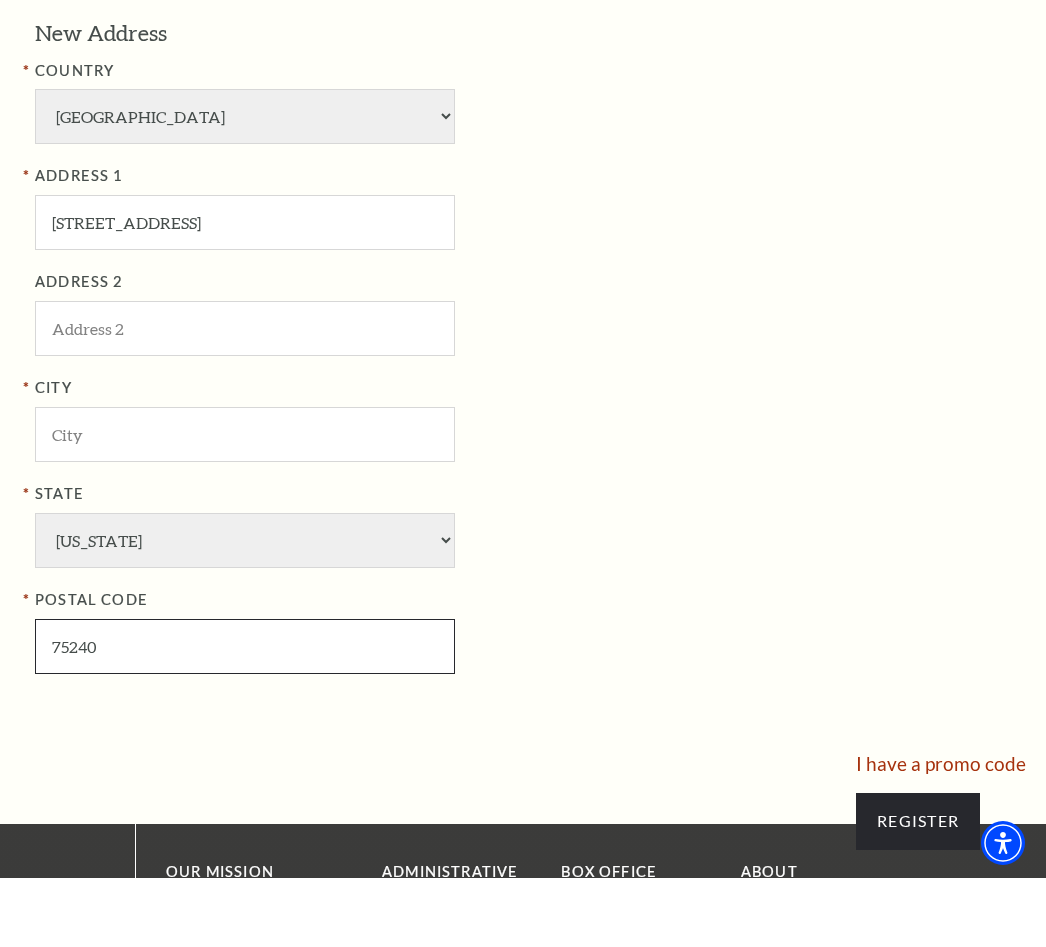 scroll, scrollTop: 1246, scrollLeft: 0, axis: vertical 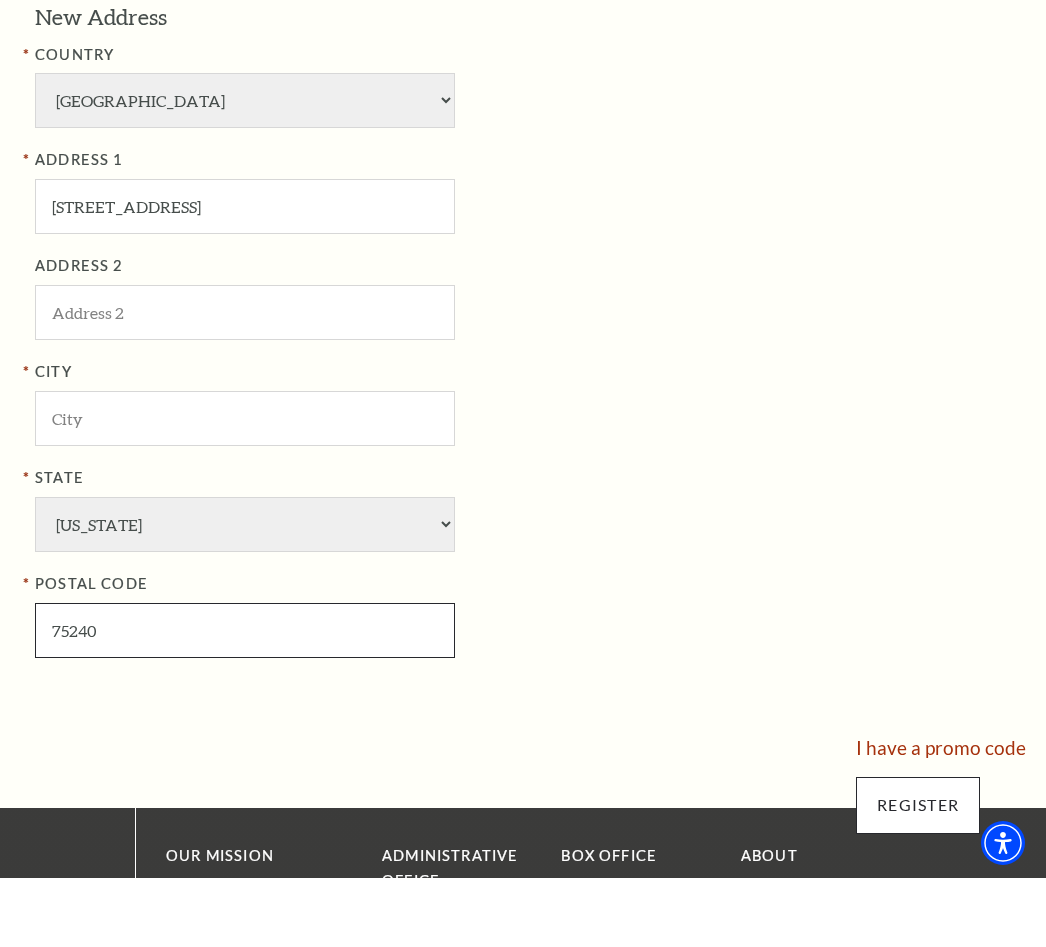 type on "75240" 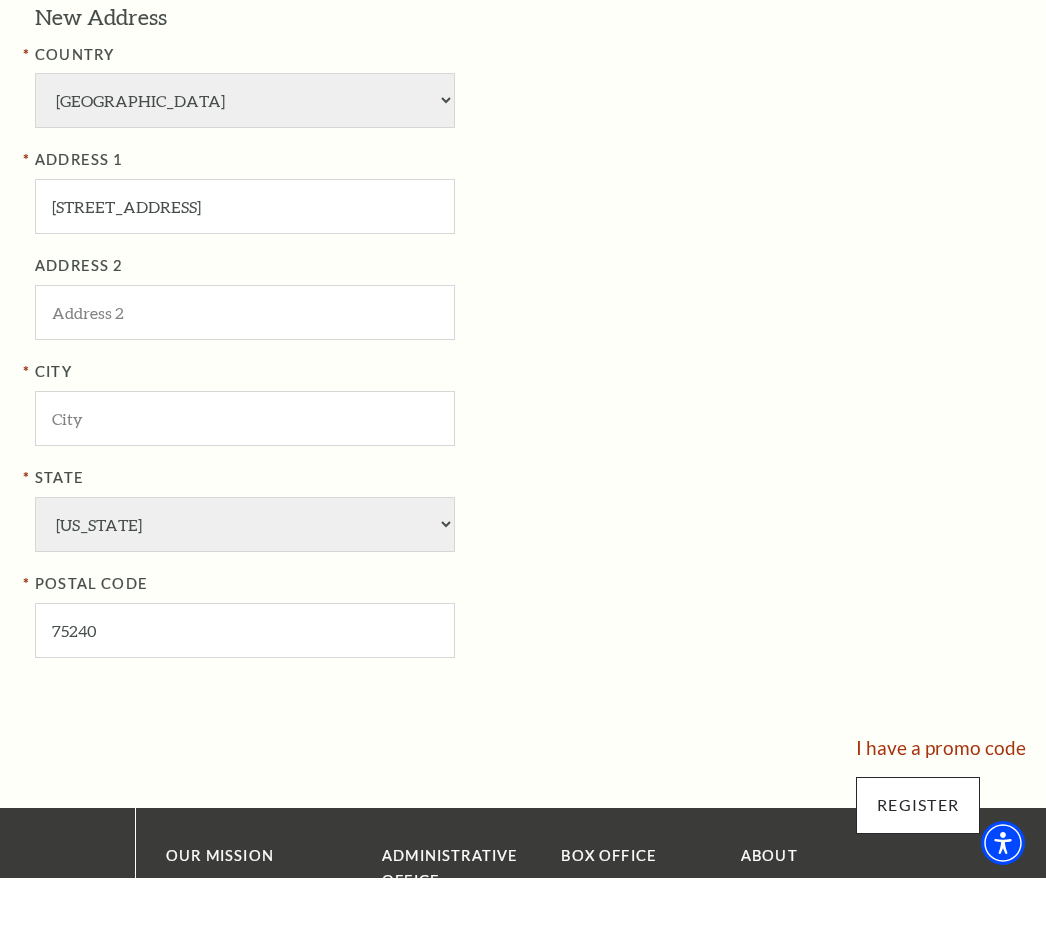 click on "Register" at bounding box center [918, 874] 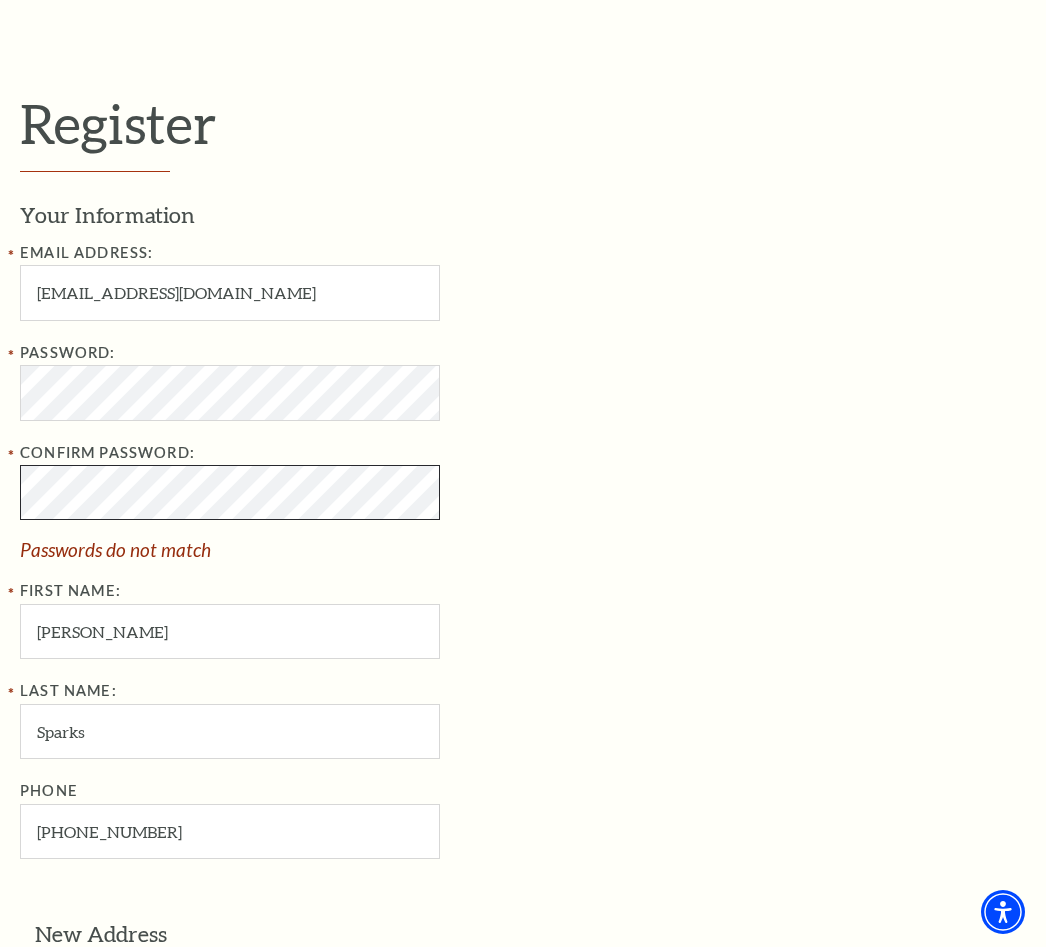 scroll, scrollTop: 397, scrollLeft: 0, axis: vertical 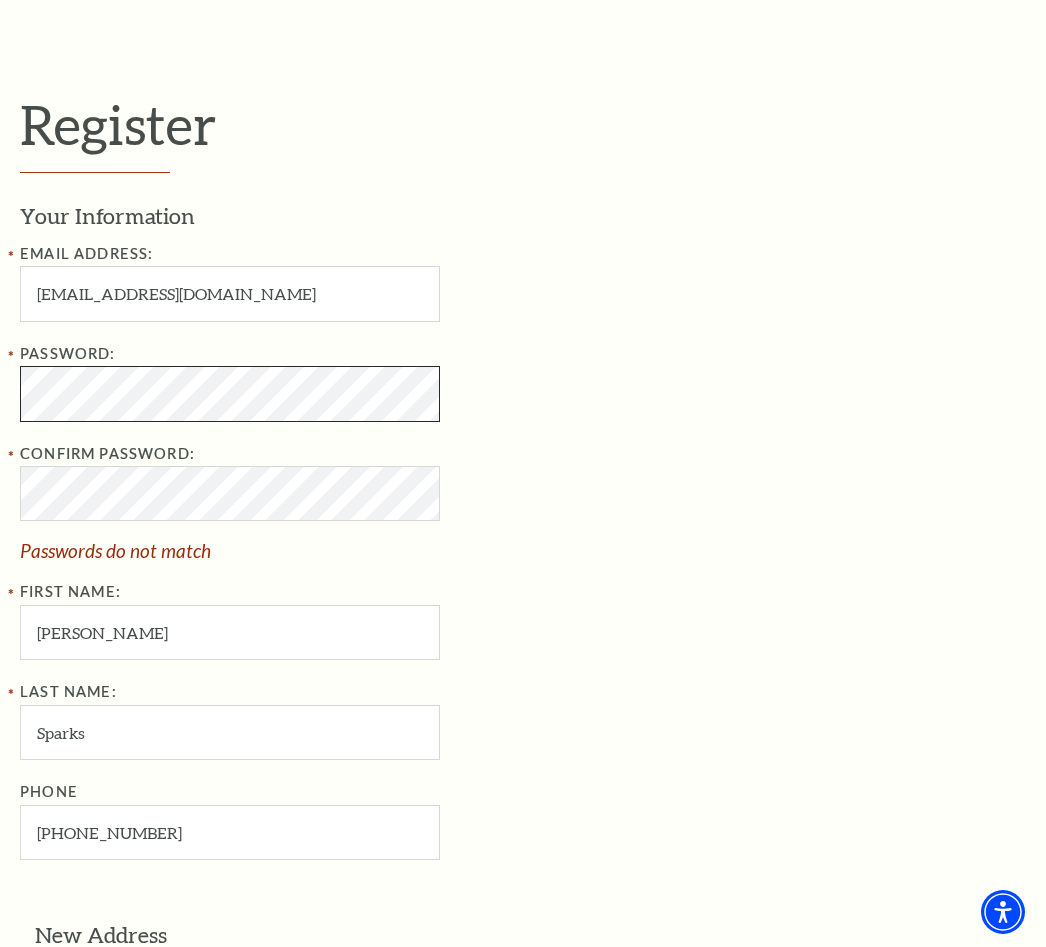 click on "*{
pointer-events: fill;
}
Select: English Español
Tickets & Events
Now On Sale
Broadway At The Bass presented by PNC Bank
Irwin Steel Popular Entertainment The Cliburn" at bounding box center (523, 76) 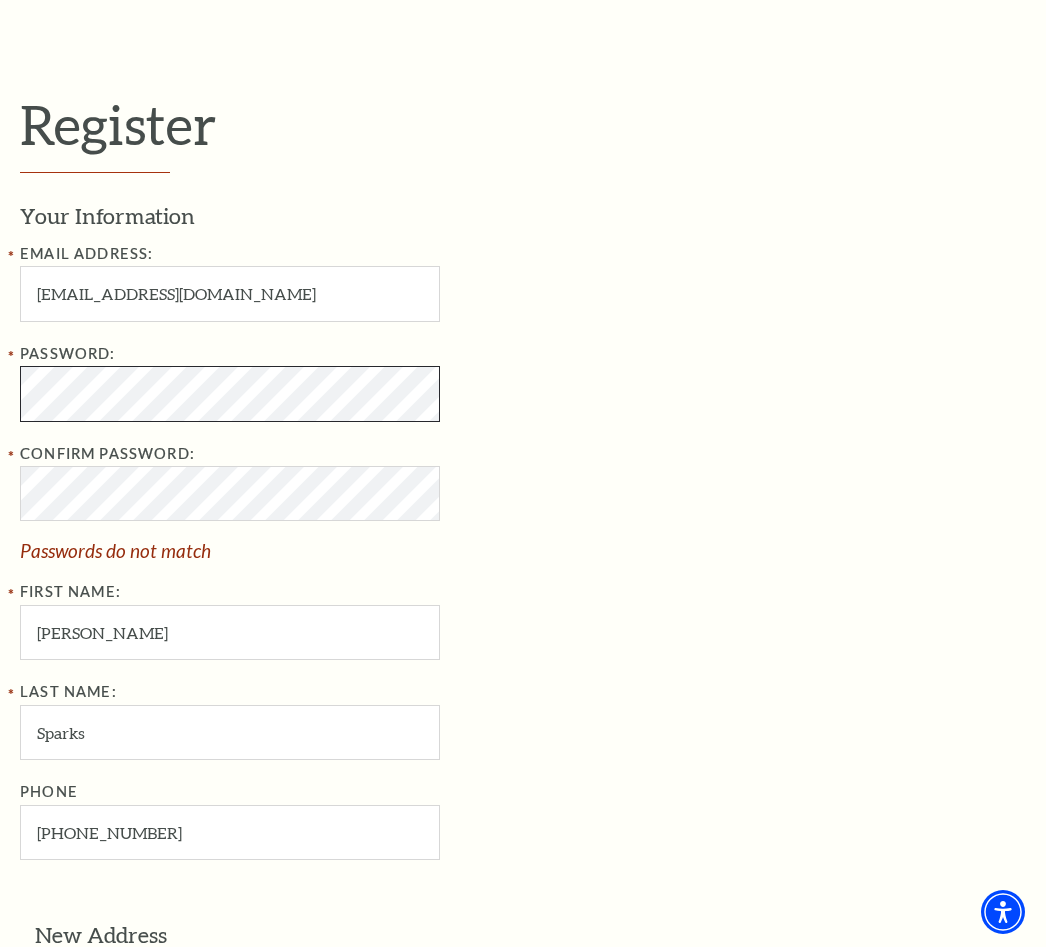 scroll, scrollTop: 397, scrollLeft: 0, axis: vertical 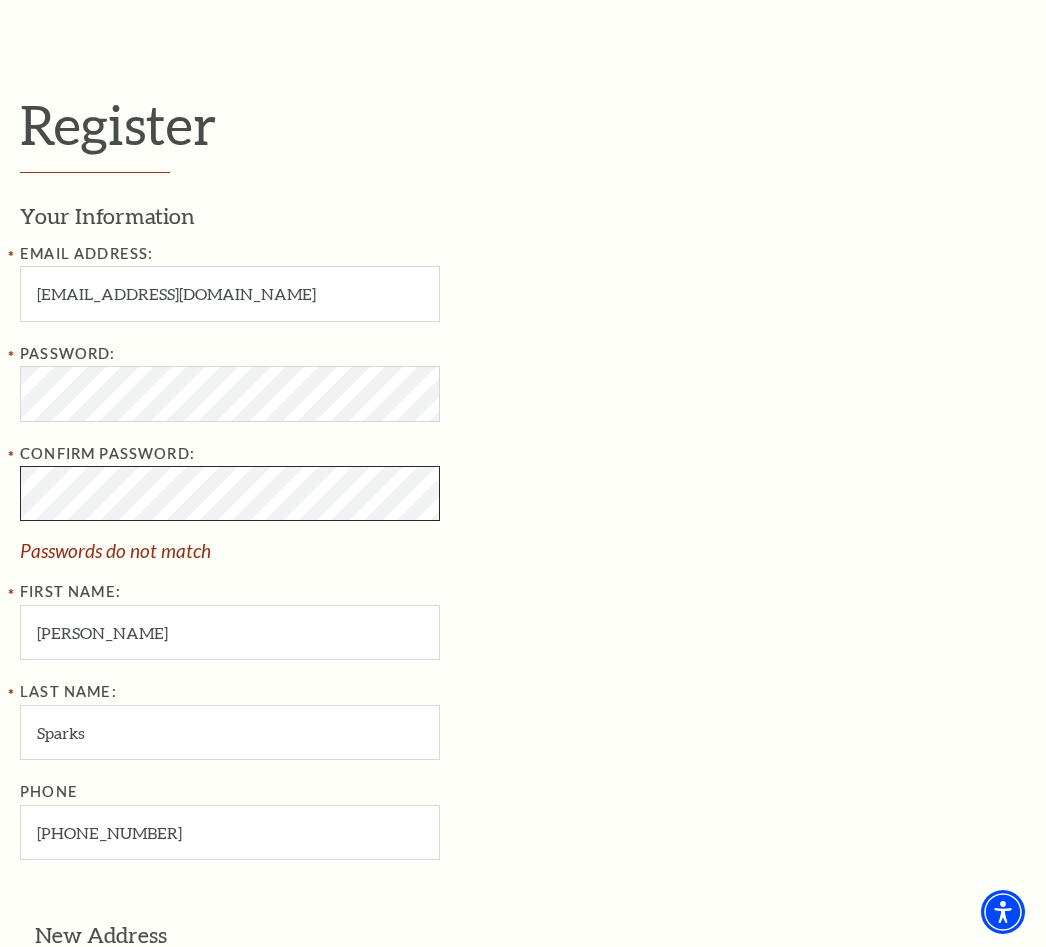 click on "*{
pointer-events: fill;
}
Select: English Español
Tickets & Events
Now On Sale
Broadway At The Bass presented by PNC Bank
Irwin Steel Popular Entertainment The Cliburn" at bounding box center (523, 76) 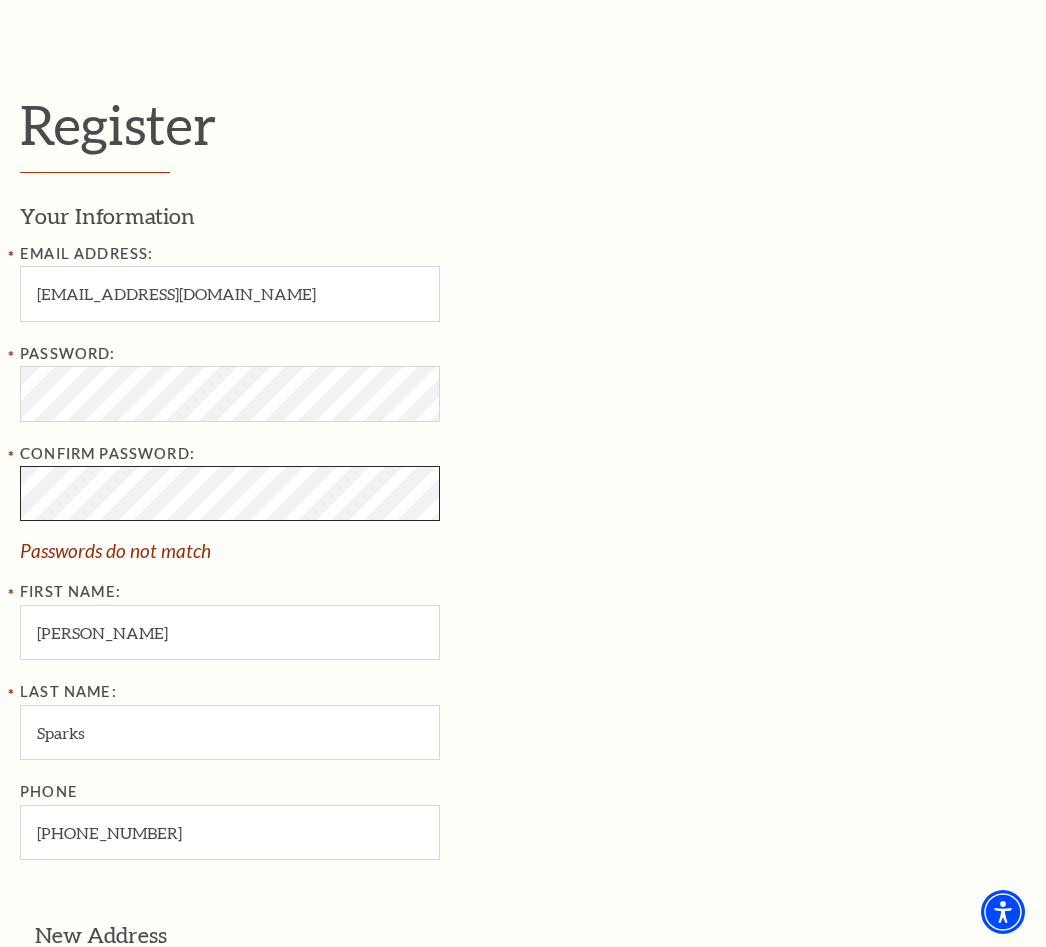 click on "*{
pointer-events: fill;
}
Select: English Español
Tickets & Events
Now On Sale
Broadway At The Bass presented by PNC Bank
Irwin Steel Popular Entertainment The Cliburn" at bounding box center (523, 76) 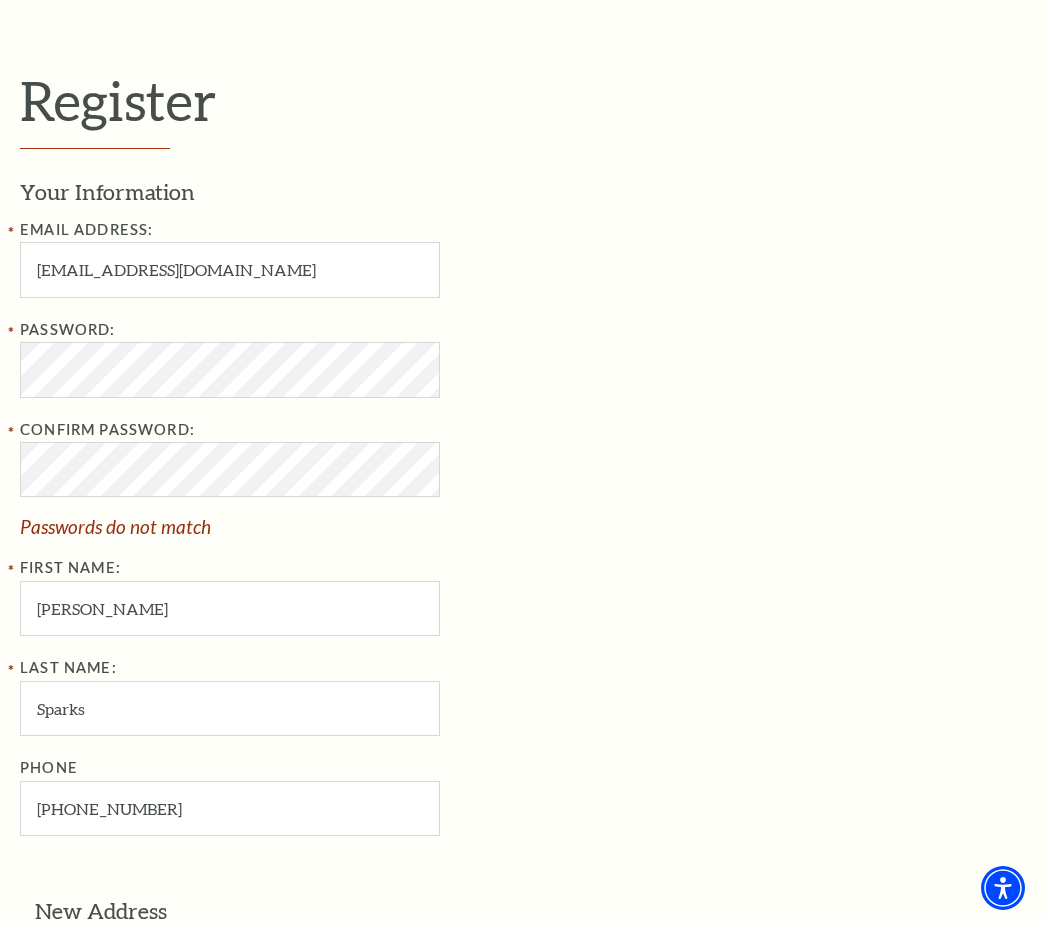 click on "Password:       Confirm Password:     Passwords do not match   First Name:   Allen" at bounding box center (345, 501) 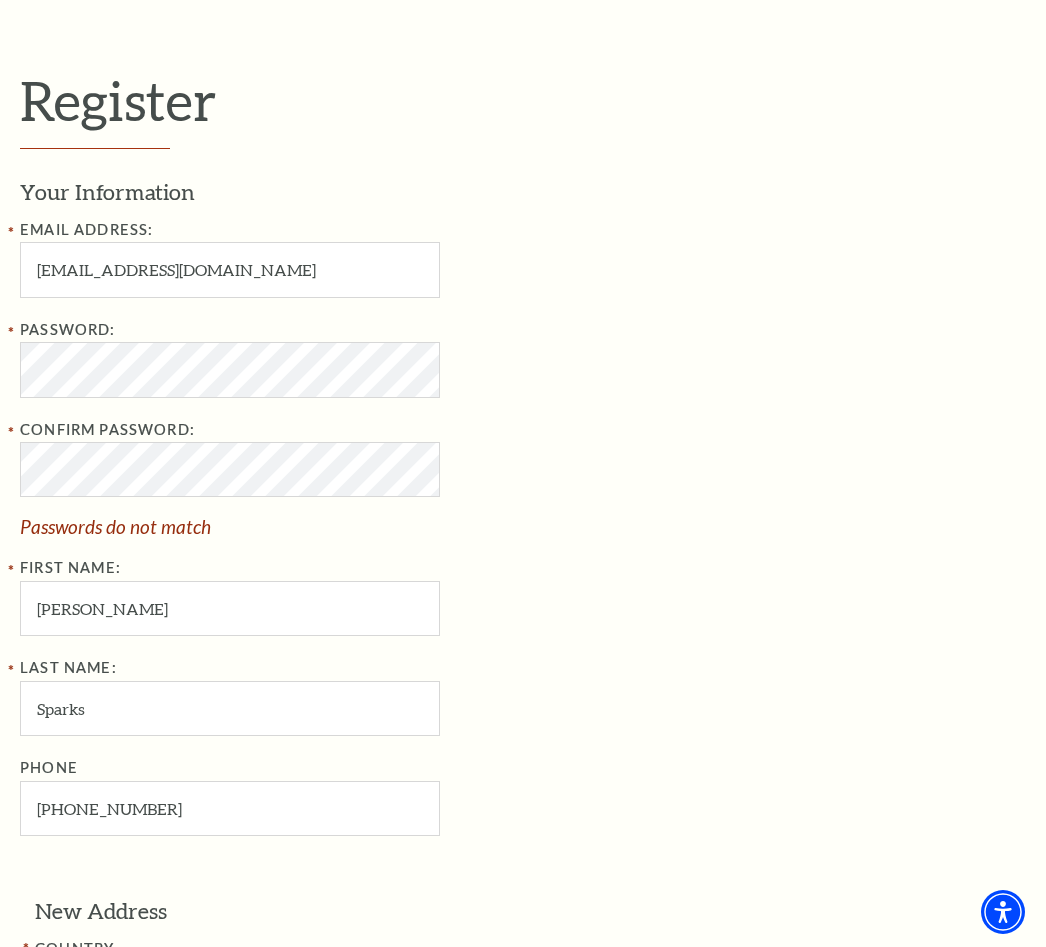 click on "*{
pointer-events: fill;
}
Select: English Español
Tickets & Events
Now On Sale
Broadway At The Bass presented by PNC Bank
Irwin Steel Popular Entertainment The Cliburn" at bounding box center [523, 52] 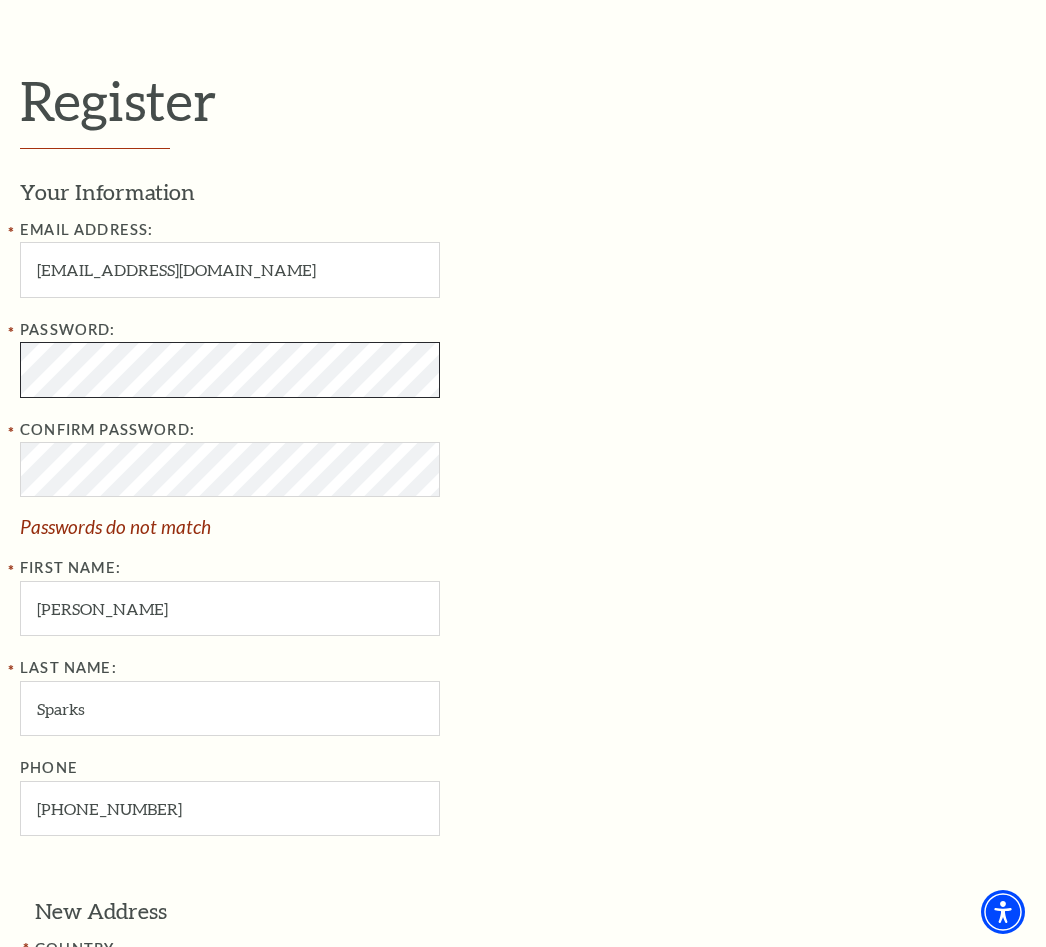 click on "*{
pointer-events: fill;
}
Select: English Español
Tickets & Events
Now On Sale
Broadway At The Bass presented by PNC Bank
Irwin Steel Popular Entertainment The Cliburn" at bounding box center [523, 52] 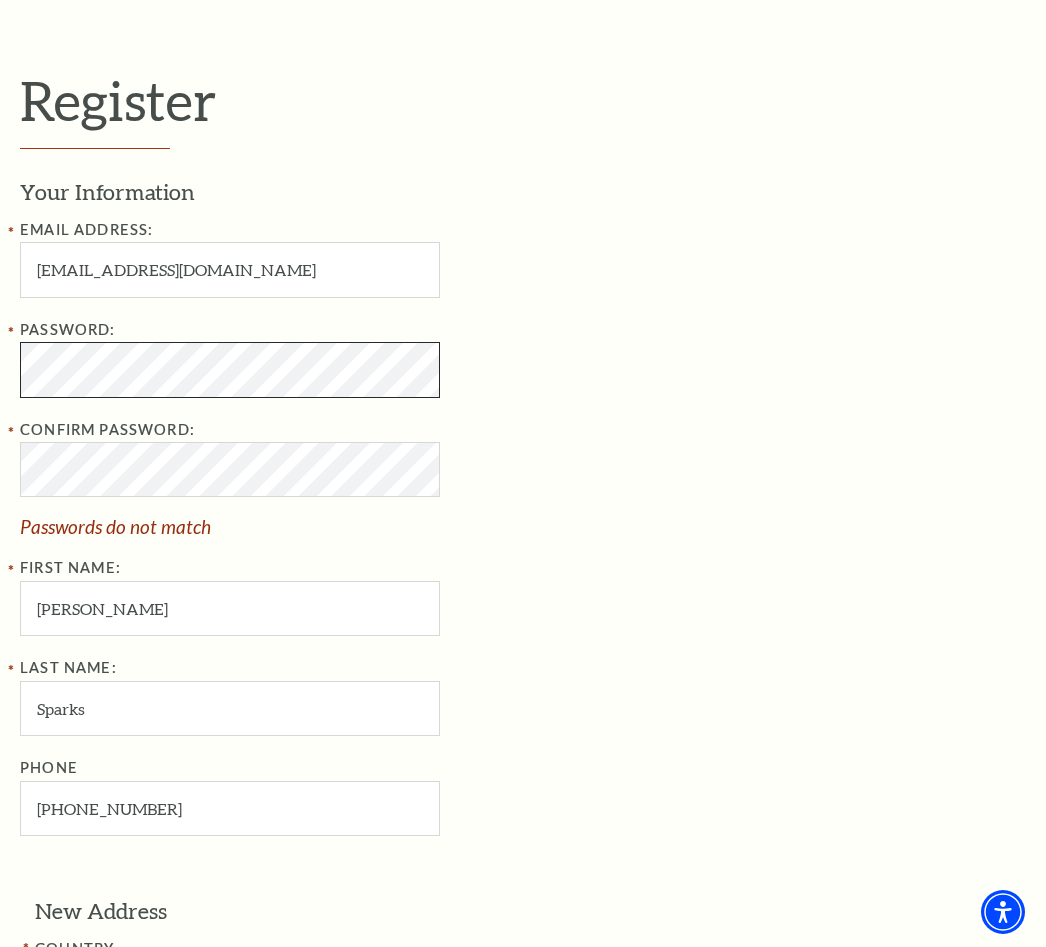 click on "Register
Your Information
Email Address:   Allensparksjr@gmail.com     Password:       Confirm Password:     Passwords do not match   First Name:   Allen     Last Name:   Sparks     Phone   214-533-4223
New Address
COUNTRY   Afghanistan Albania Algeria Andorra Angola Antigua and Barbuda Argentina Aruba Australia Austria Azores Bahamas Bahrain Bangladesh Barbados Belgium Belize Benin Bermuda Bhutan Bolivia Botswana Brazil British Virgin Islnd Brunei Darussalam Bulgaria Burkina Faso Burma Burundi Cameroon Canada Canal Zone Canary Islands Cape Verde Cayman Islands Central African Rep Chad Channel Islands Chile Colombia Comoros Confed of Senegambia Congo Cook Islands Costa Rica Croatia Cuba Curacao Cyprus Czechoslovakia Dahomey Denmark Djibouti Egypt" at bounding box center (523, 842) 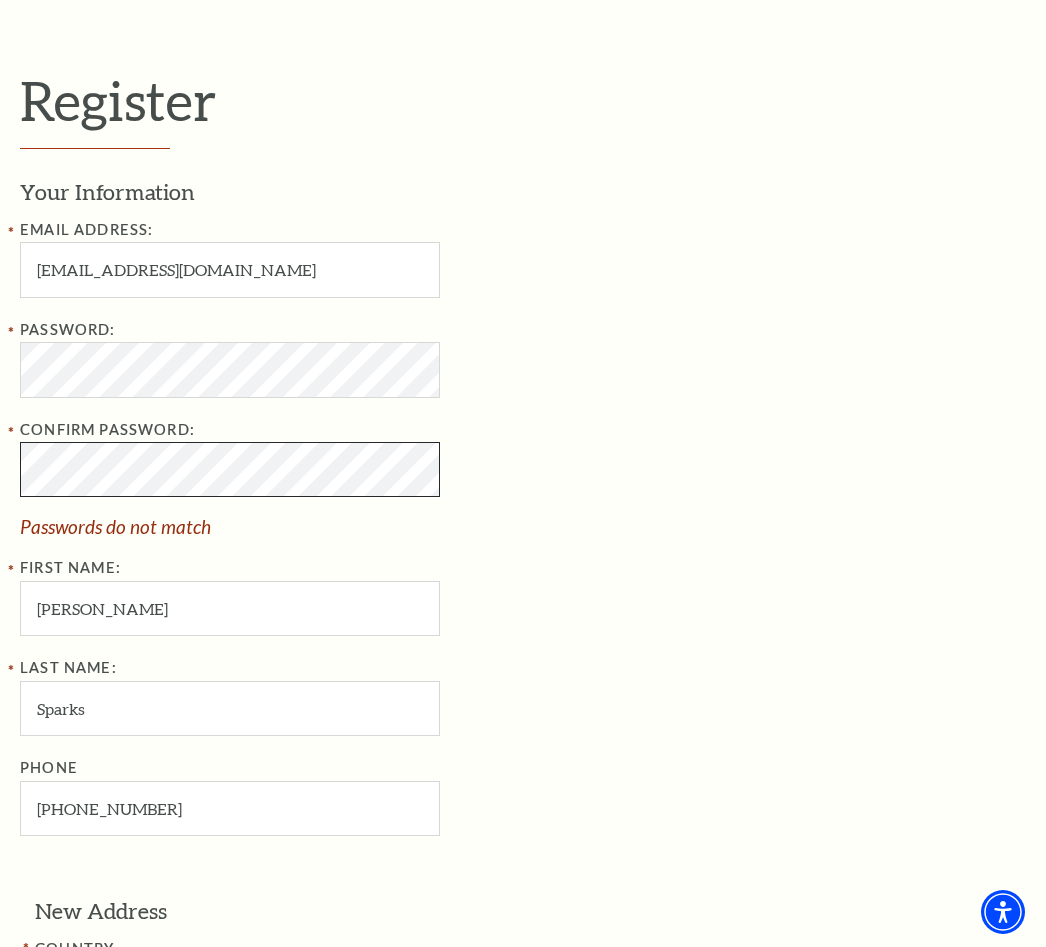 click on "*{
pointer-events: fill;
}
Select: English Español
Tickets & Events
Now On Sale
Broadway At The Bass presented by PNC Bank
Irwin Steel Popular Entertainment The Cliburn" at bounding box center (523, 52) 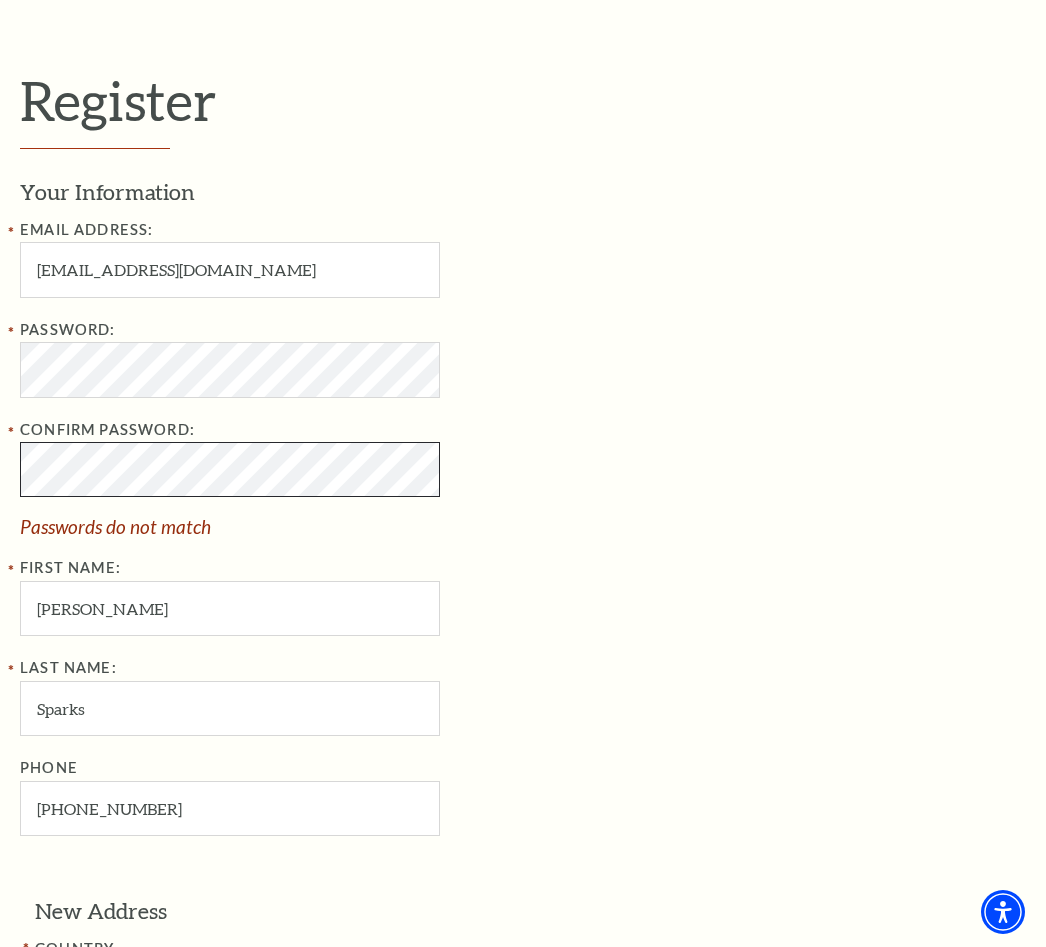 click on "*{
pointer-events: fill;
}
Select: English Español
Tickets & Events
Now On Sale
Broadway At The Bass presented by PNC Bank
Irwin Steel Popular Entertainment The Cliburn" at bounding box center [523, 52] 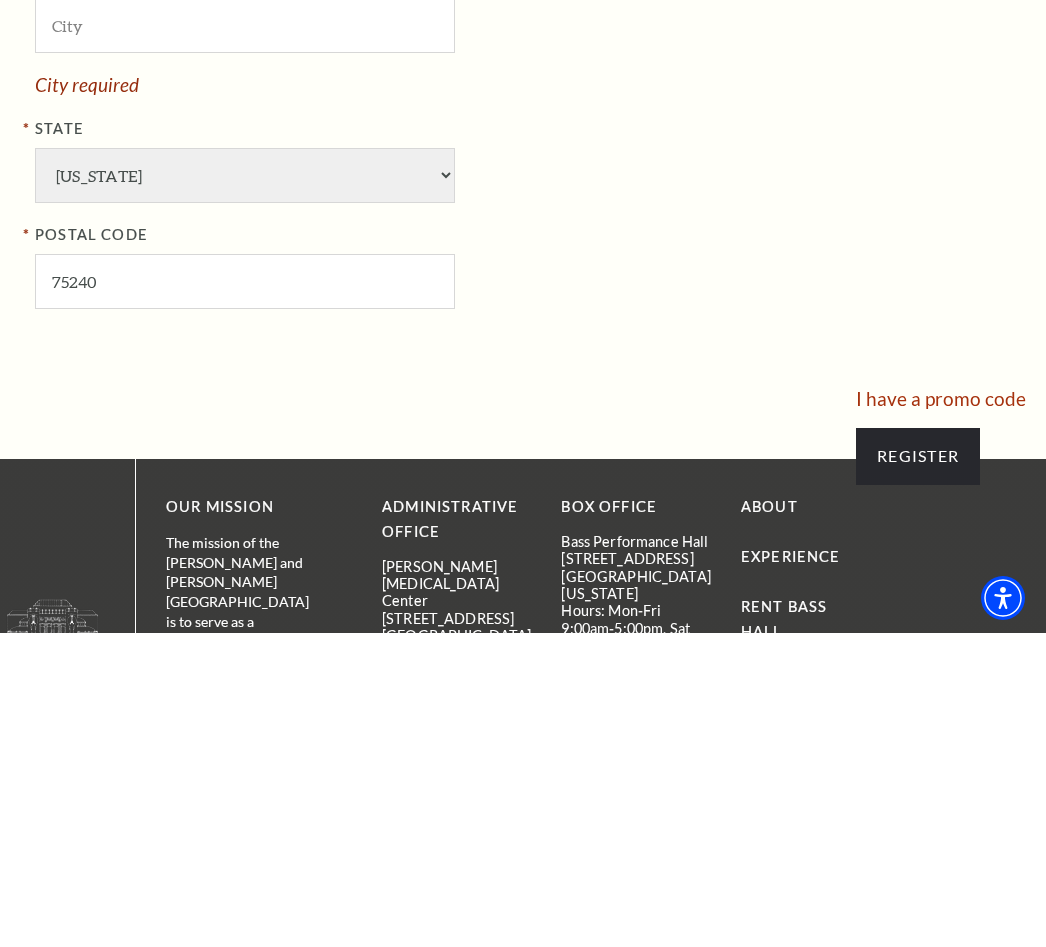 scroll, scrollTop: 1359, scrollLeft: 0, axis: vertical 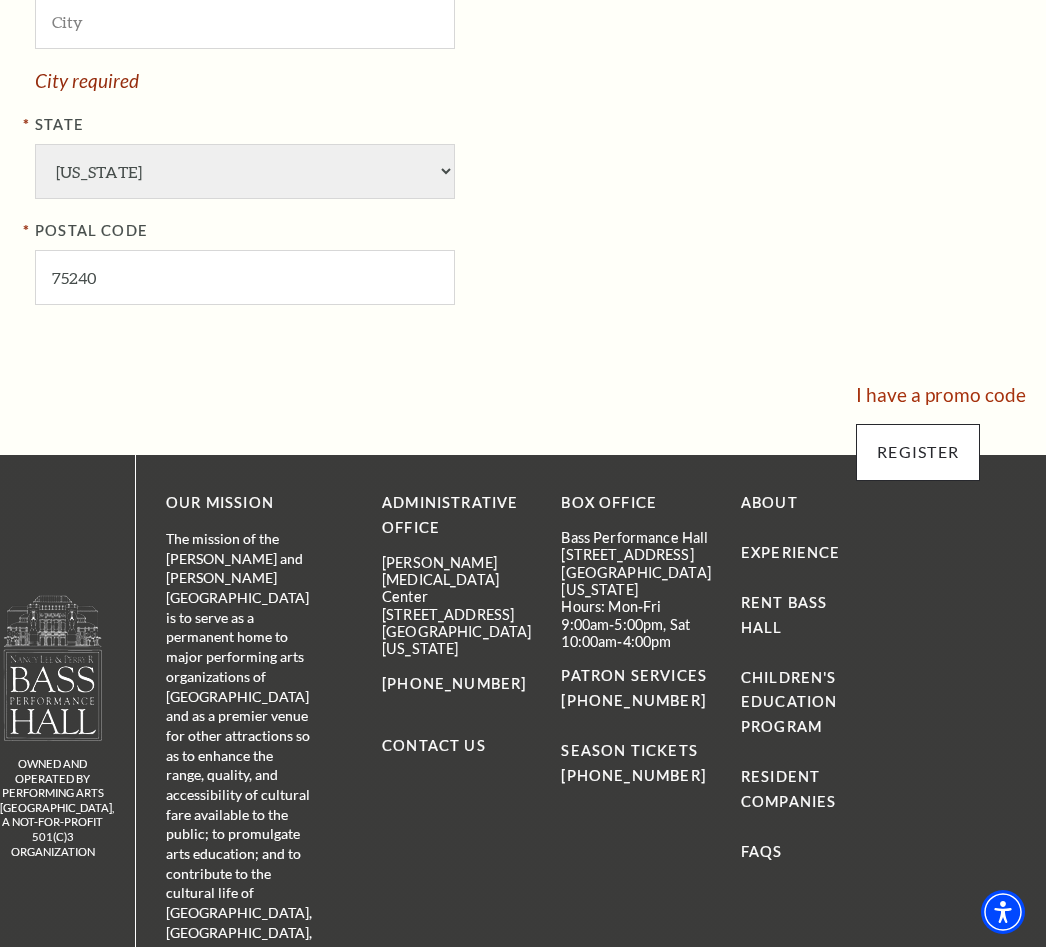 click on "Register" at bounding box center [918, 452] 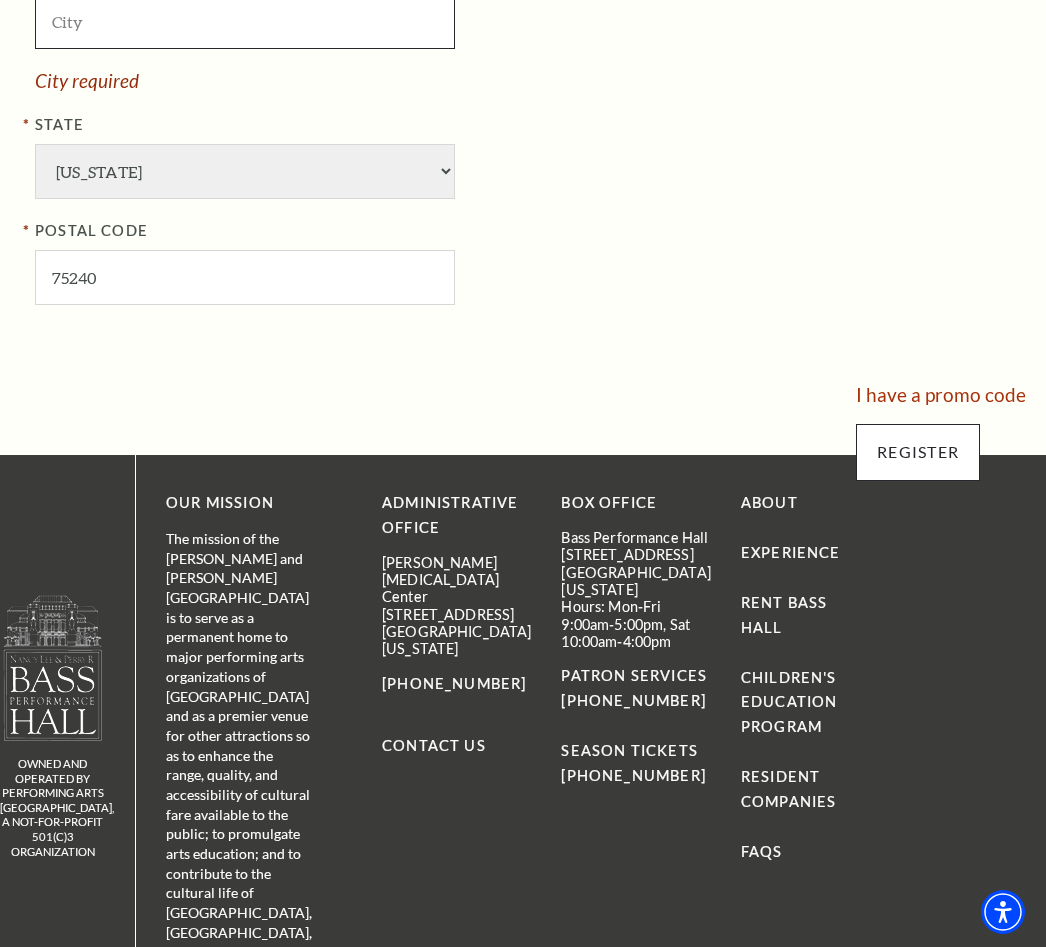 scroll, scrollTop: 1203, scrollLeft: 0, axis: vertical 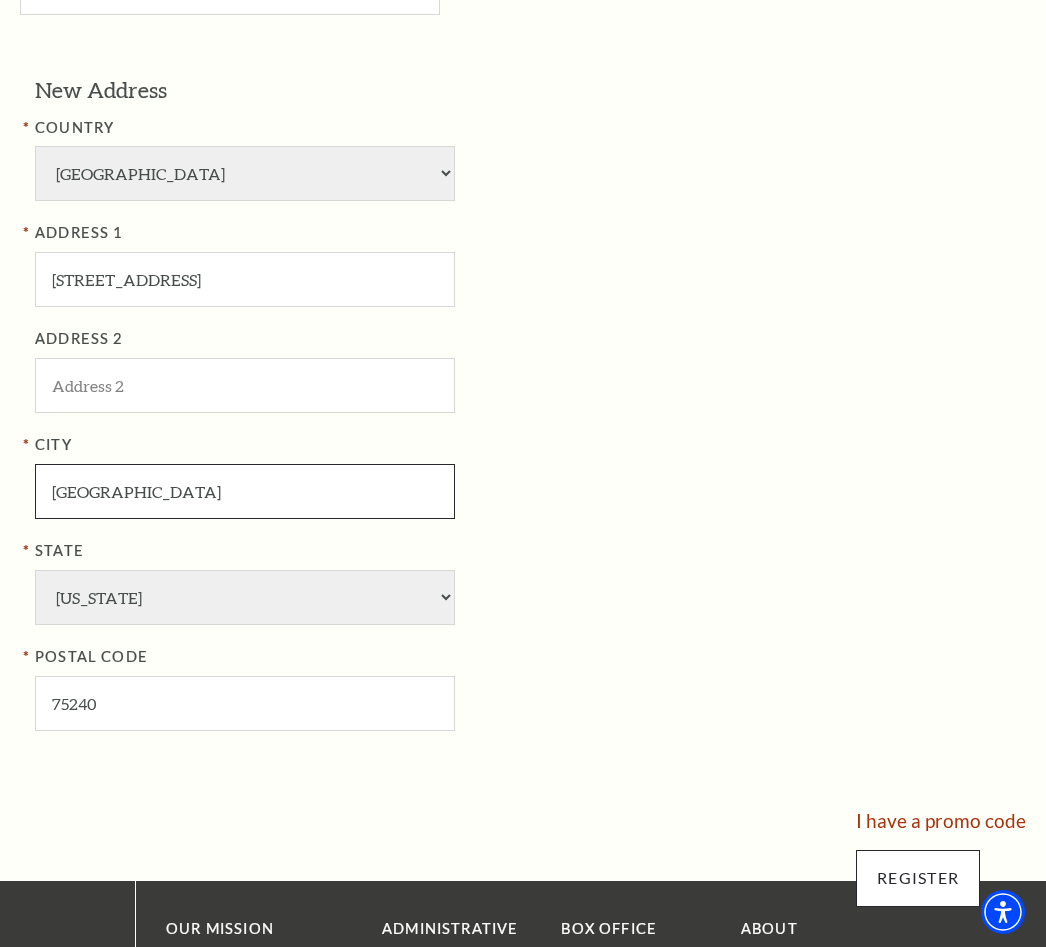type on "Dallas" 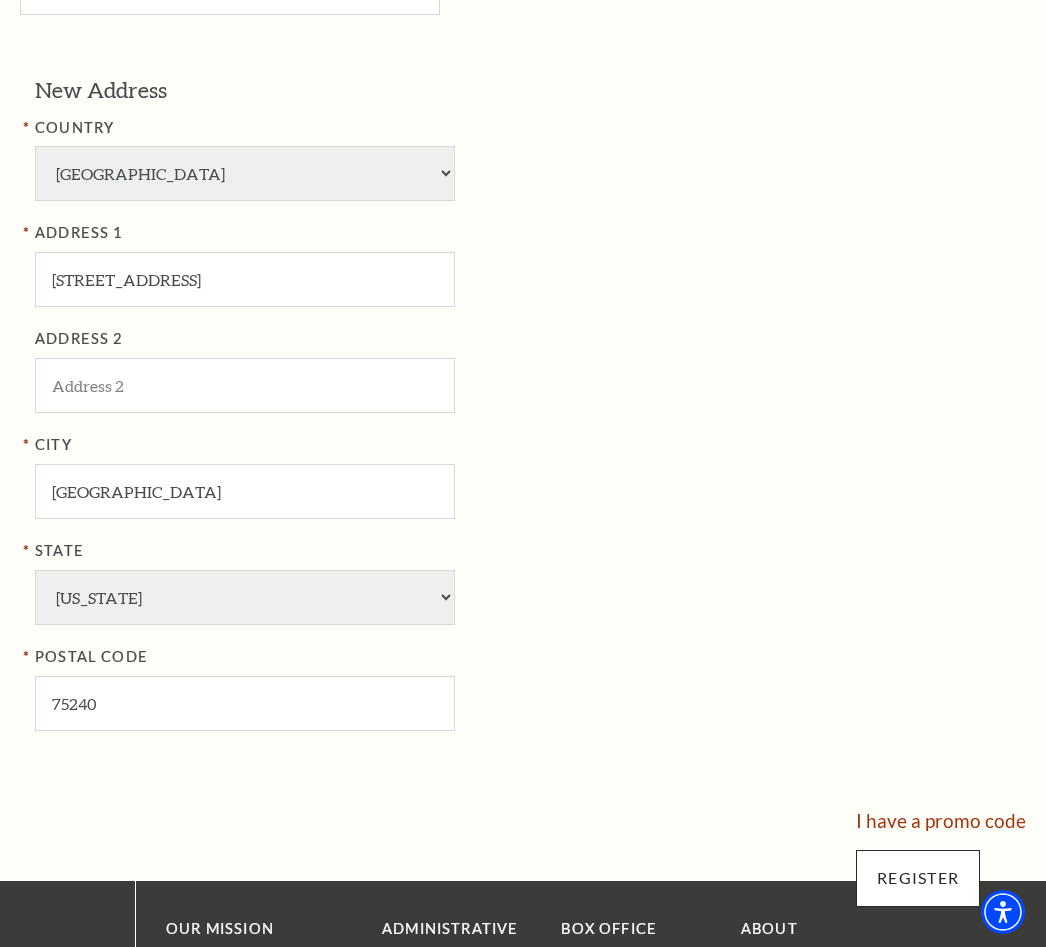 click on "Register" at bounding box center [918, 878] 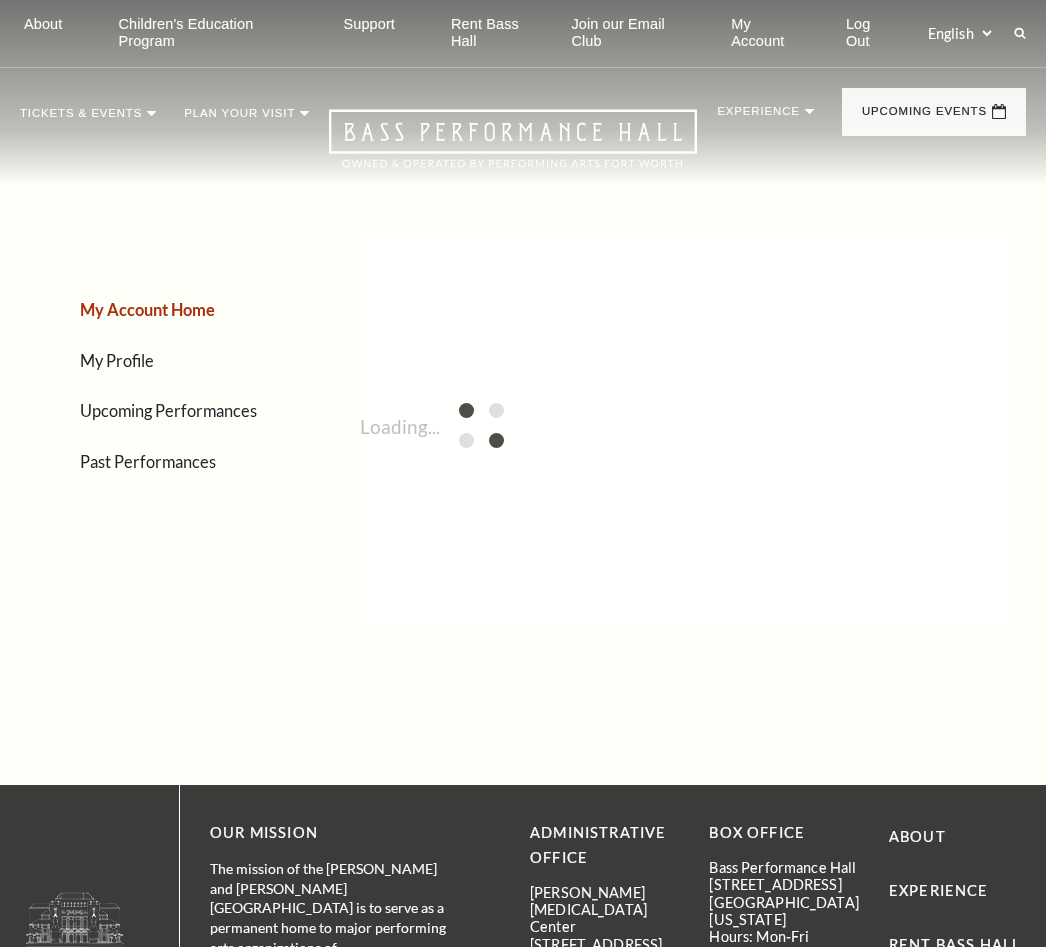 scroll, scrollTop: 0, scrollLeft: 0, axis: both 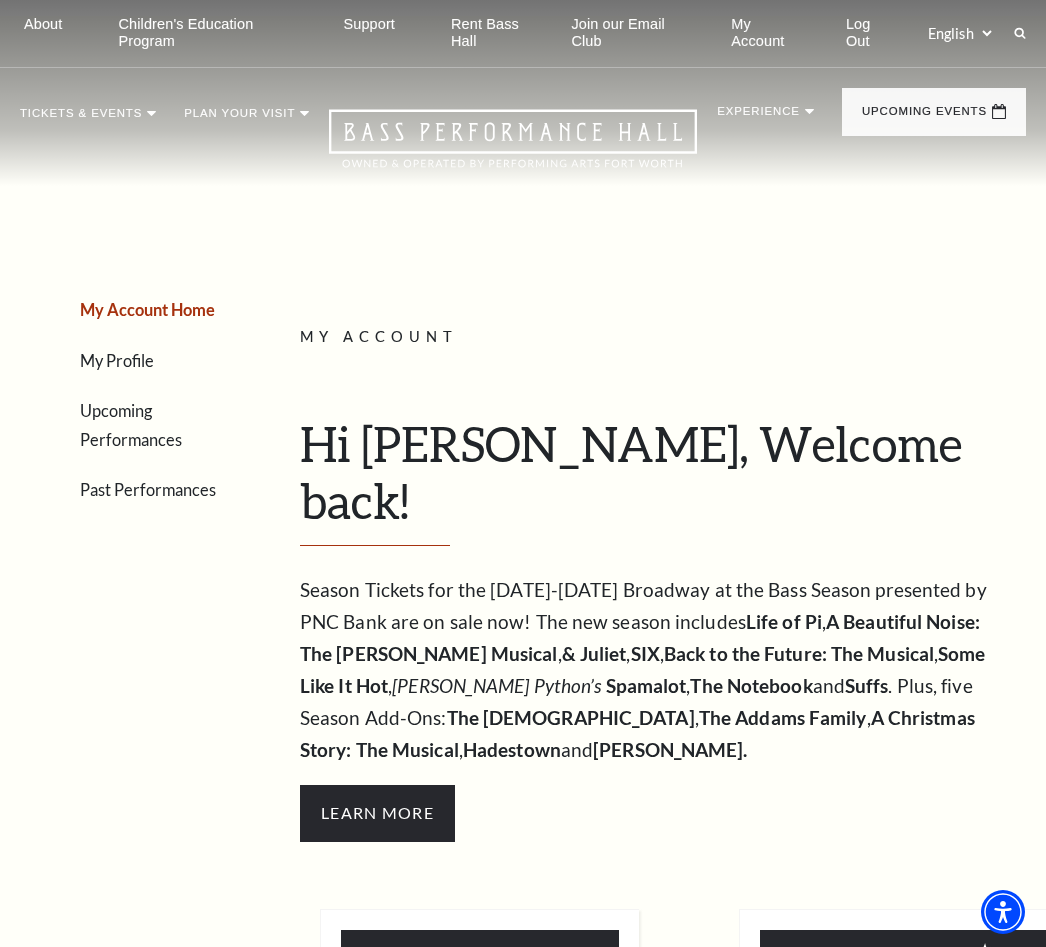click on "Upcoming Performances" at bounding box center (131, 425) 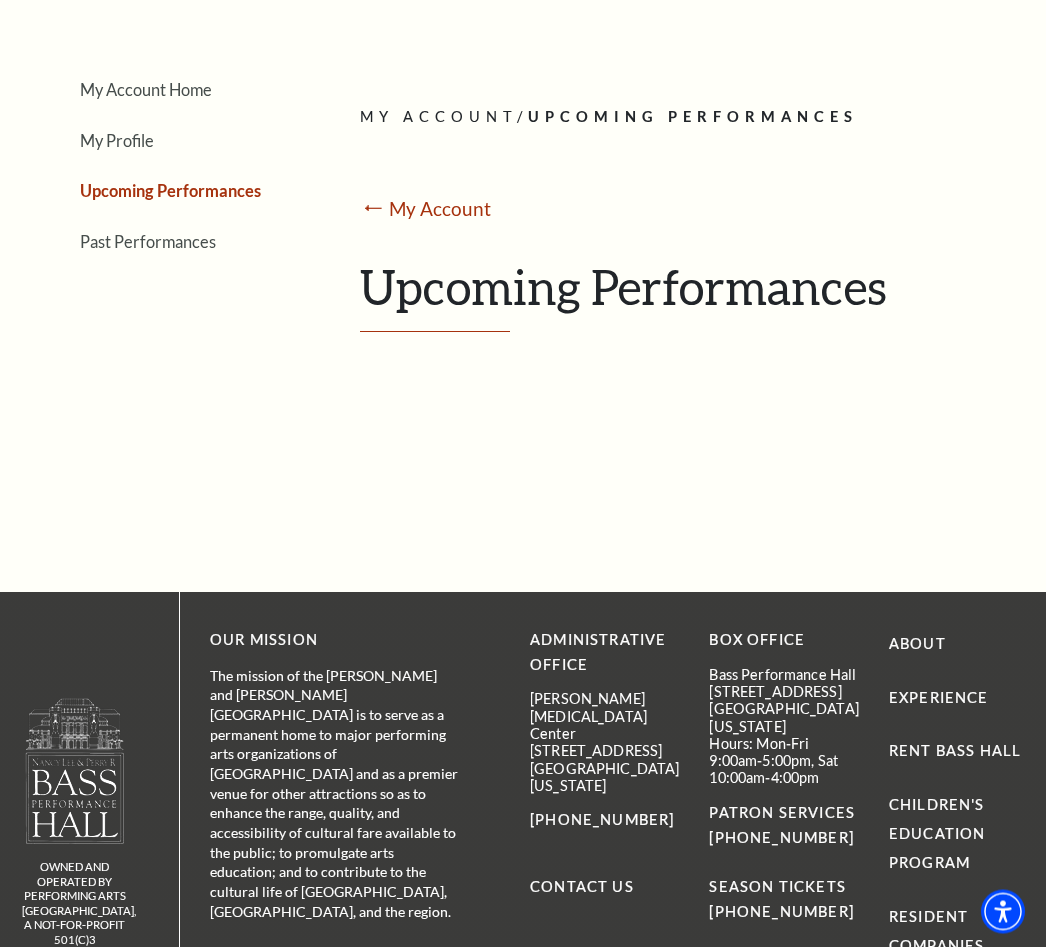 scroll, scrollTop: 0, scrollLeft: 0, axis: both 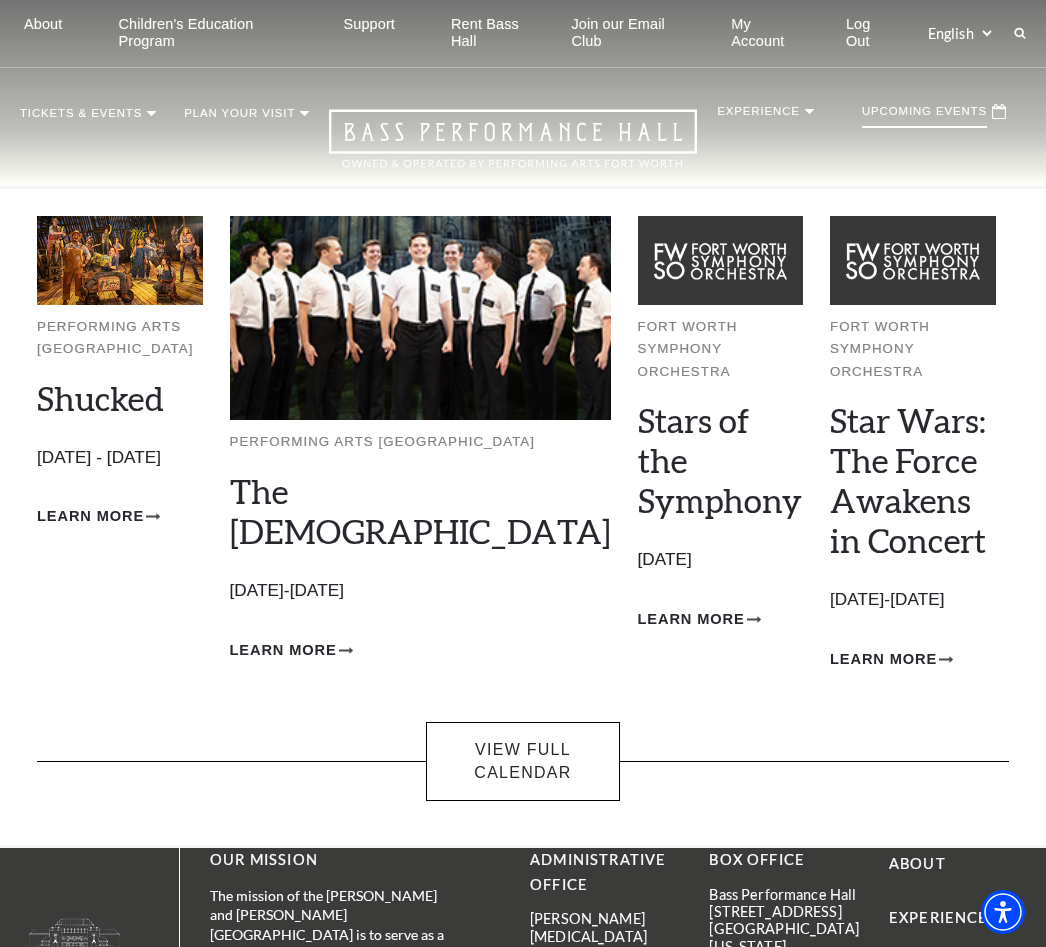 click at bounding box center [120, 260] 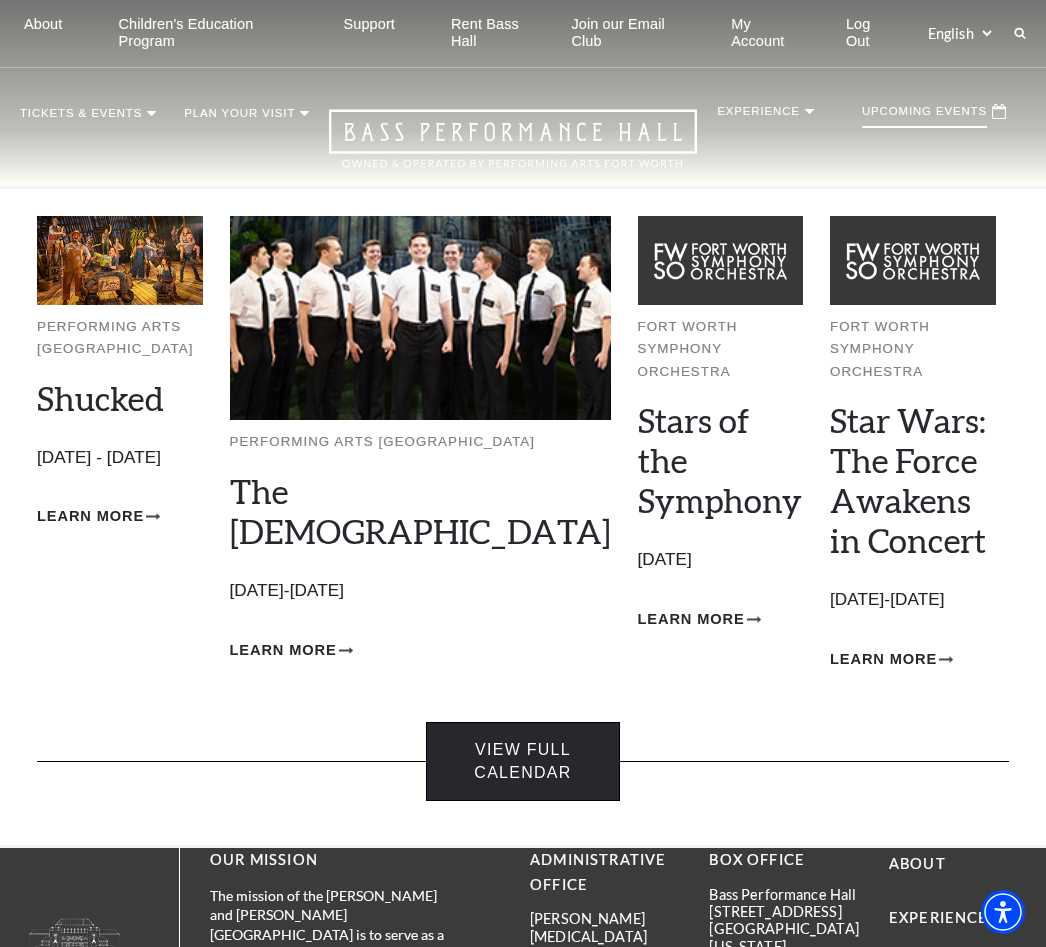 click on "View Full Calendar" at bounding box center (523, 761) 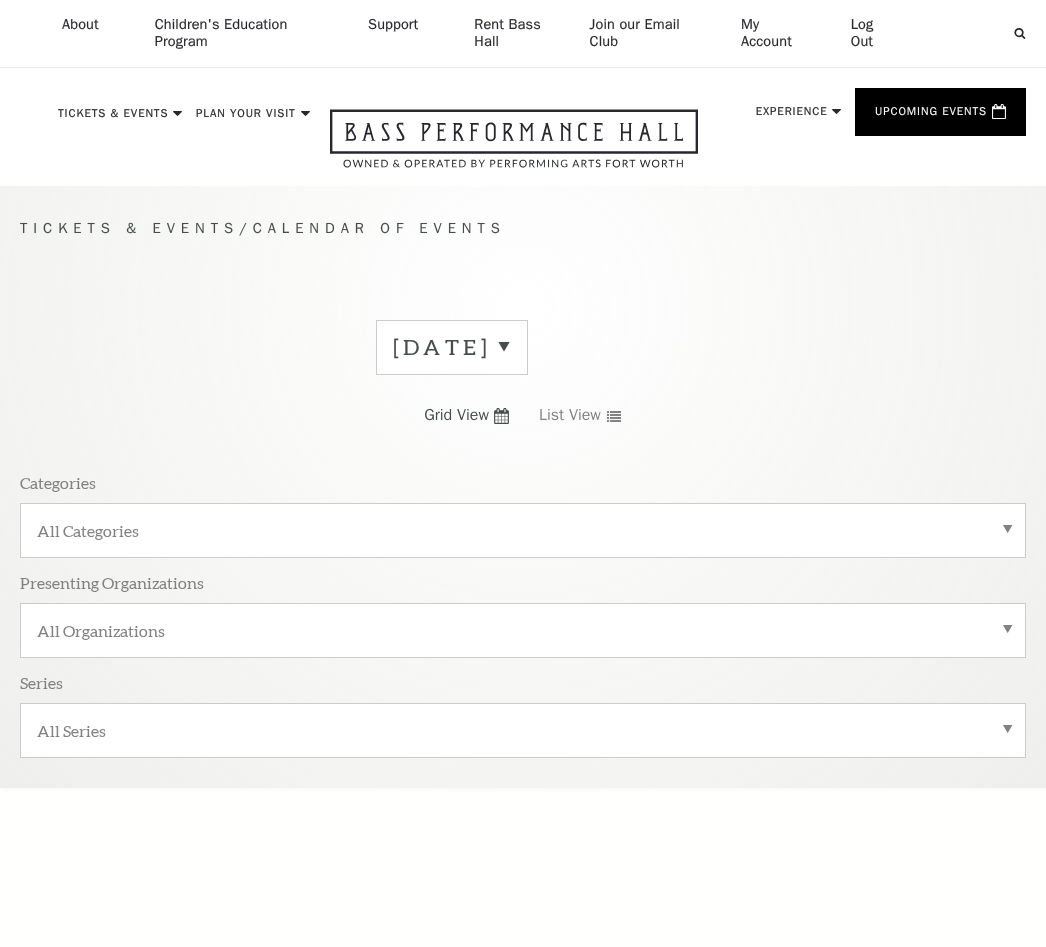 scroll, scrollTop: 57, scrollLeft: 0, axis: vertical 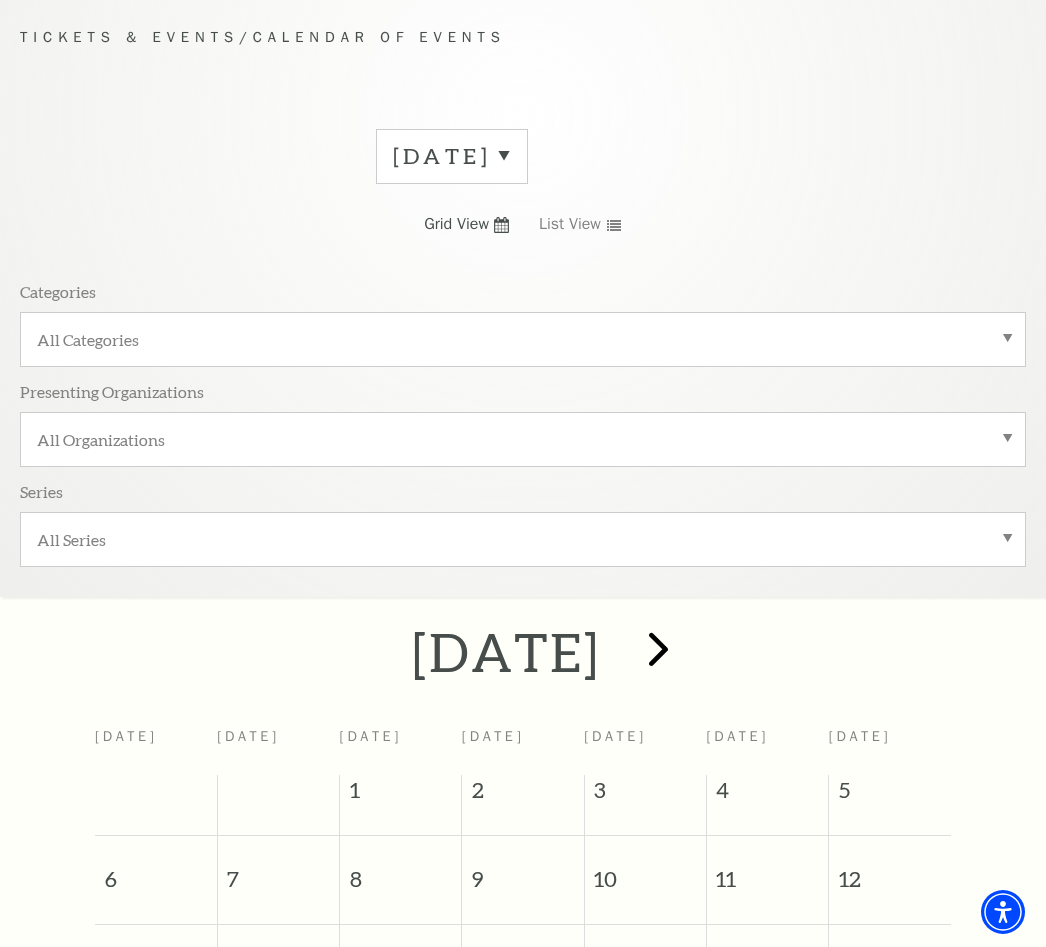 click at bounding box center (658, 648) 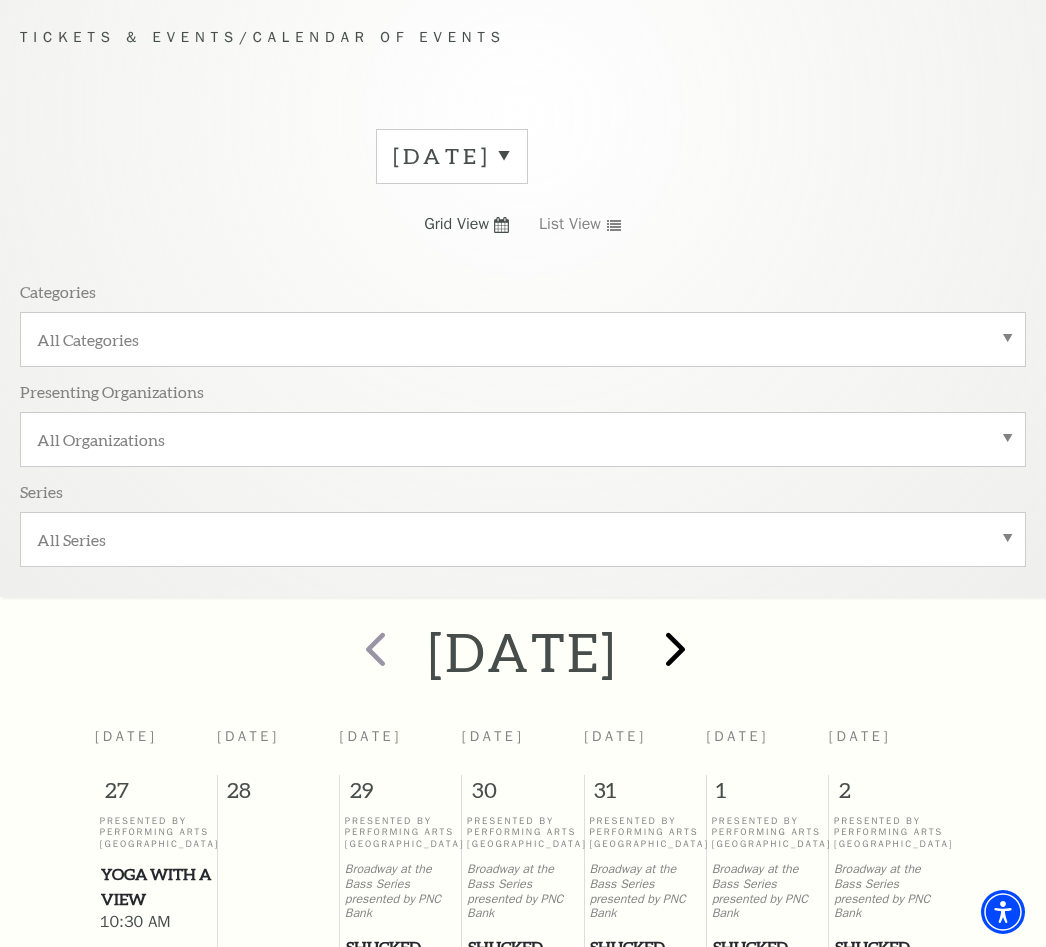 click at bounding box center (675, 648) 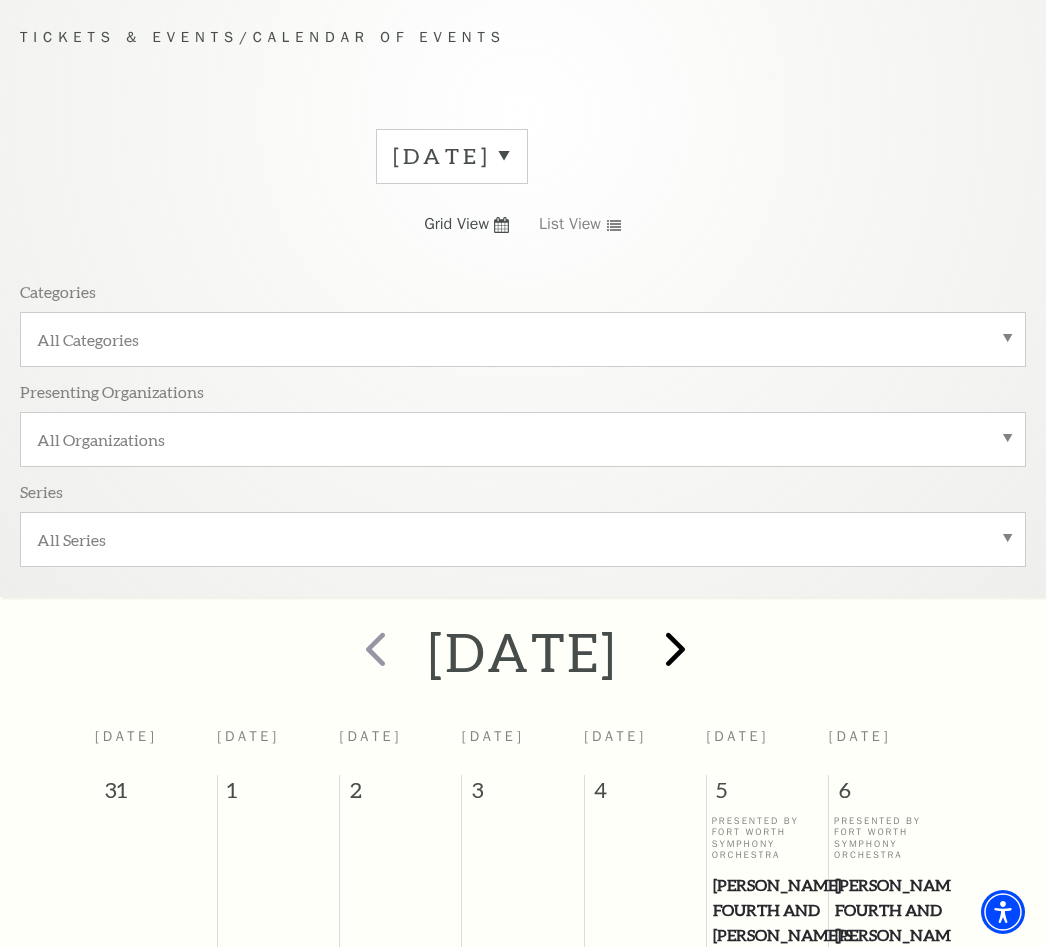 click at bounding box center (675, 648) 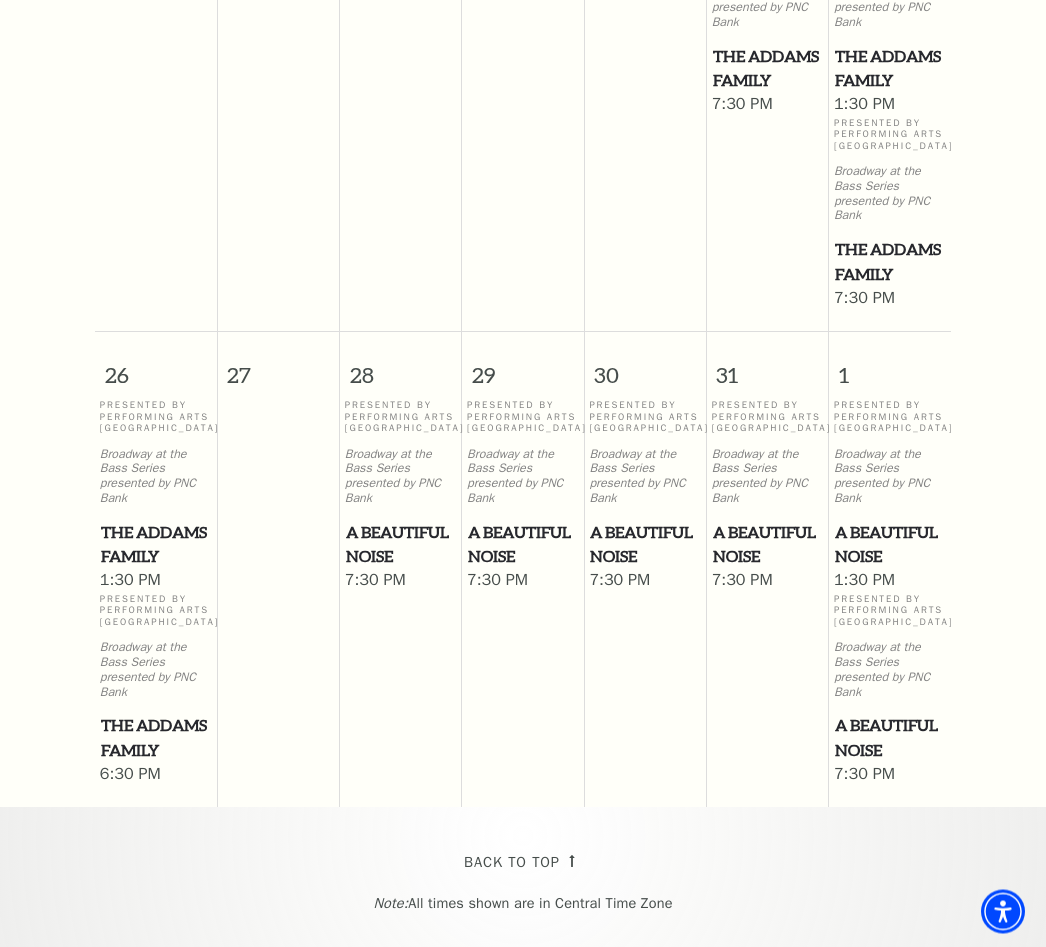 scroll, scrollTop: 2004, scrollLeft: 0, axis: vertical 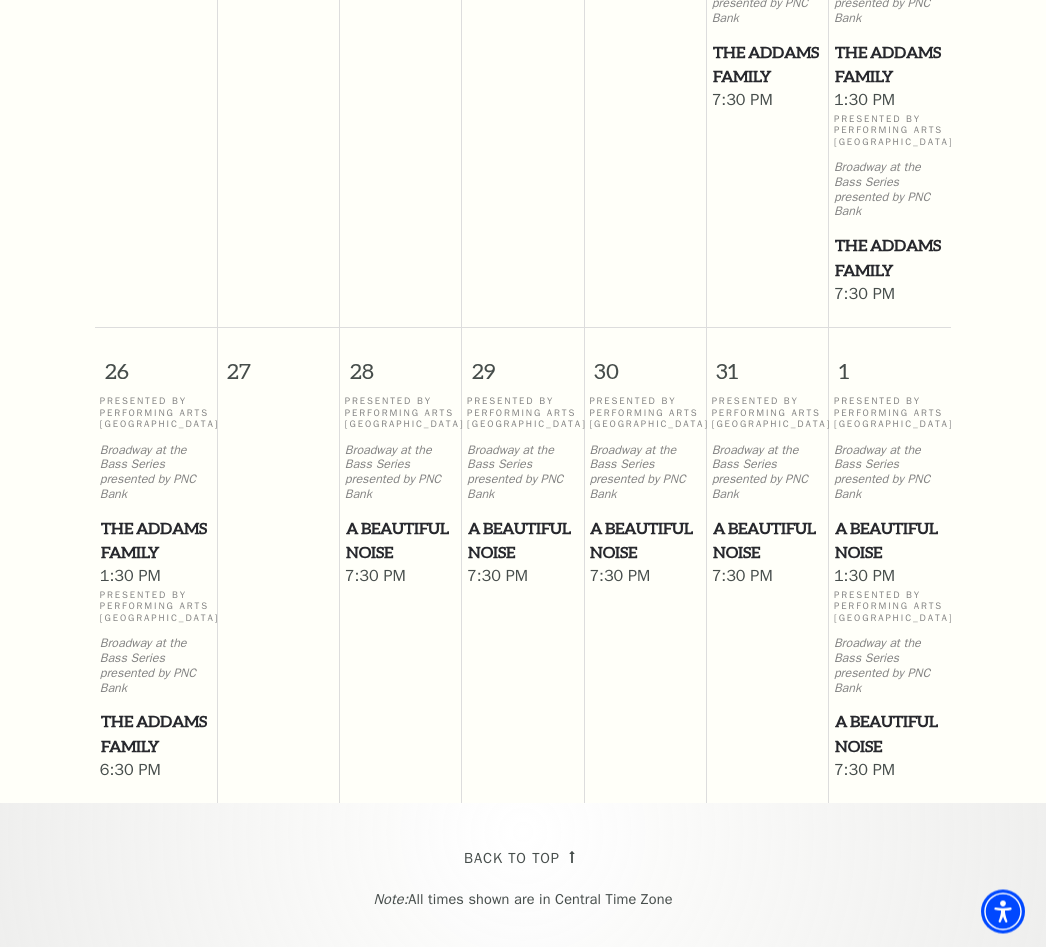 click on "A Beautiful Noise" at bounding box center [645, 541] 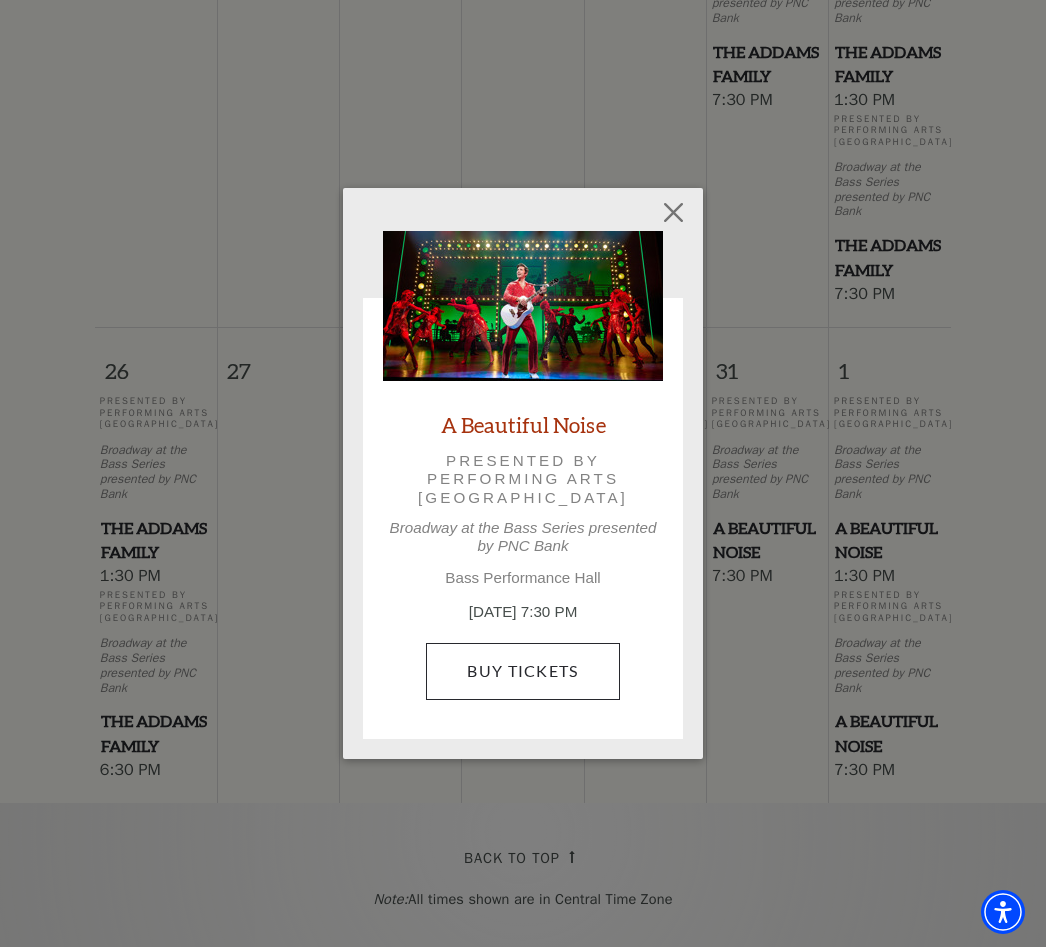 click on "Buy Tickets" at bounding box center (522, 671) 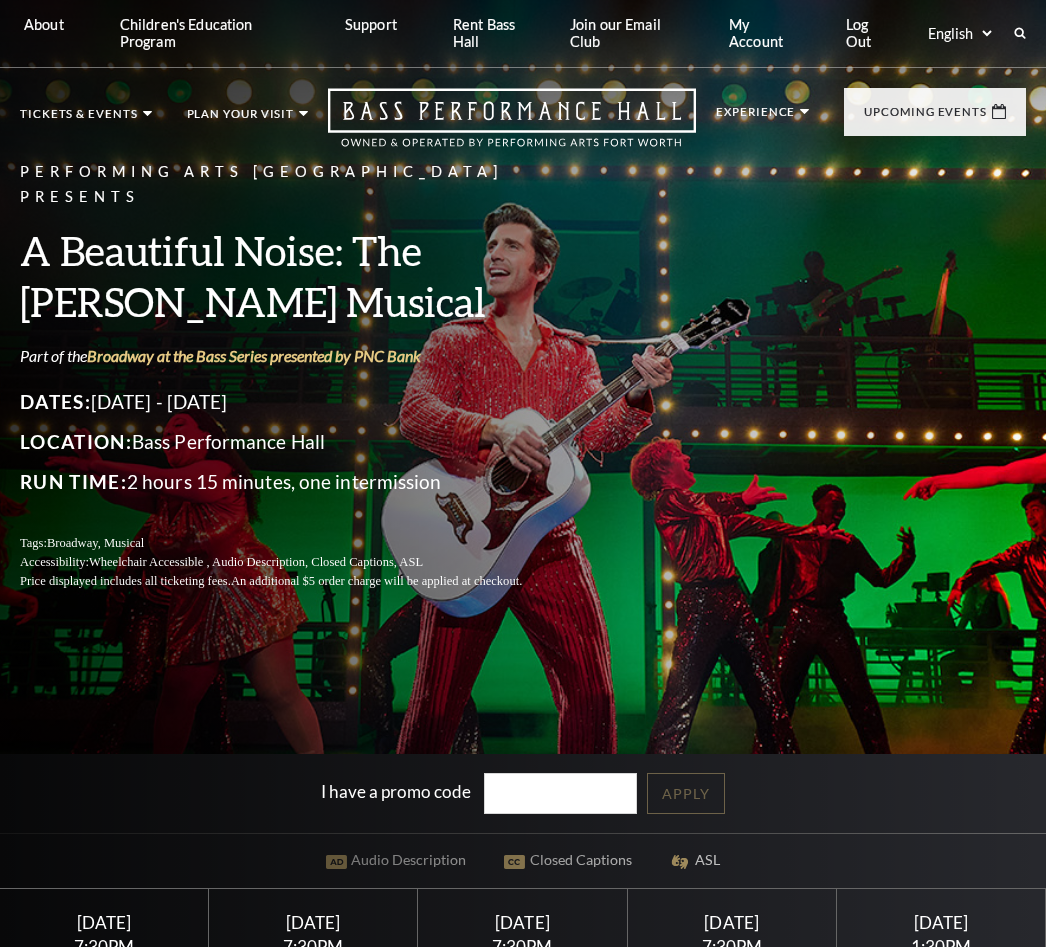 scroll, scrollTop: 0, scrollLeft: 0, axis: both 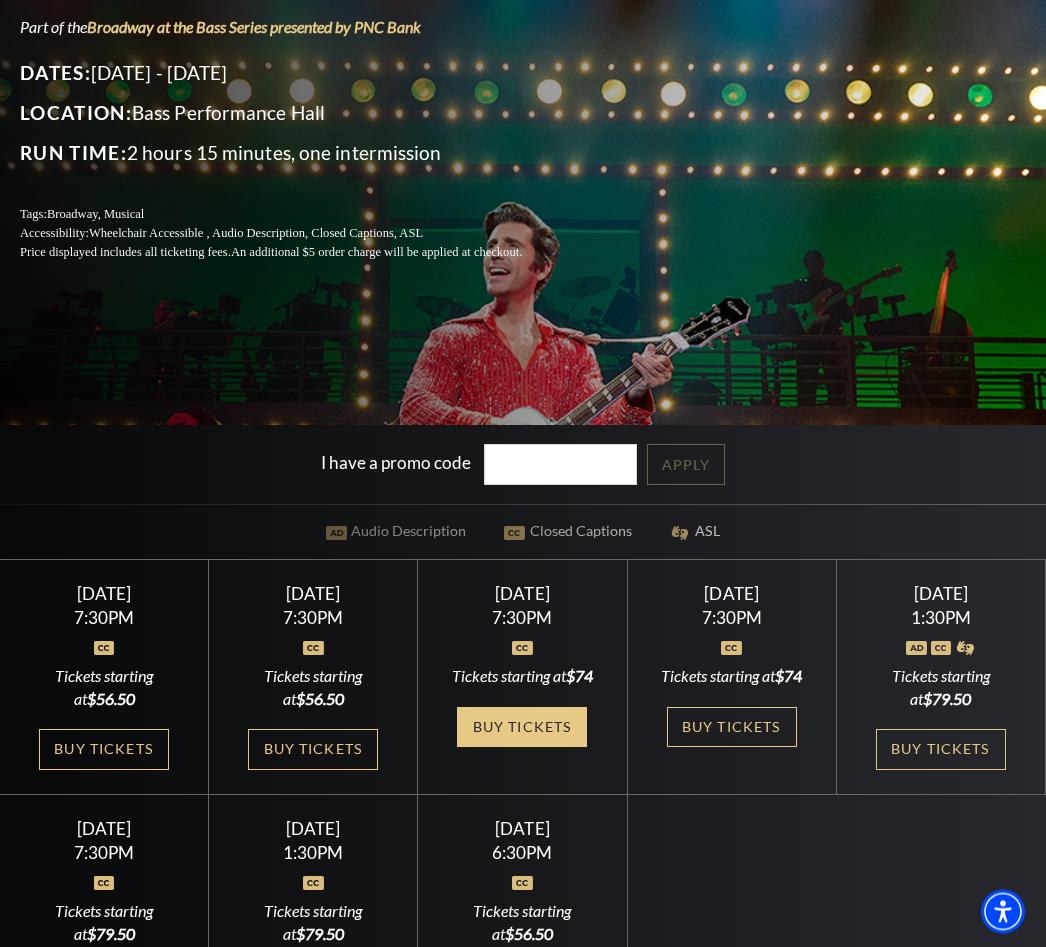 click on "Buy Tickets" at bounding box center [522, 728] 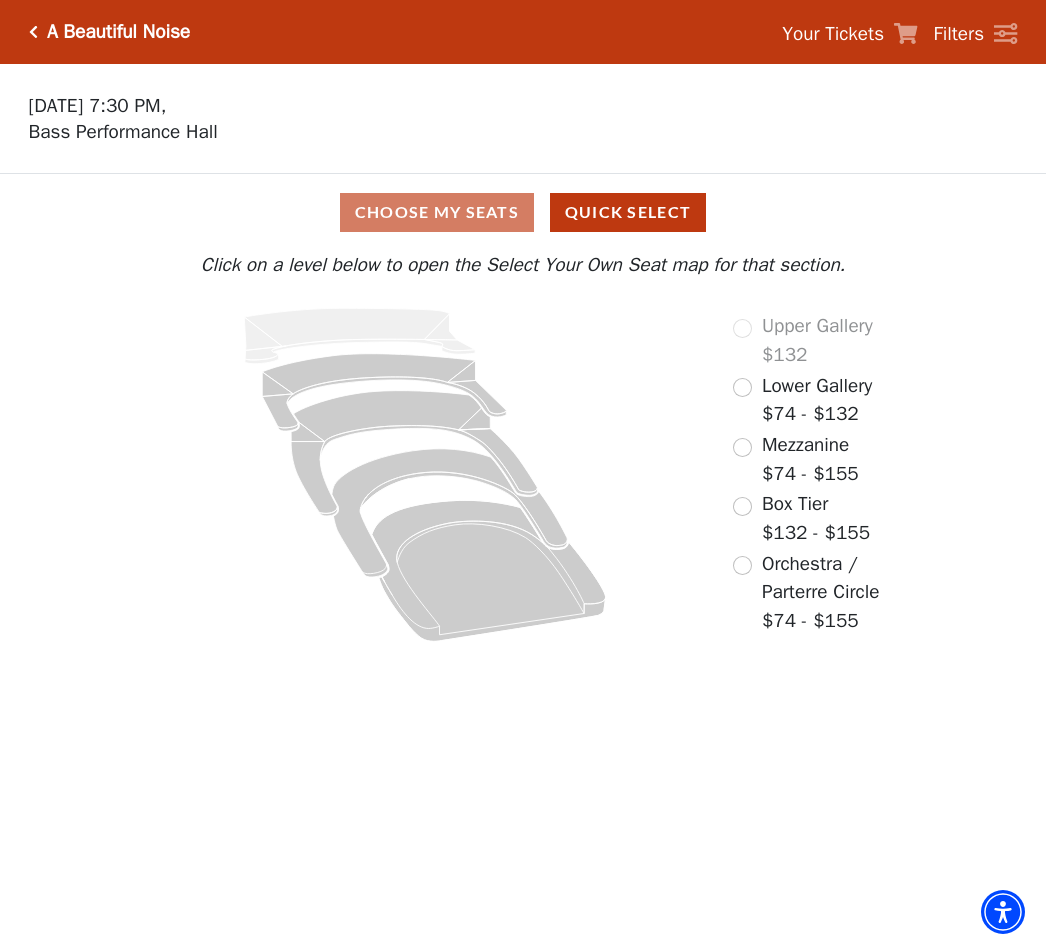 scroll, scrollTop: 0, scrollLeft: 0, axis: both 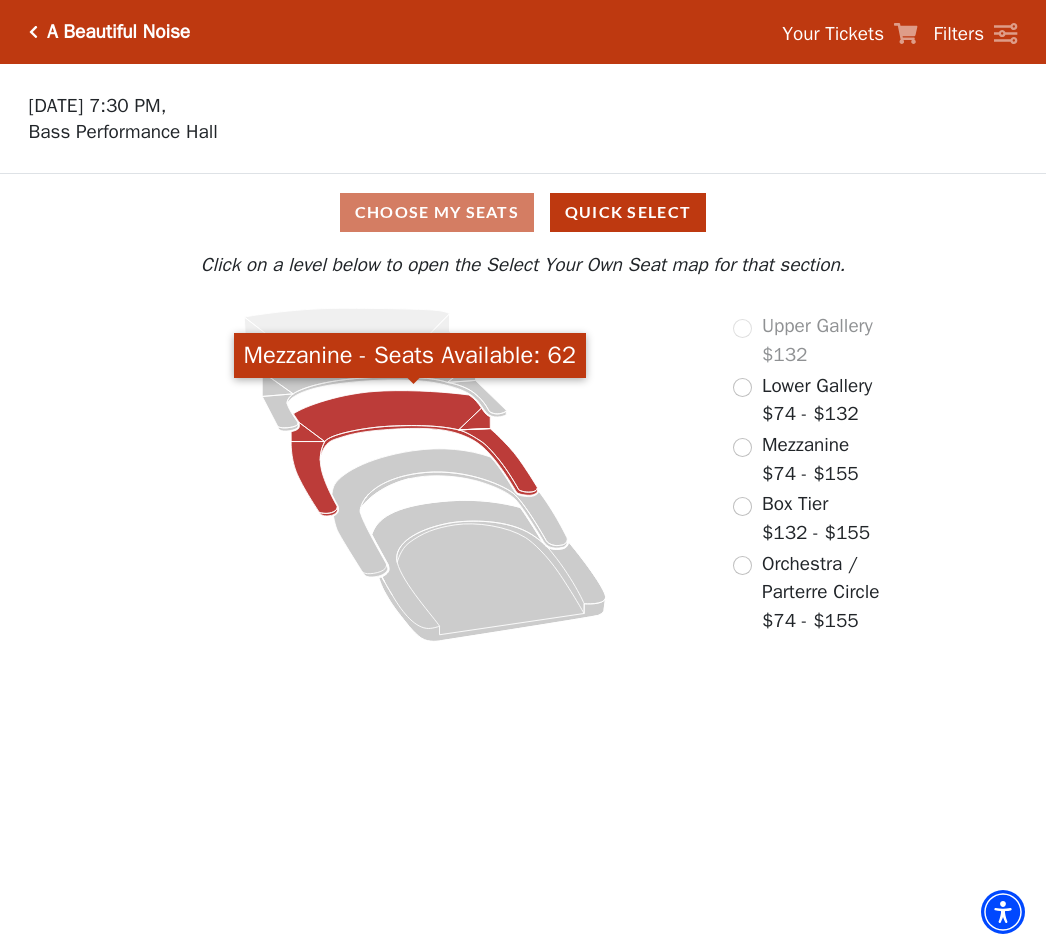 click 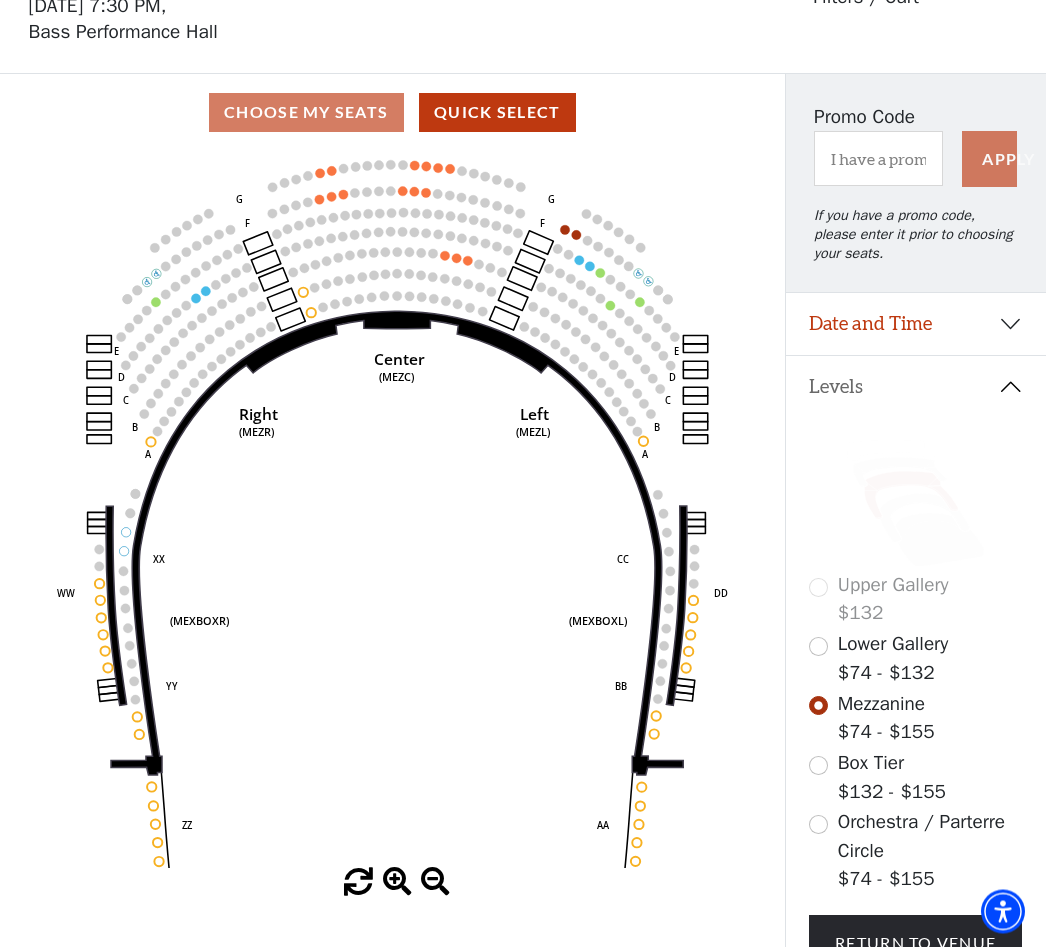 scroll, scrollTop: 100, scrollLeft: 0, axis: vertical 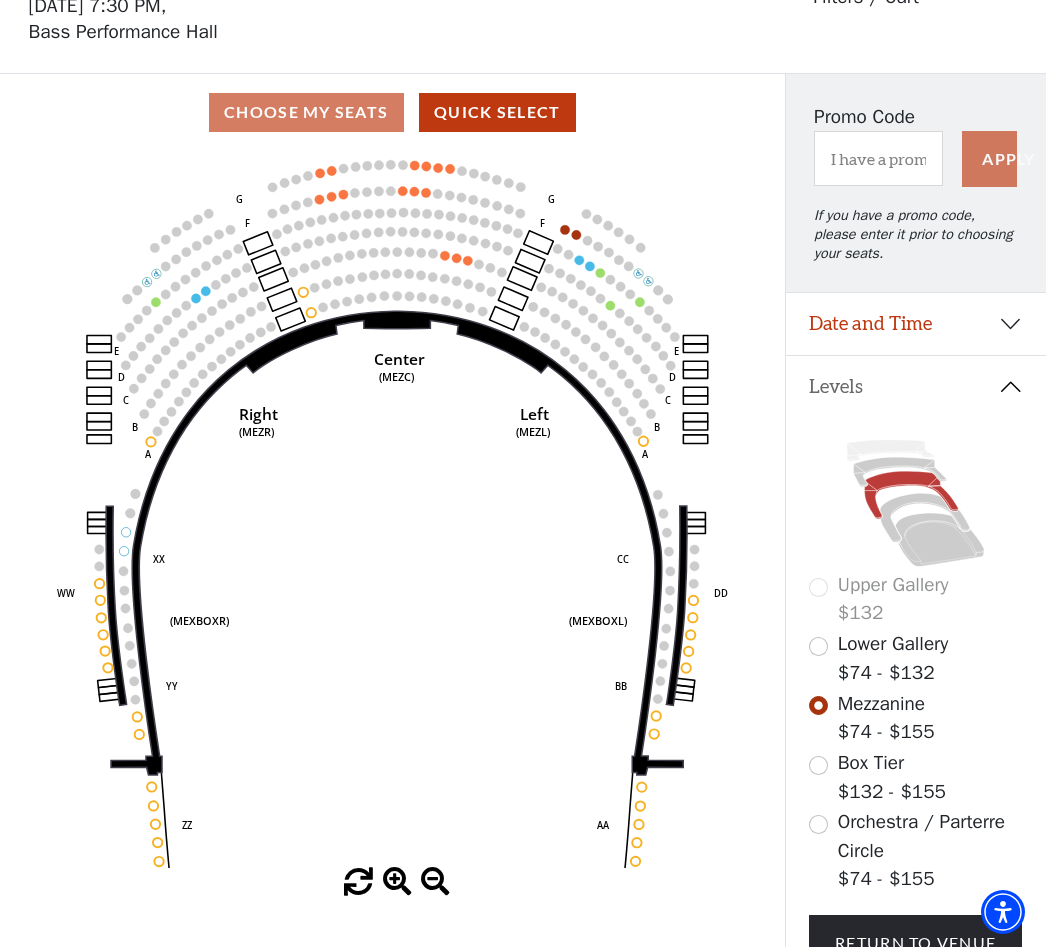 click at bounding box center [818, 765] 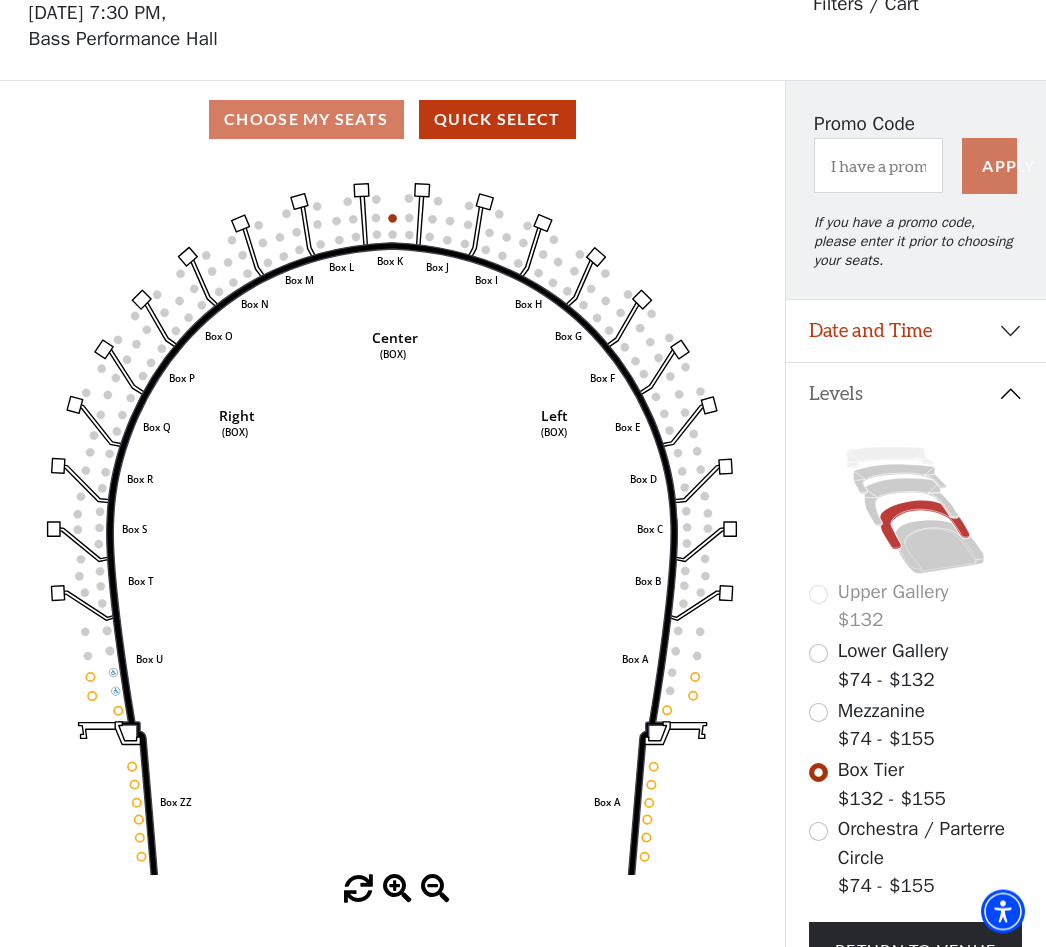 scroll, scrollTop: 93, scrollLeft: 0, axis: vertical 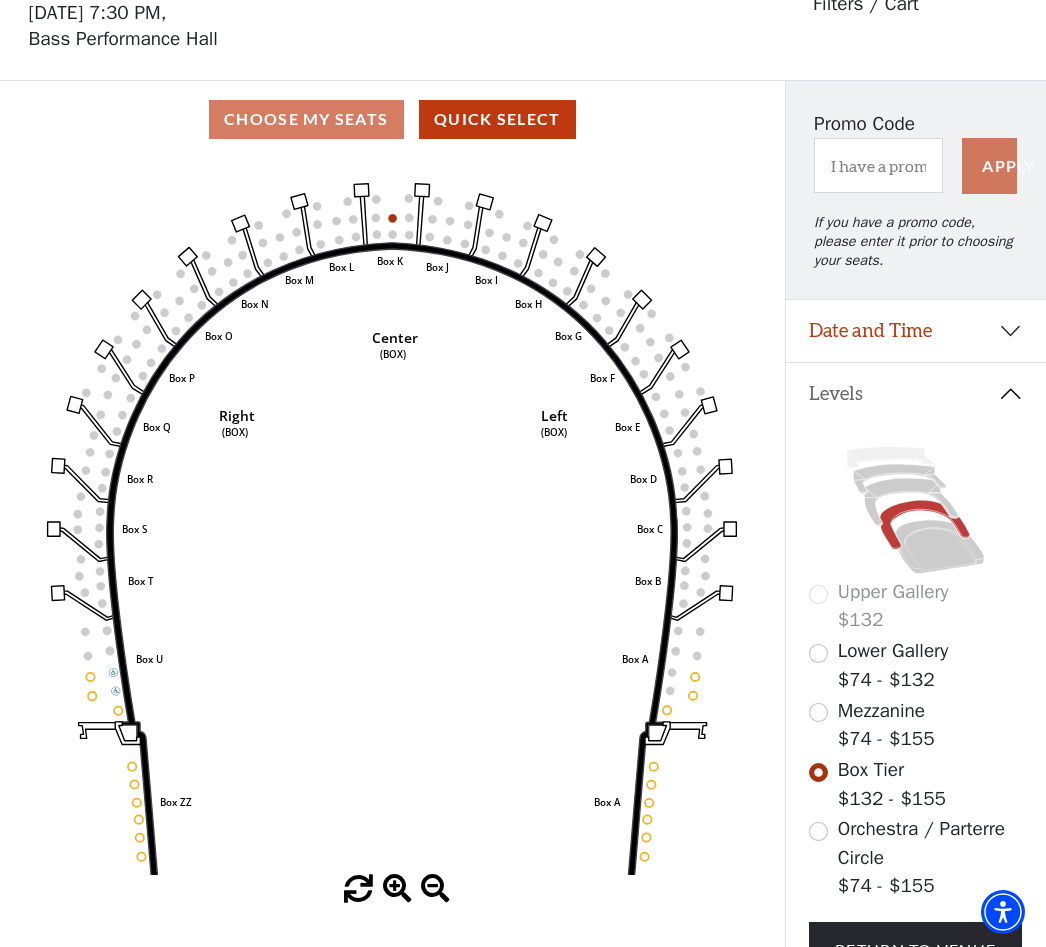 click at bounding box center [818, 712] 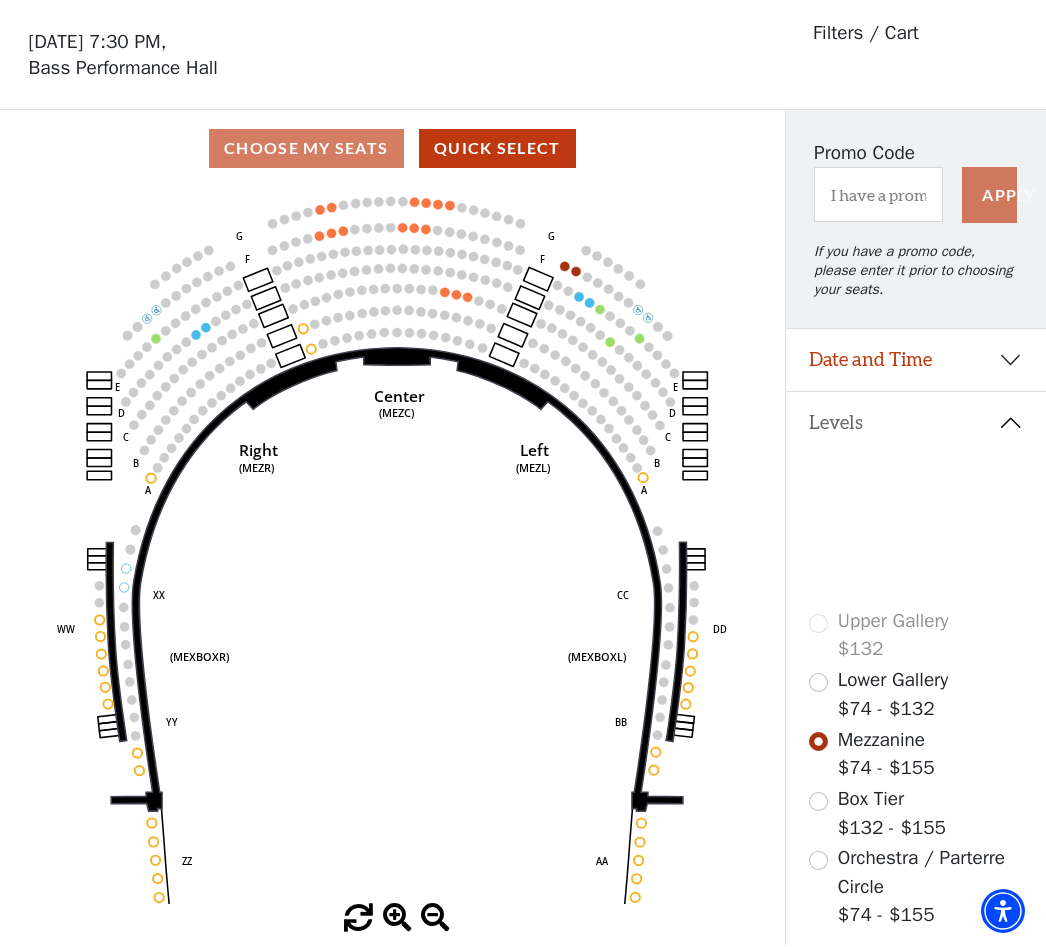 scroll, scrollTop: 93, scrollLeft: 0, axis: vertical 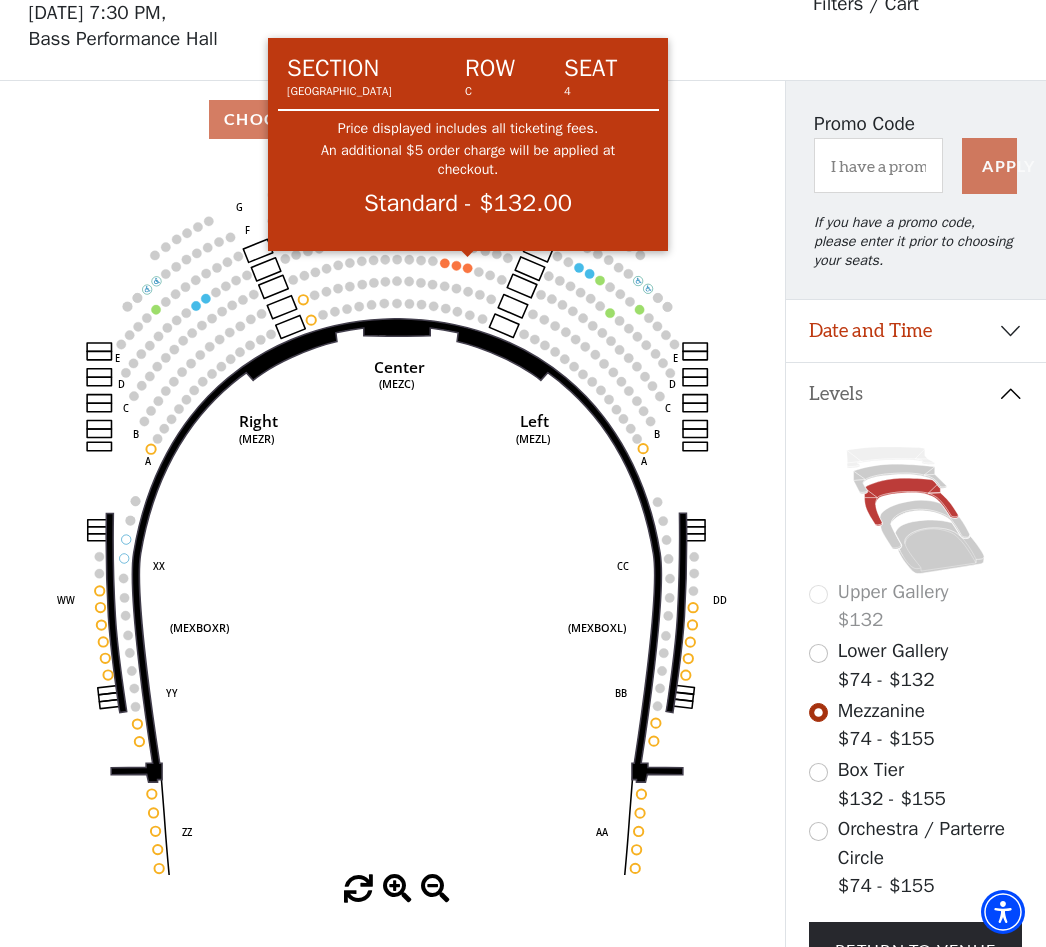 click 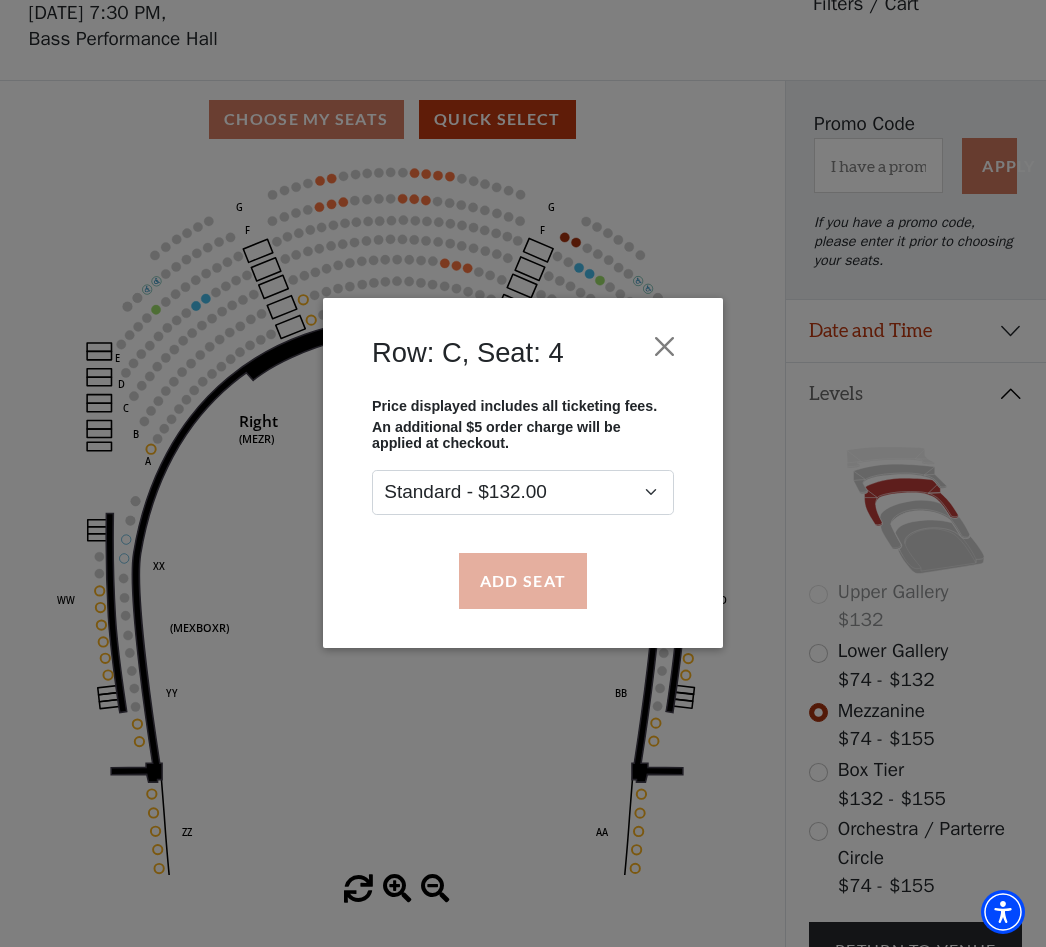 click on "Add Seat" at bounding box center [523, 581] 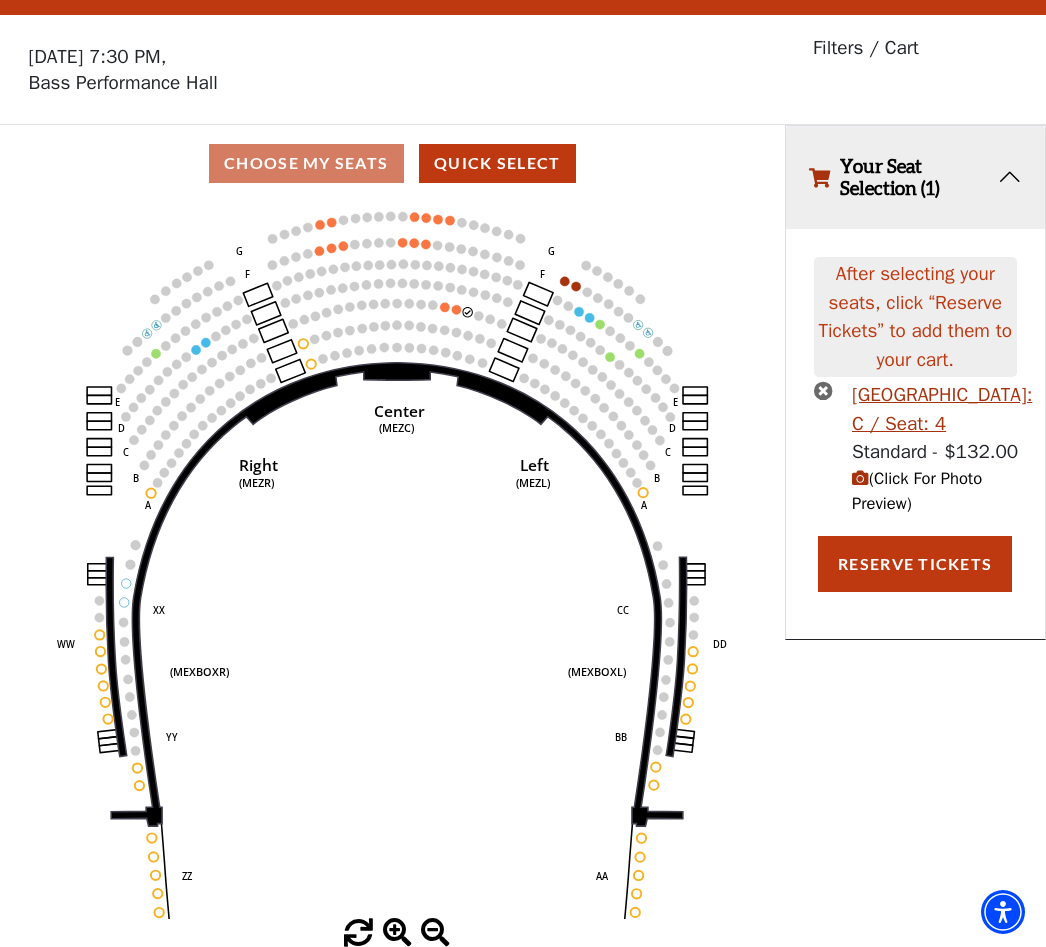 scroll, scrollTop: 0, scrollLeft: 0, axis: both 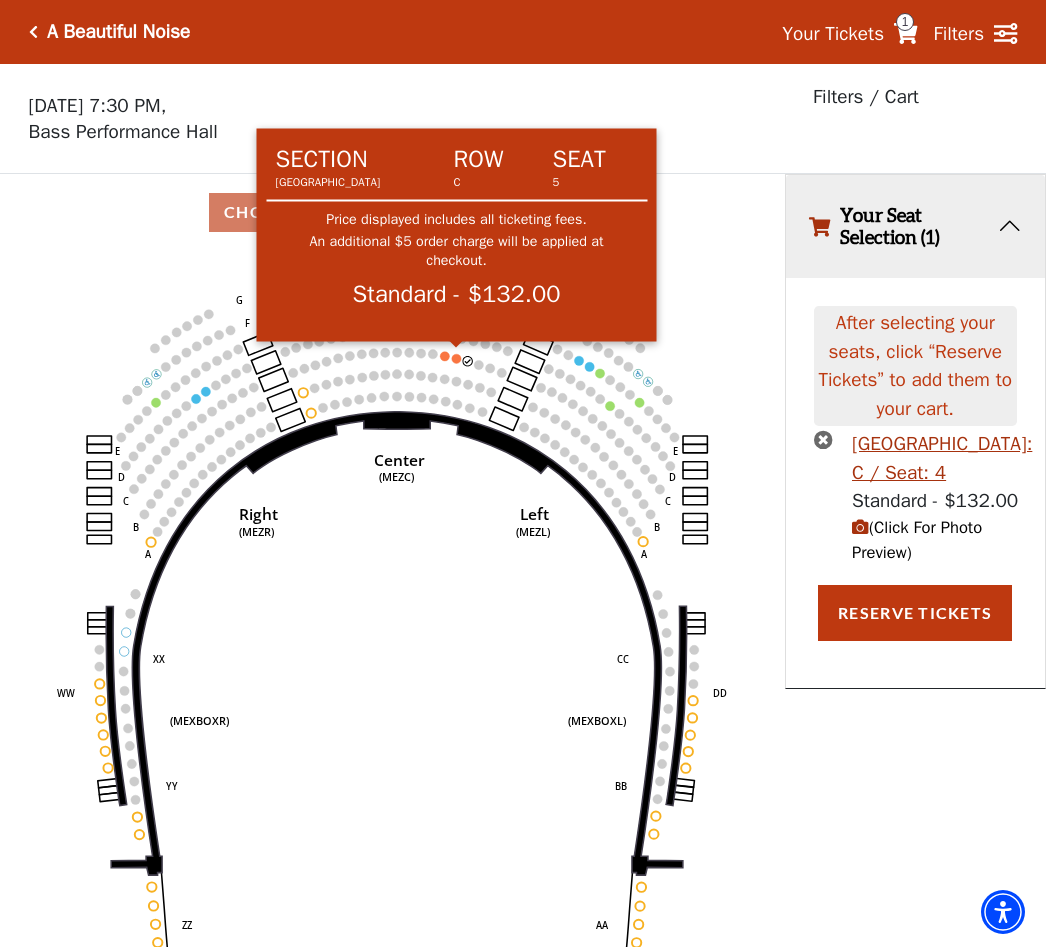 click 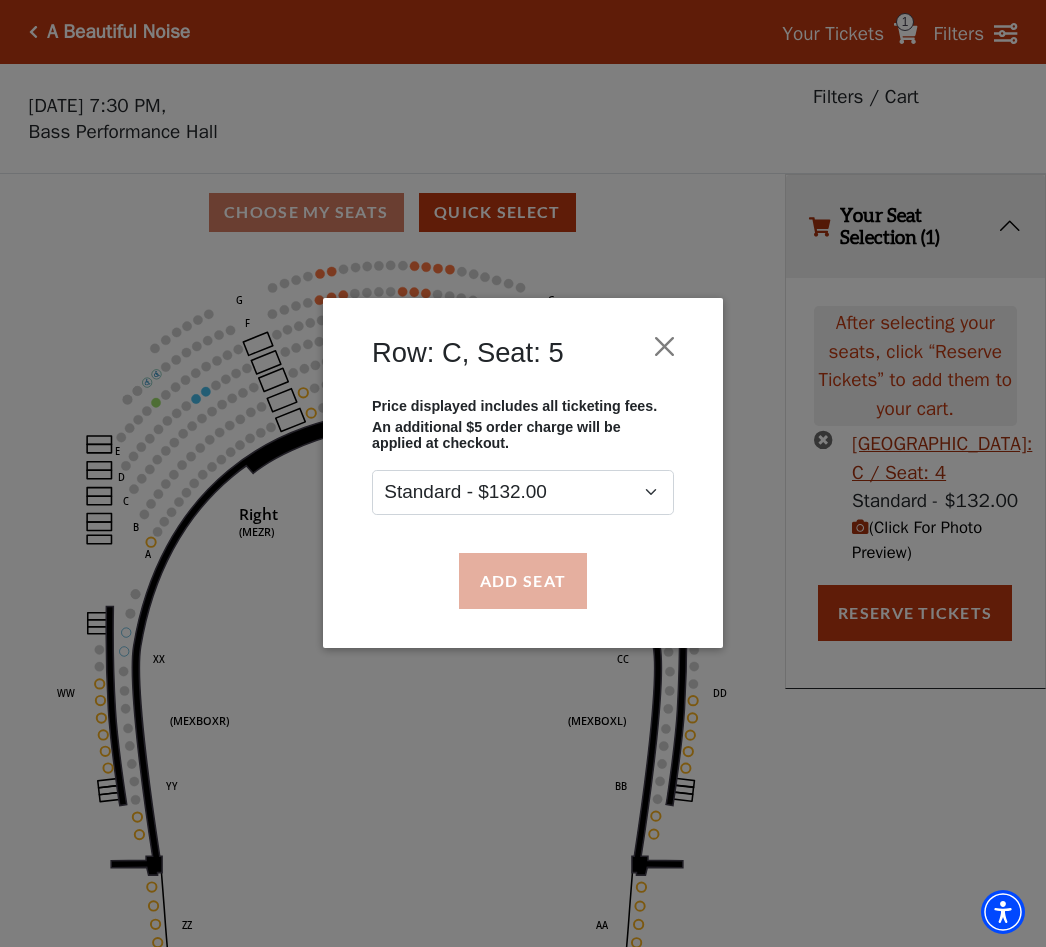 click on "Add Seat" at bounding box center (523, 581) 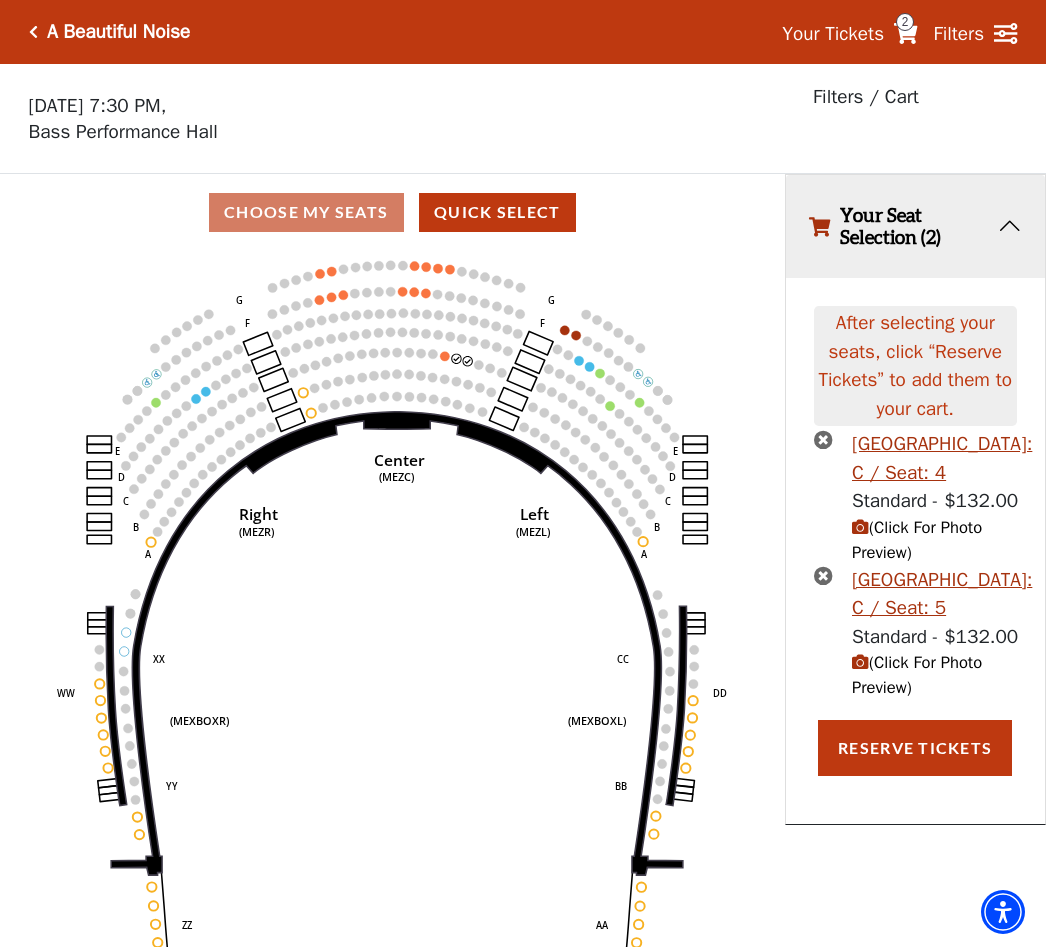 click on "(Click For Photo Preview)" at bounding box center (917, 675) 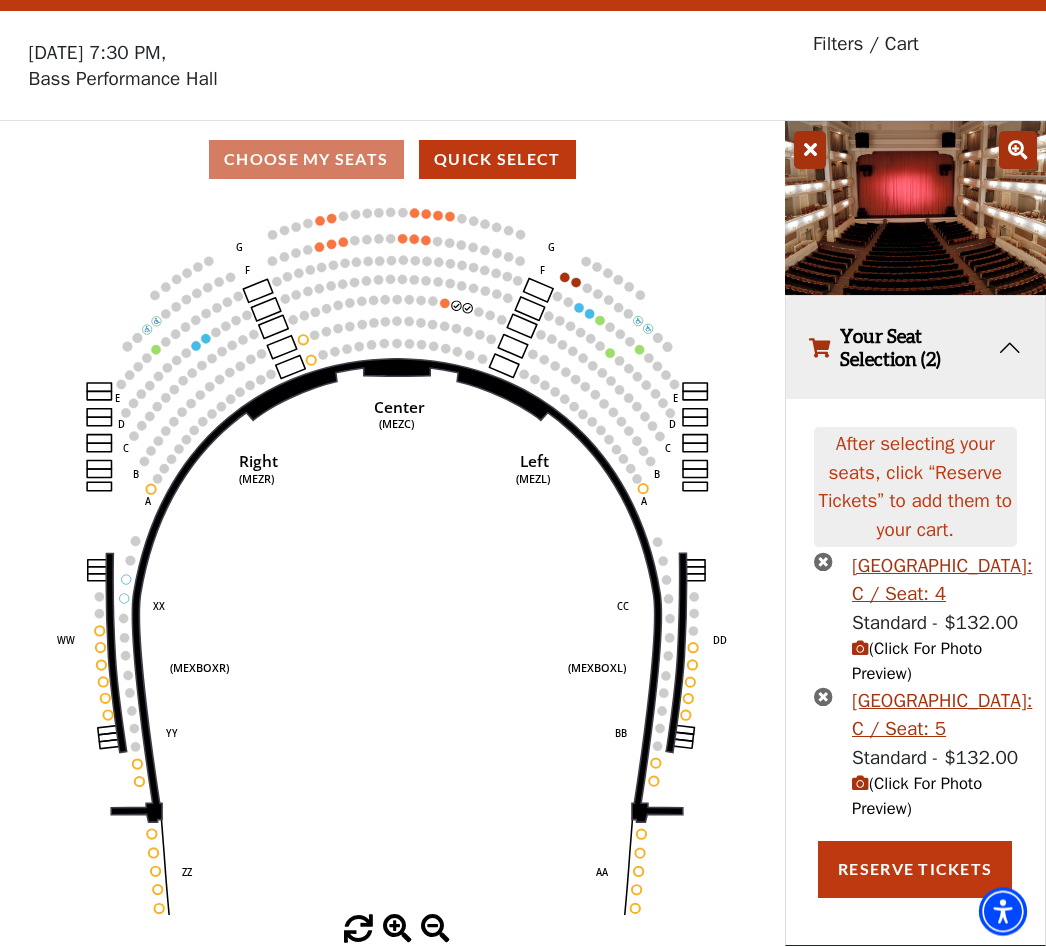 scroll, scrollTop: 88, scrollLeft: 0, axis: vertical 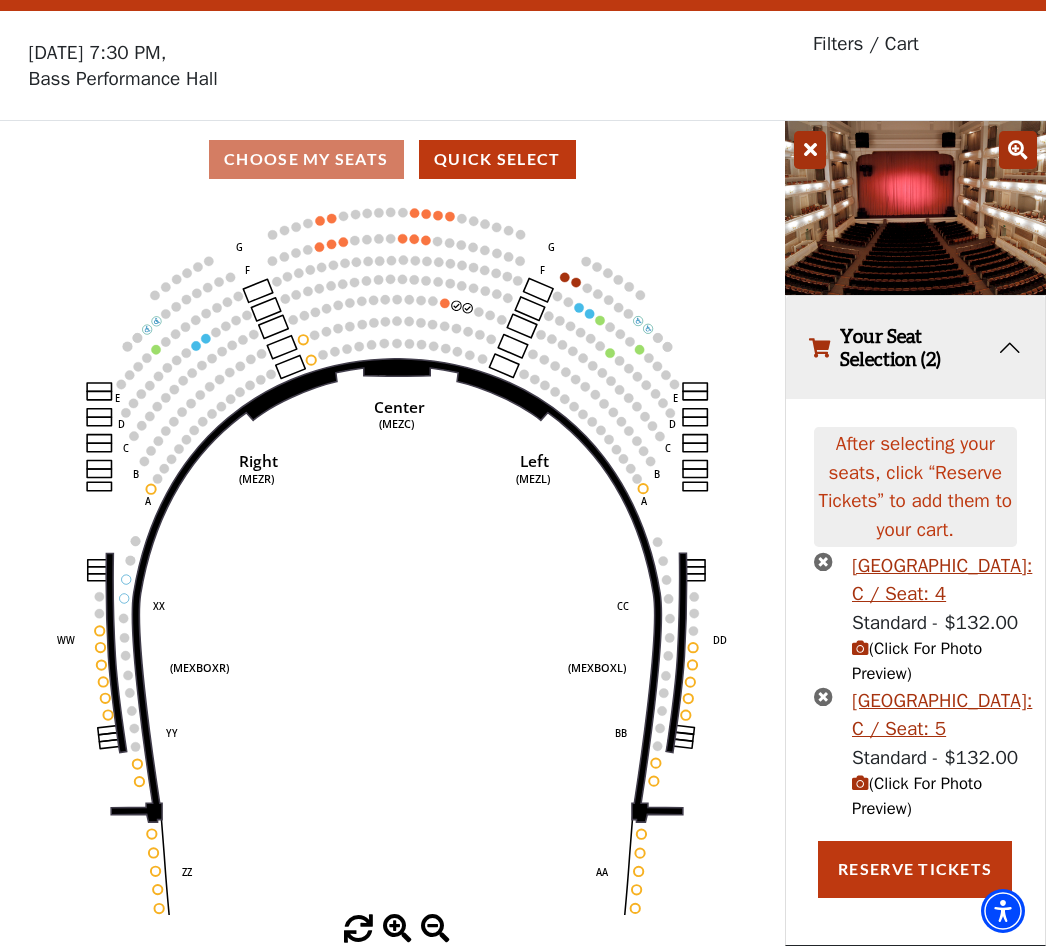 click on "Reserve Tickets" at bounding box center (915, 870) 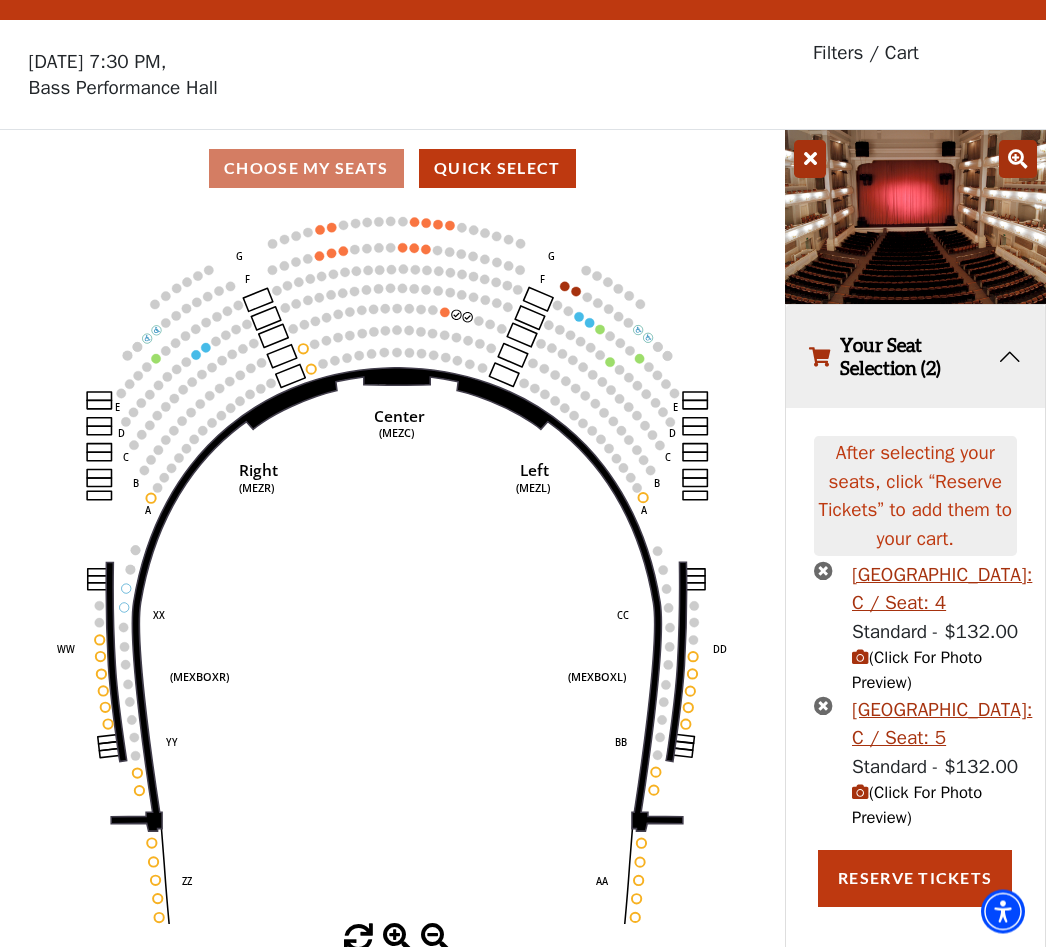 scroll, scrollTop: 0, scrollLeft: 0, axis: both 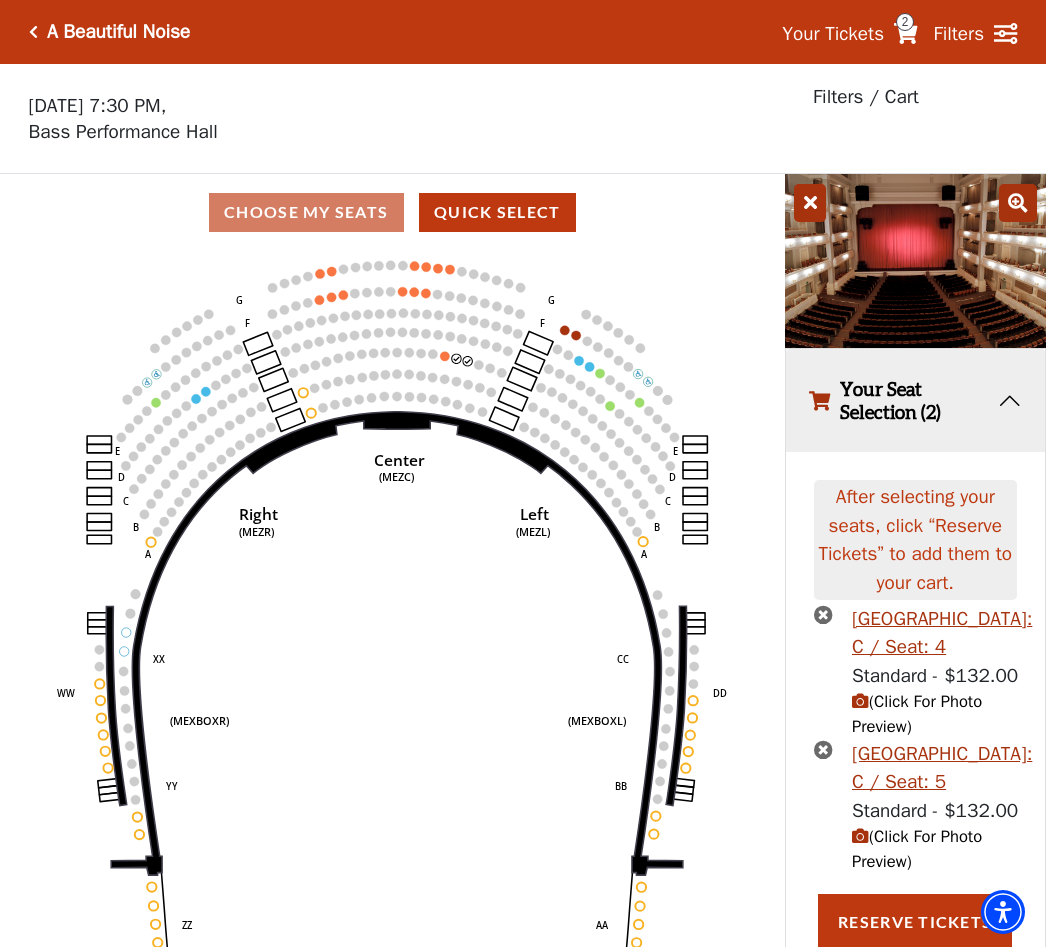click on "2" at bounding box center [905, 22] 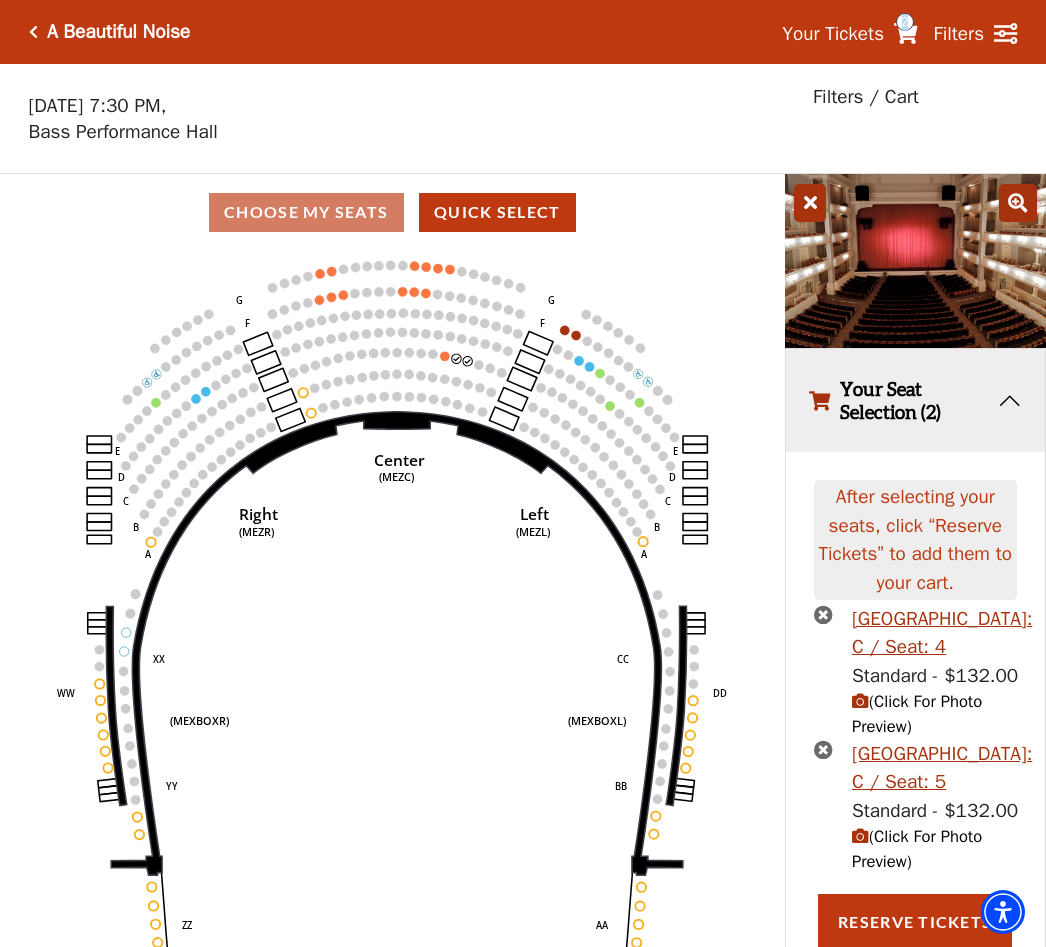 click 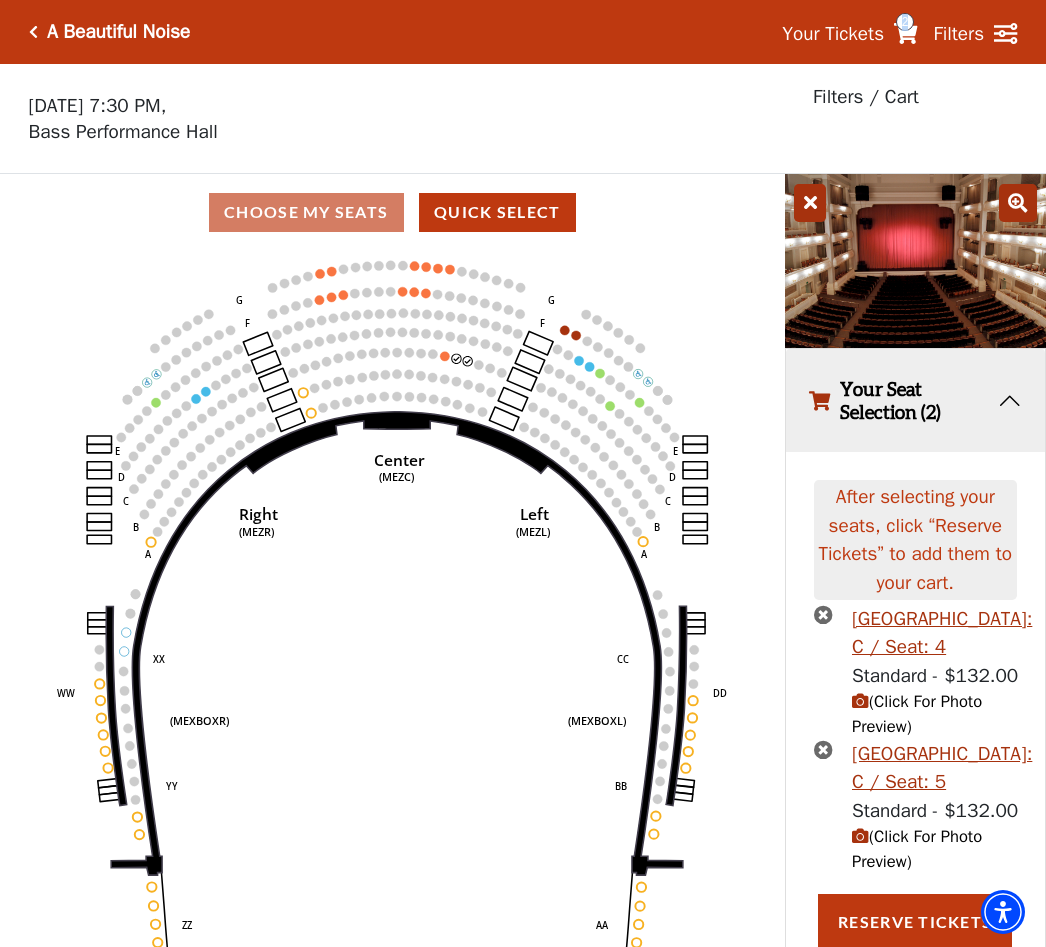 click on "2" at bounding box center [905, 22] 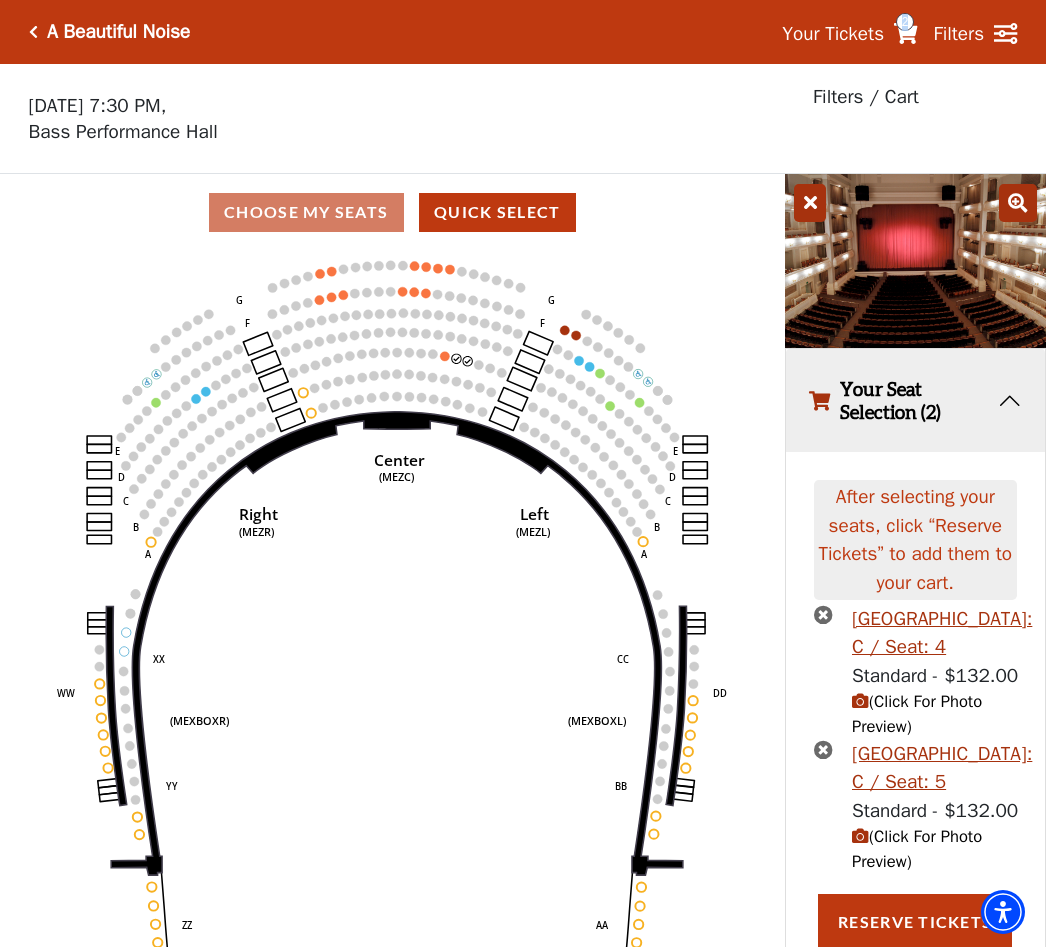 click on "Your Seat Selection (2)" at bounding box center [916, 400] 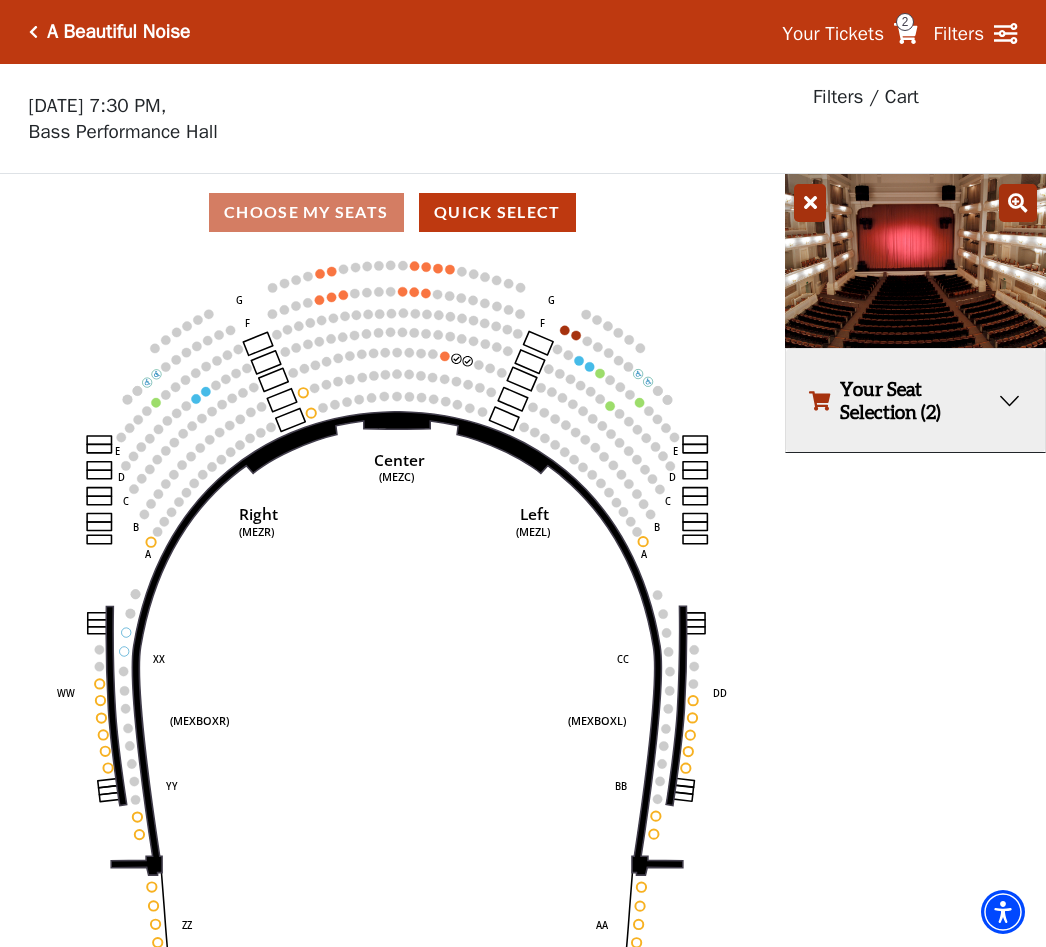 click on "Your Seat Selection (2)" at bounding box center (916, 400) 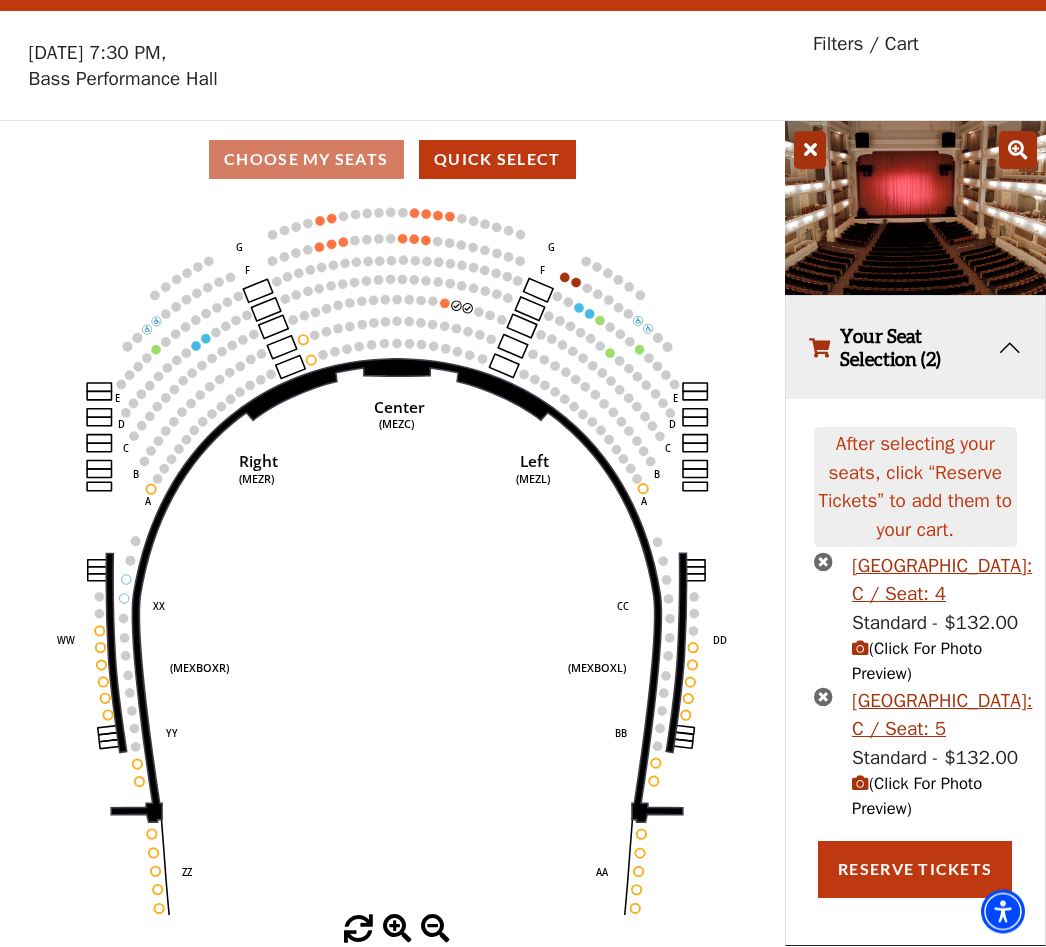 scroll, scrollTop: 0, scrollLeft: 0, axis: both 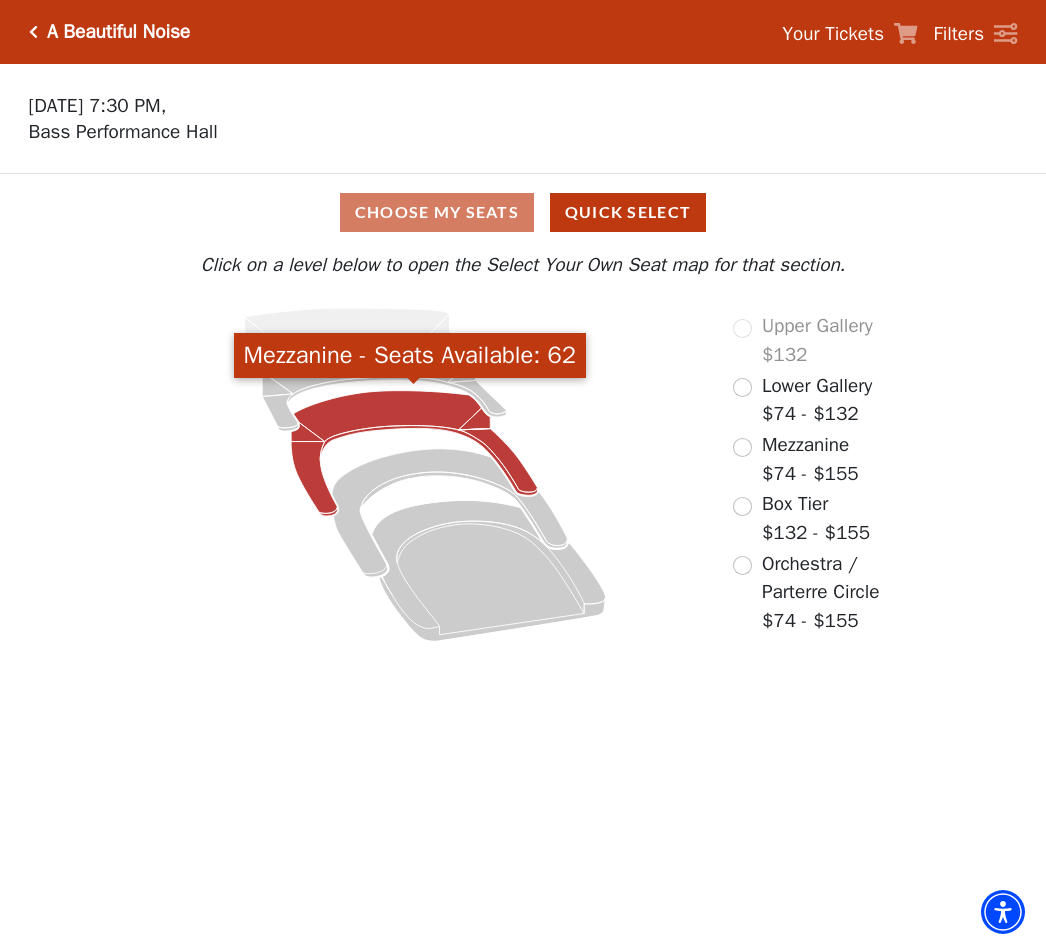 click 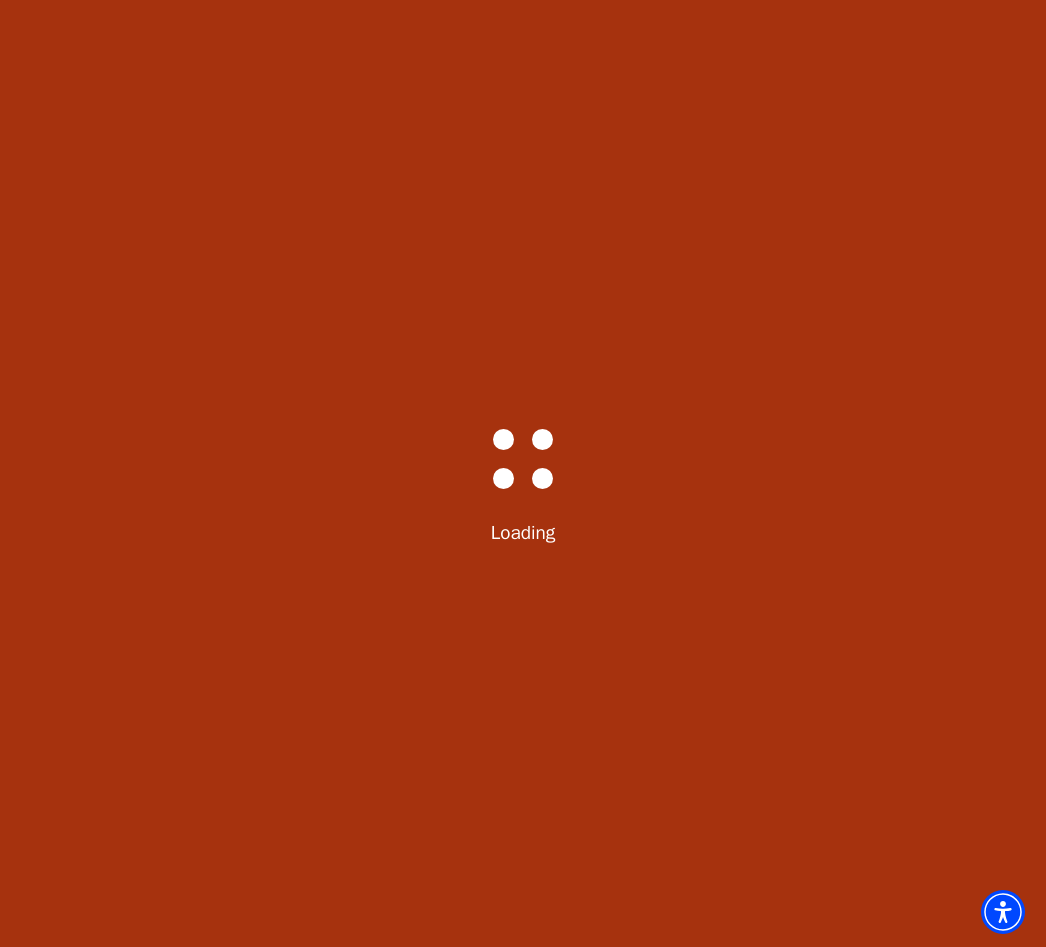 click on "Bass-Hall_Loader-Med-Gray   Loading" at bounding box center [523, 473] 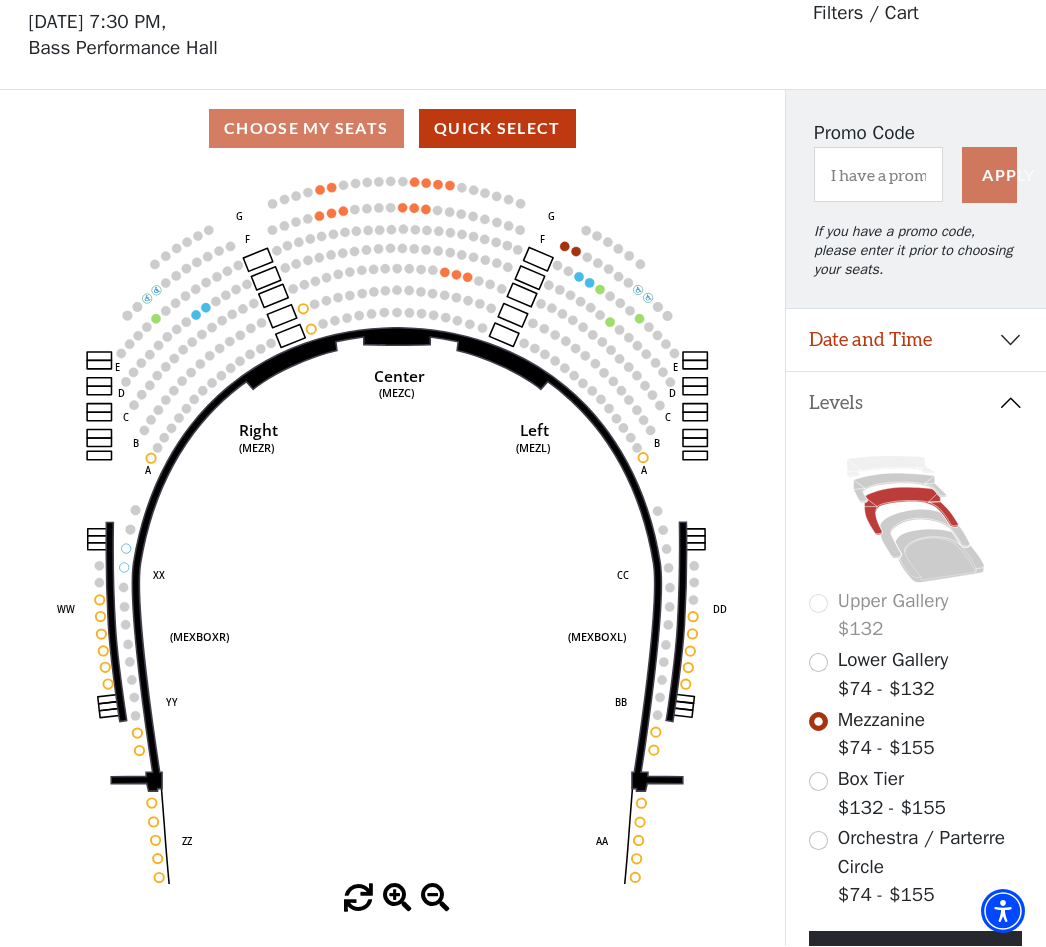 scroll, scrollTop: 93, scrollLeft: 0, axis: vertical 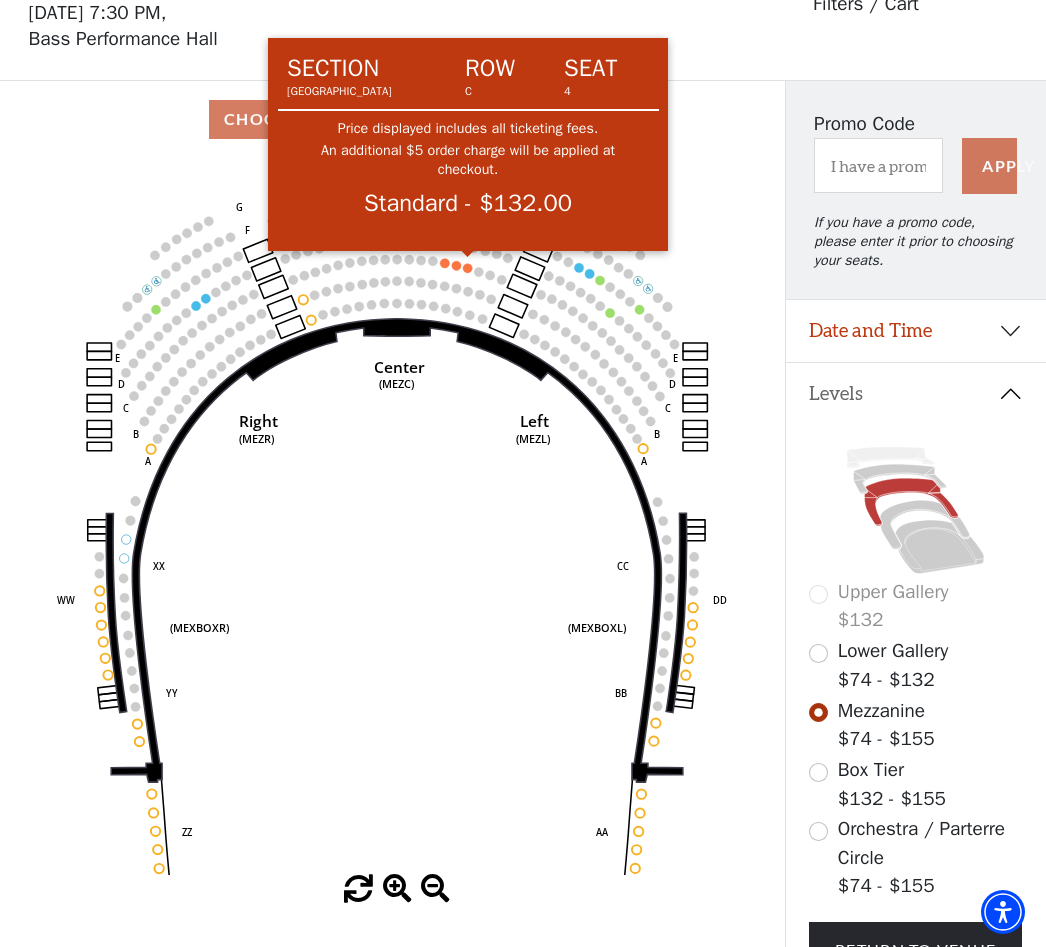 click 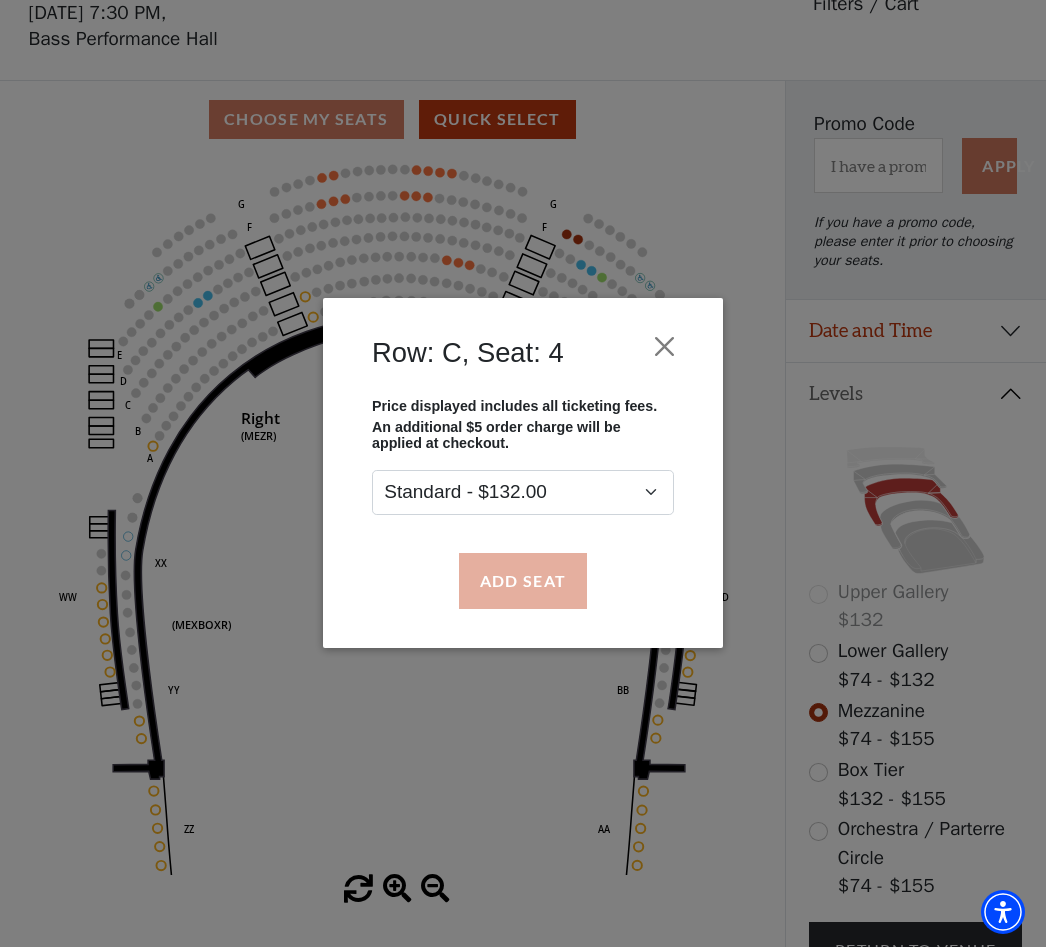 drag, startPoint x: 504, startPoint y: 571, endPoint x: 504, endPoint y: 587, distance: 16 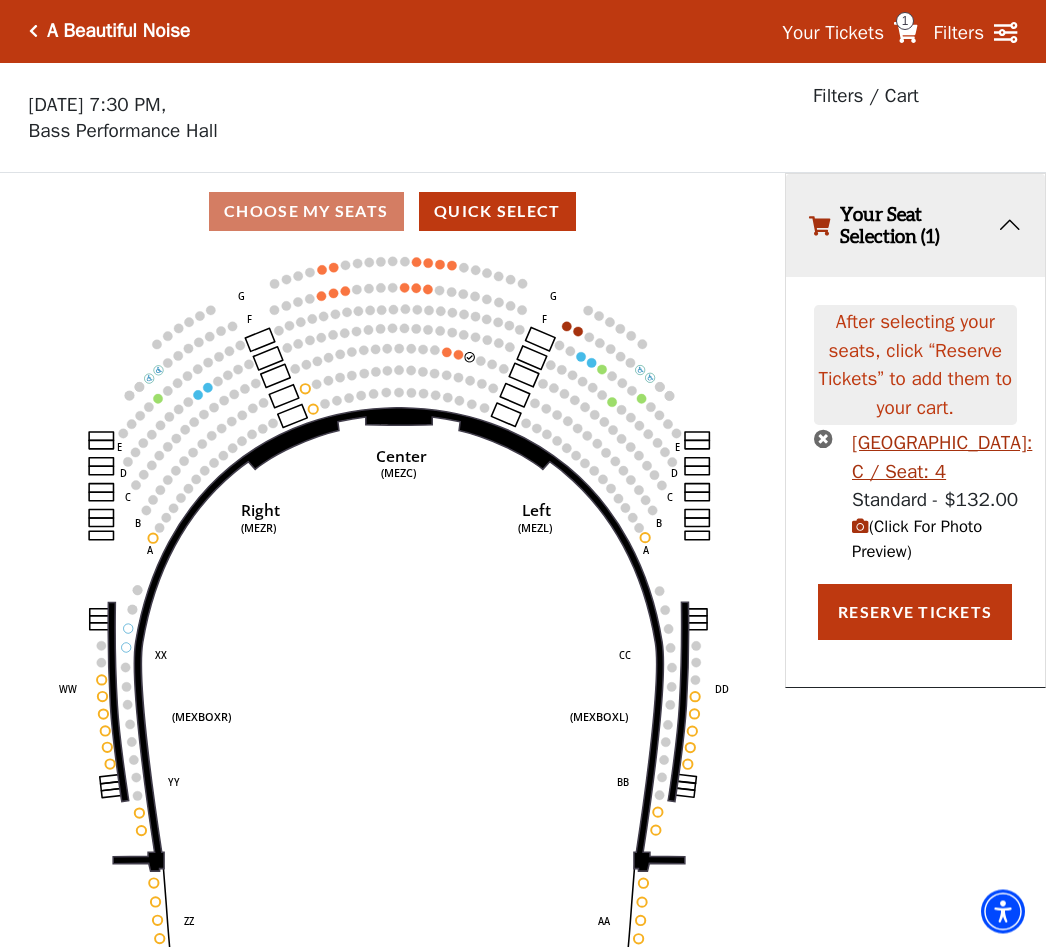 scroll, scrollTop: 0, scrollLeft: 0, axis: both 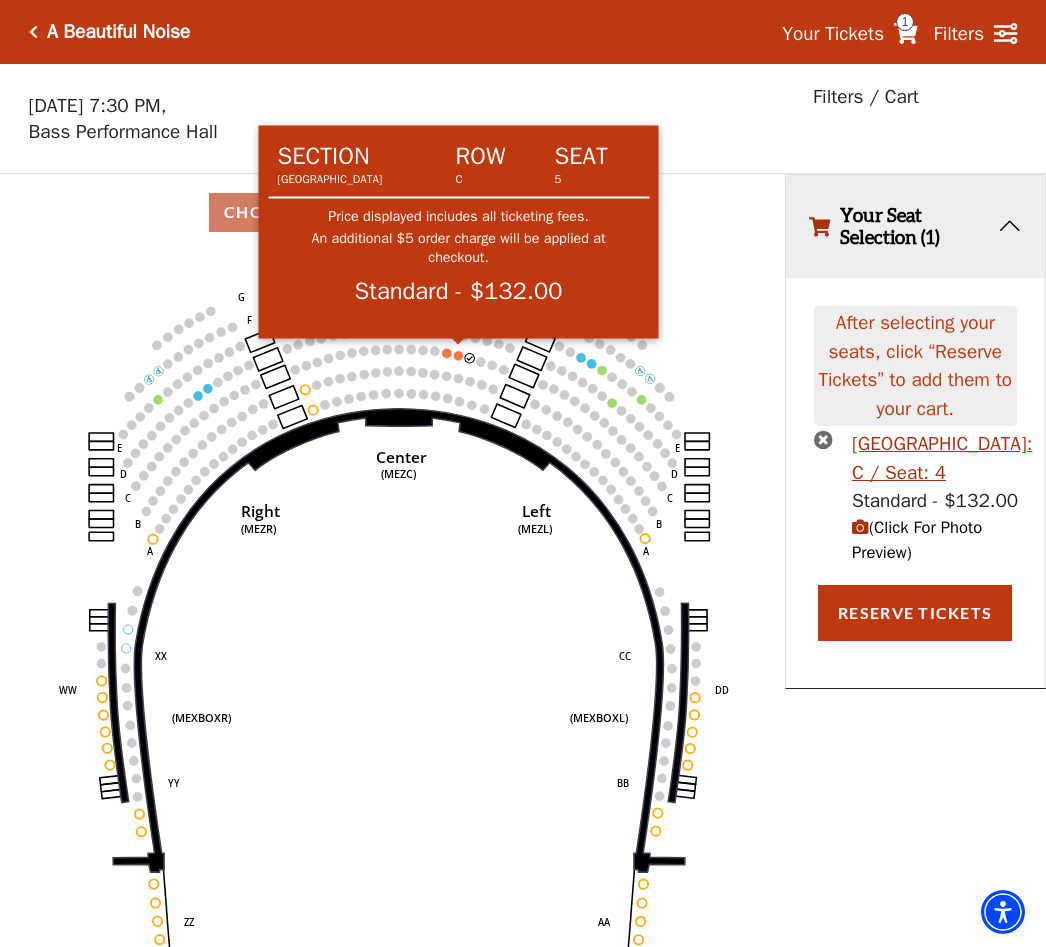 click 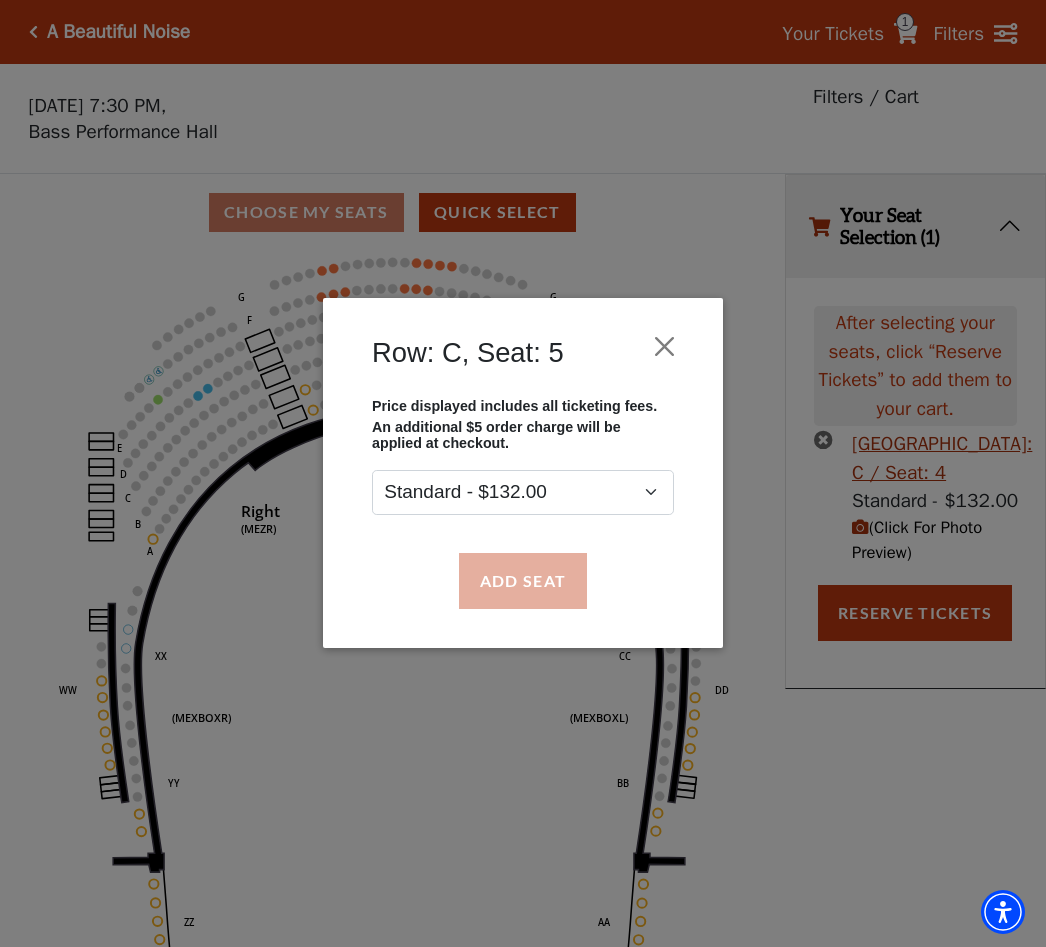 click on "Add Seat" at bounding box center (523, 581) 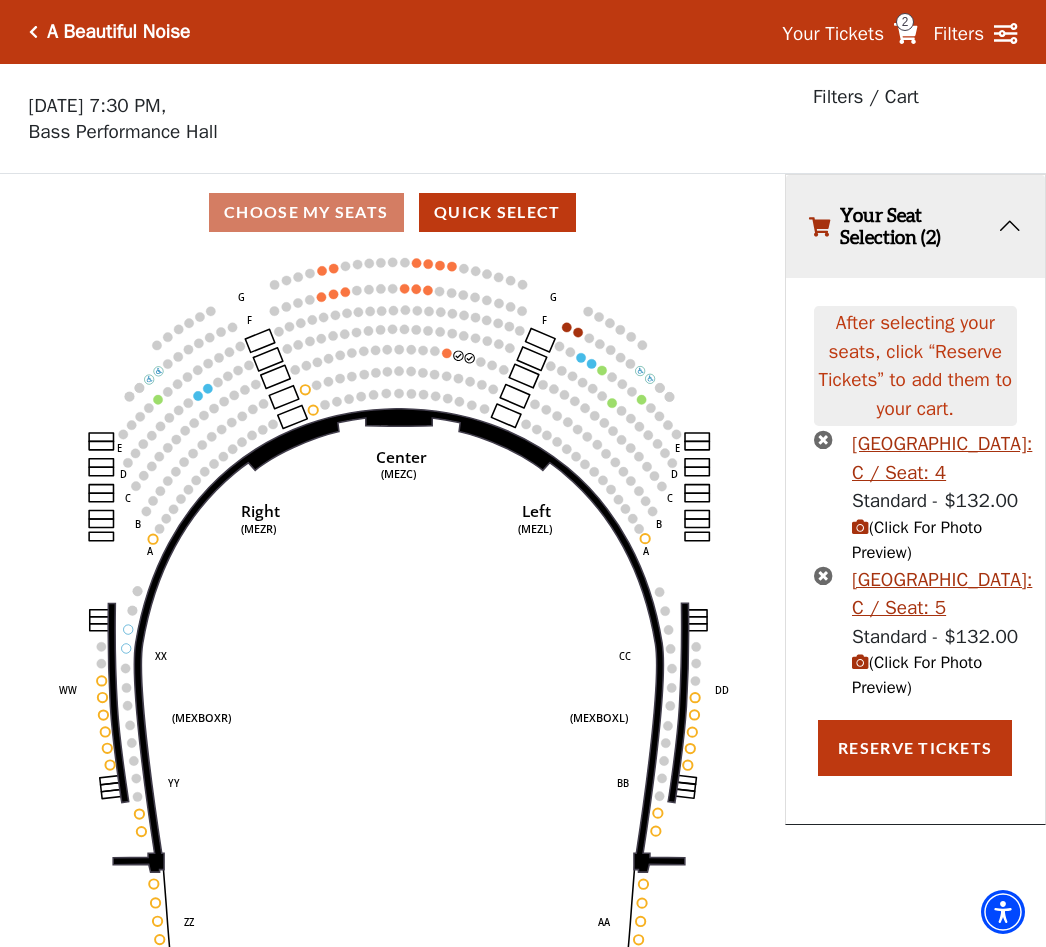 click on "Reserve Tickets" at bounding box center (915, 748) 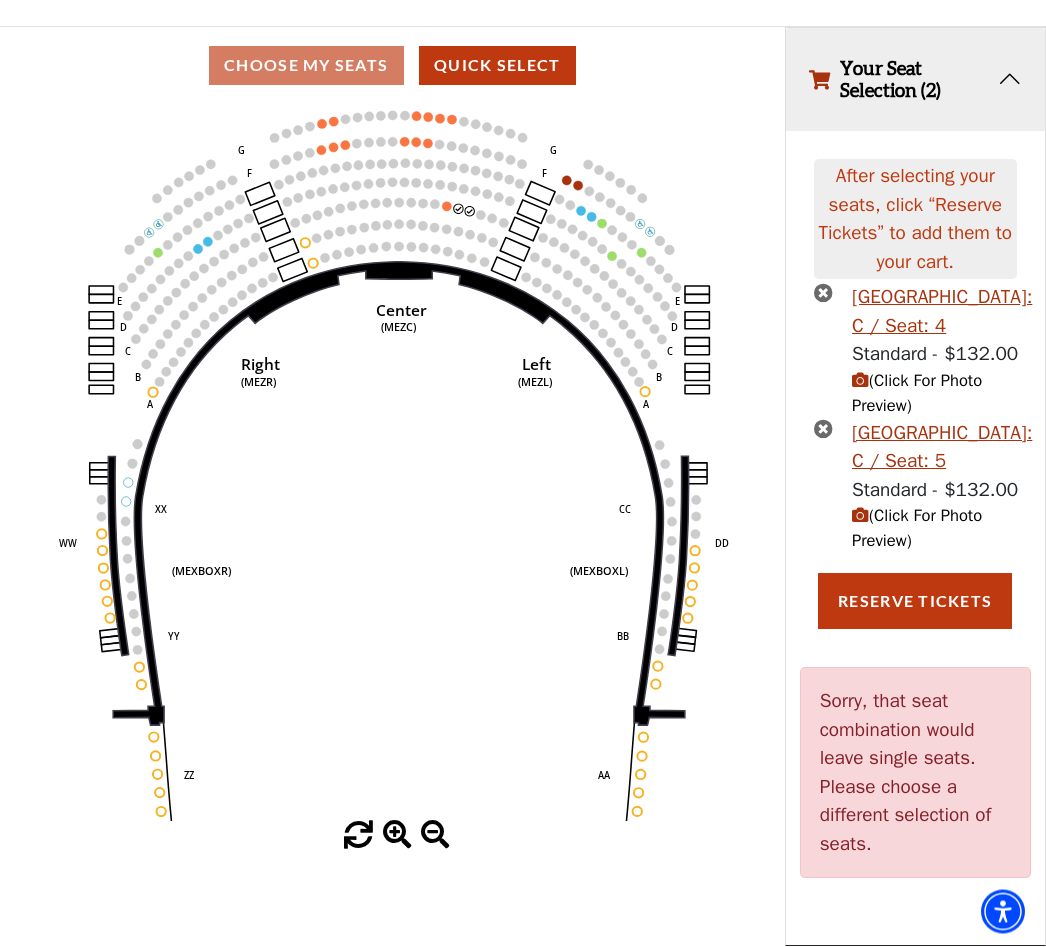 scroll, scrollTop: 152, scrollLeft: 0, axis: vertical 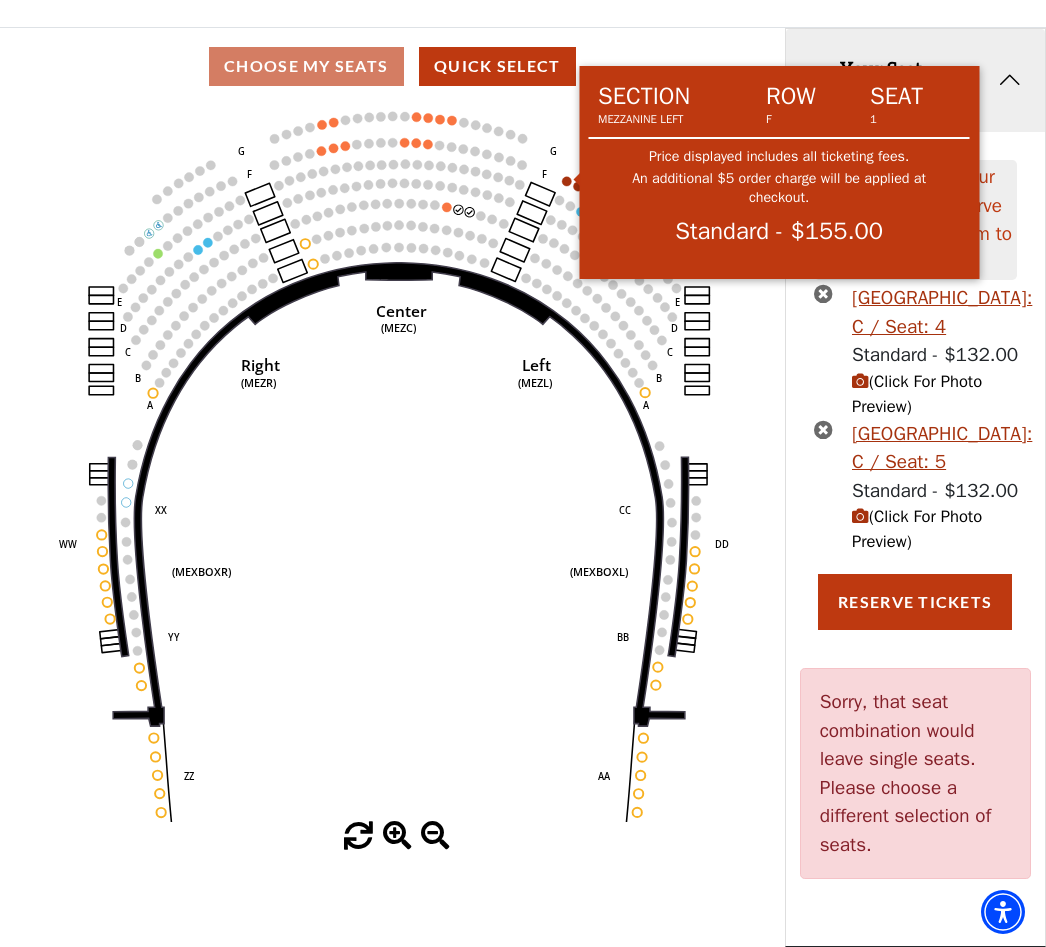 click 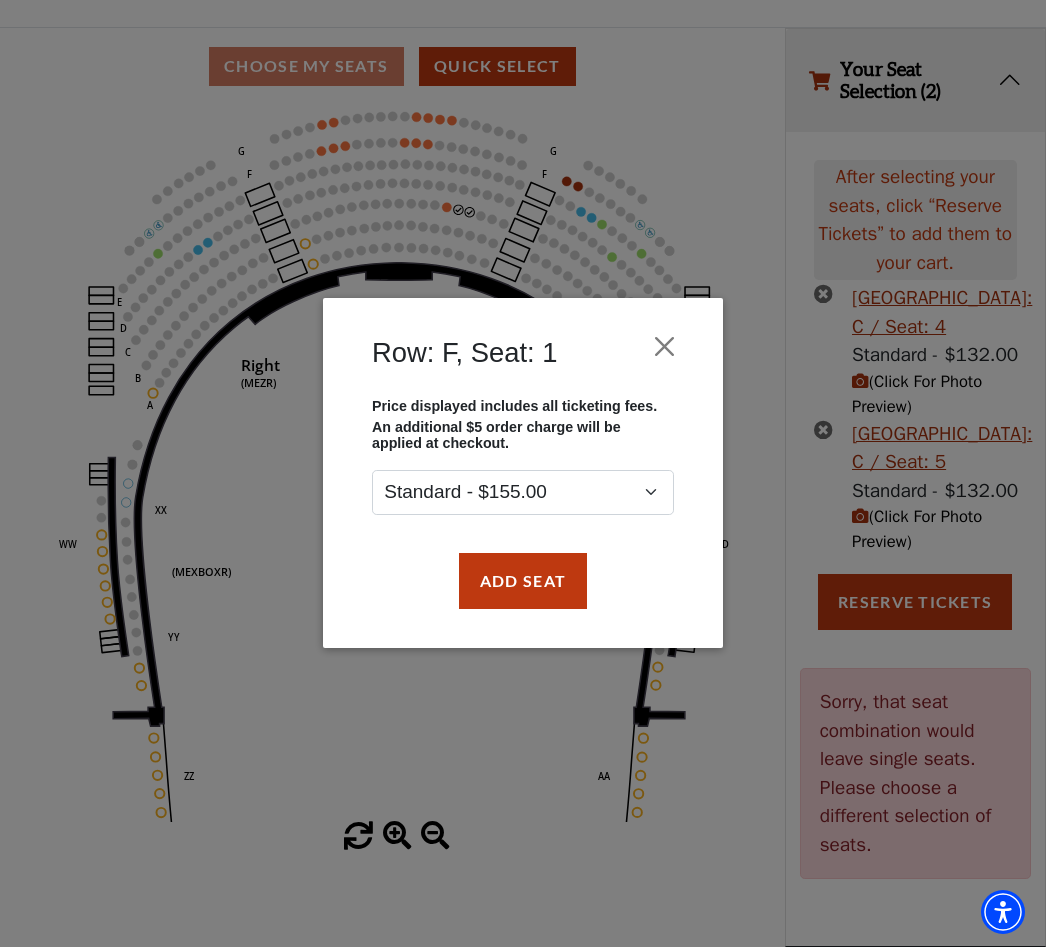 scroll, scrollTop: 44, scrollLeft: 0, axis: vertical 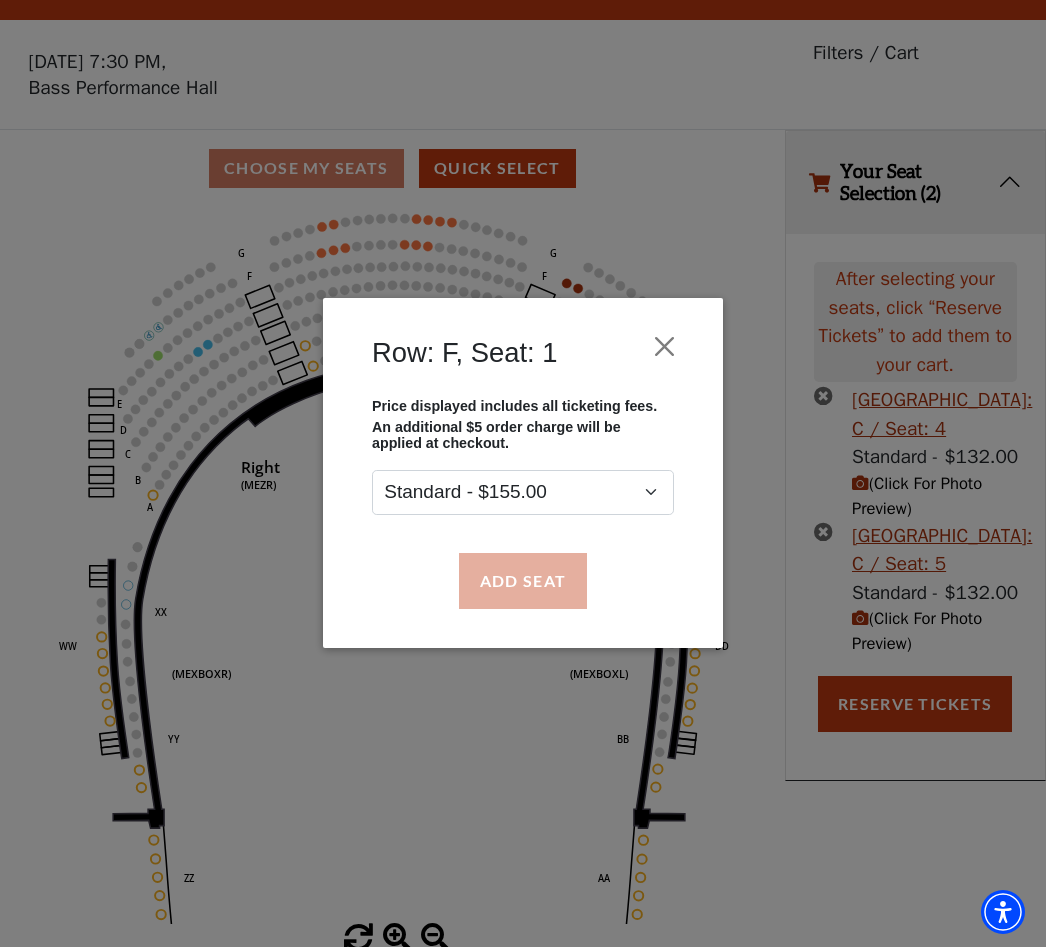 click on "Add Seat" at bounding box center (523, 581) 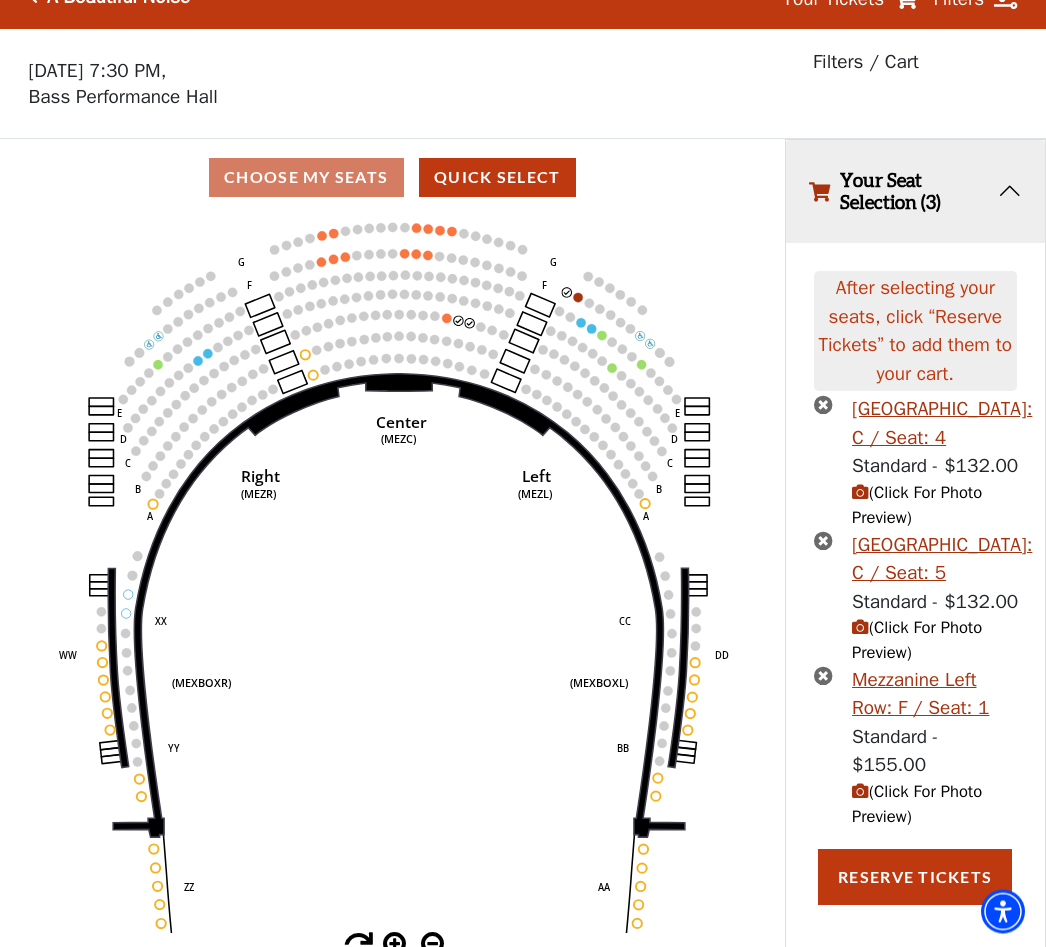 scroll, scrollTop: 26, scrollLeft: 0, axis: vertical 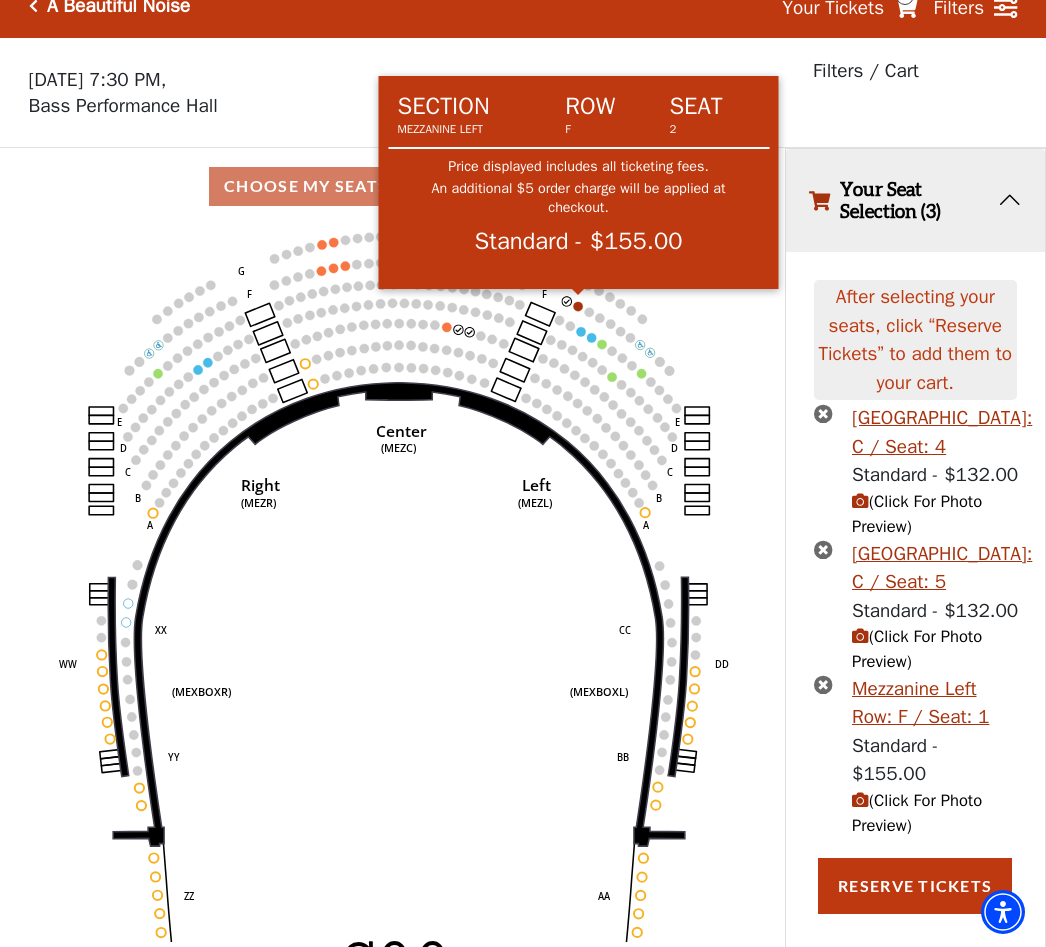 click 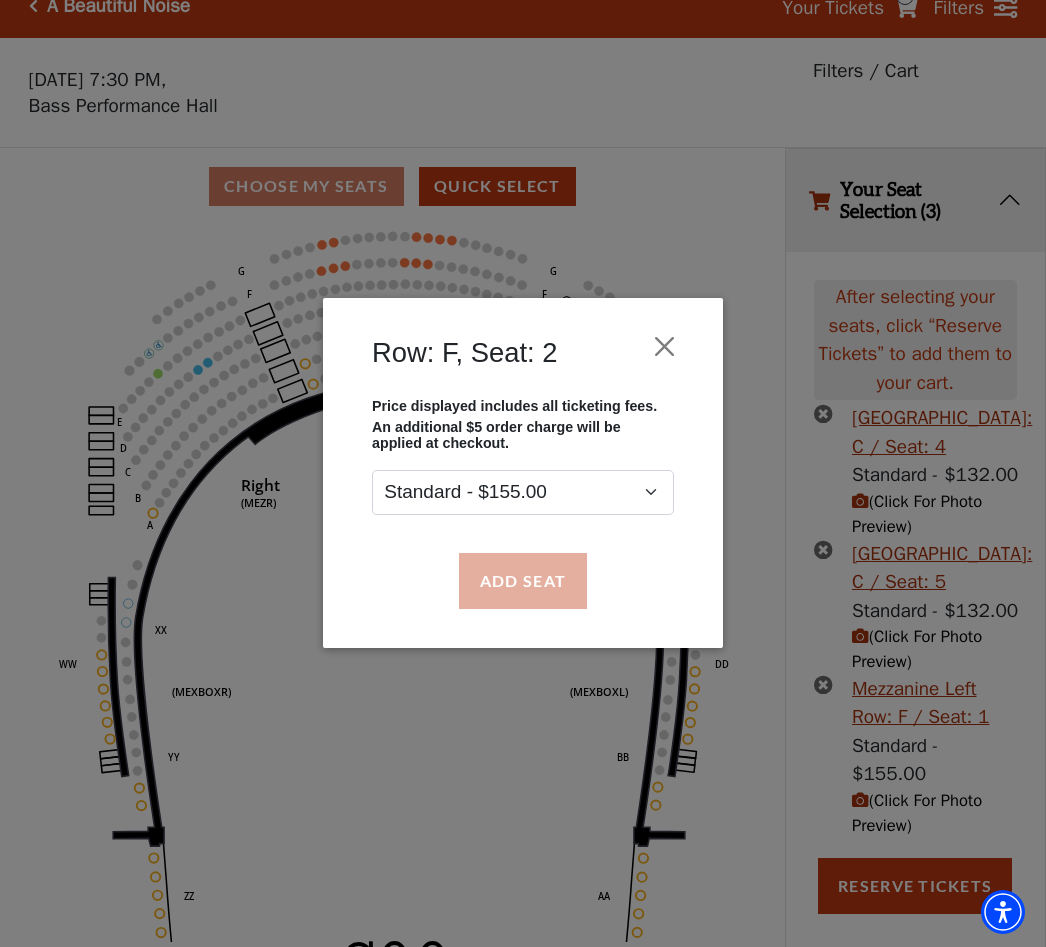 click on "Add Seat" at bounding box center (523, 581) 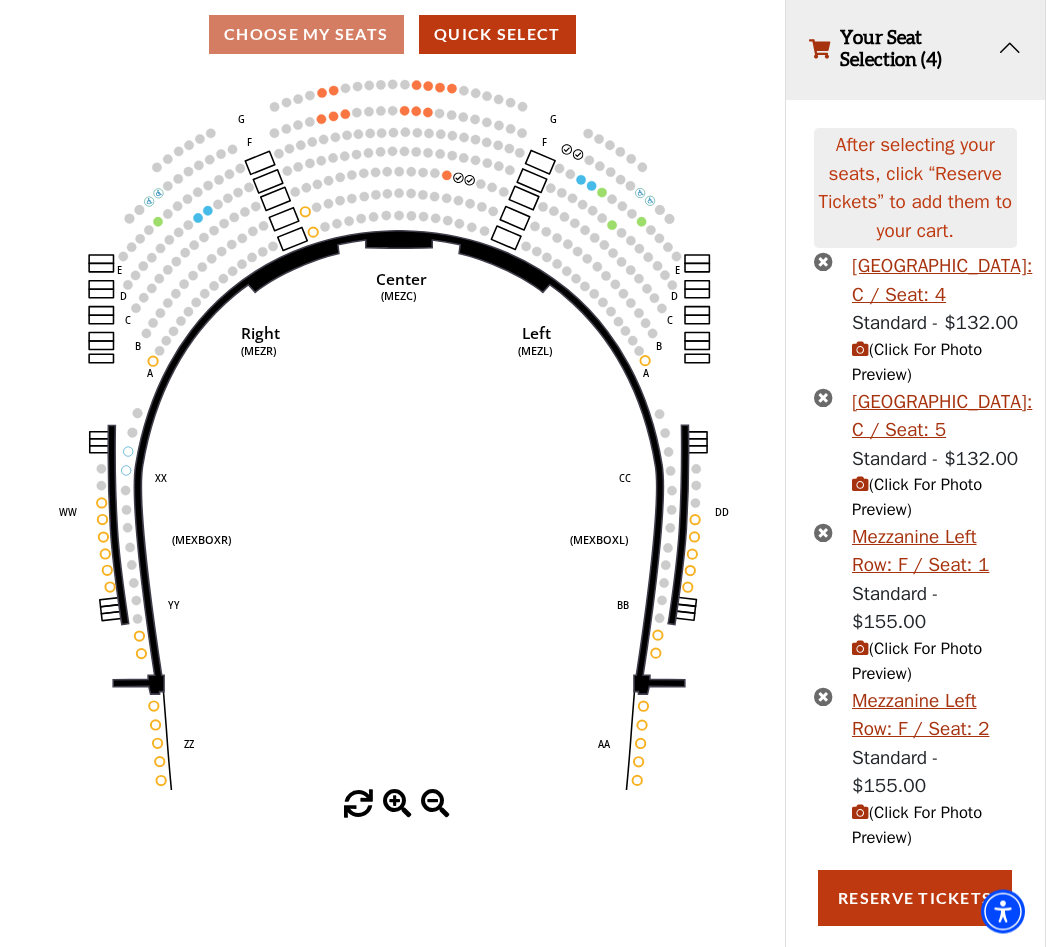 scroll, scrollTop: 186, scrollLeft: 0, axis: vertical 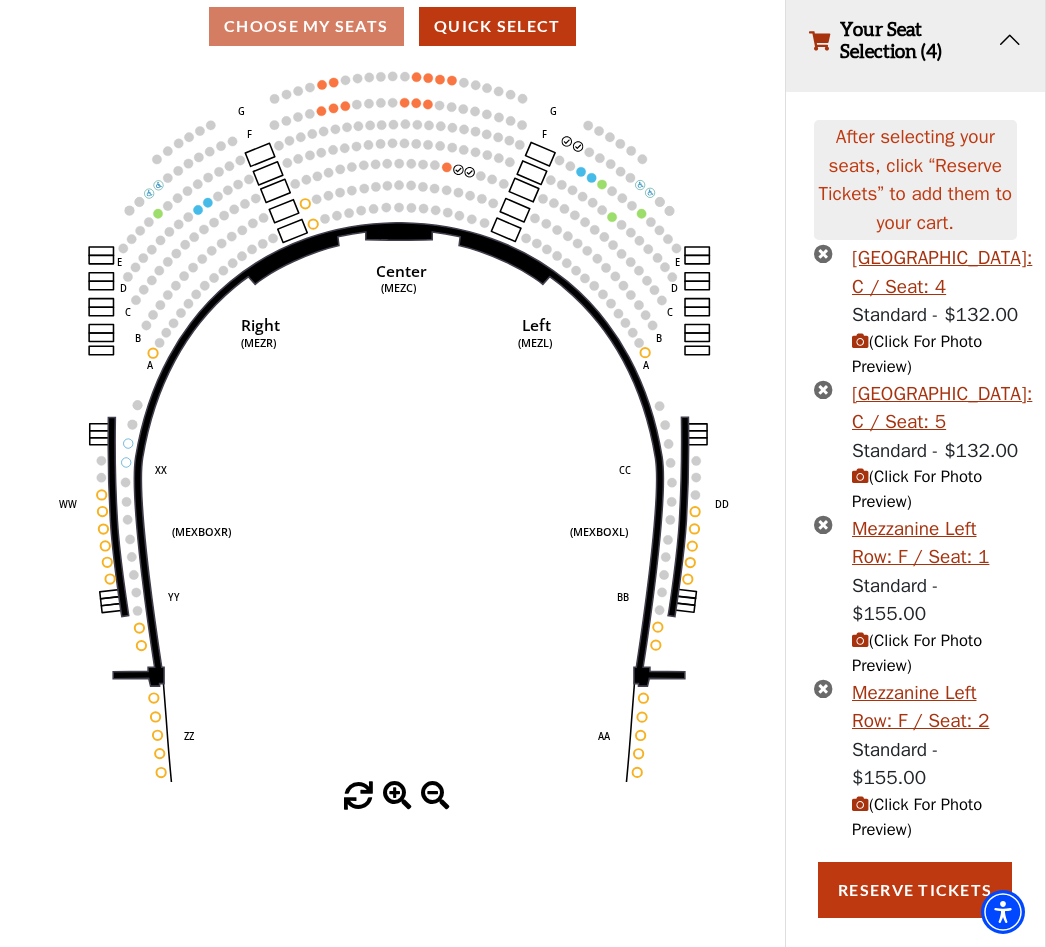 click at bounding box center [823, 389] 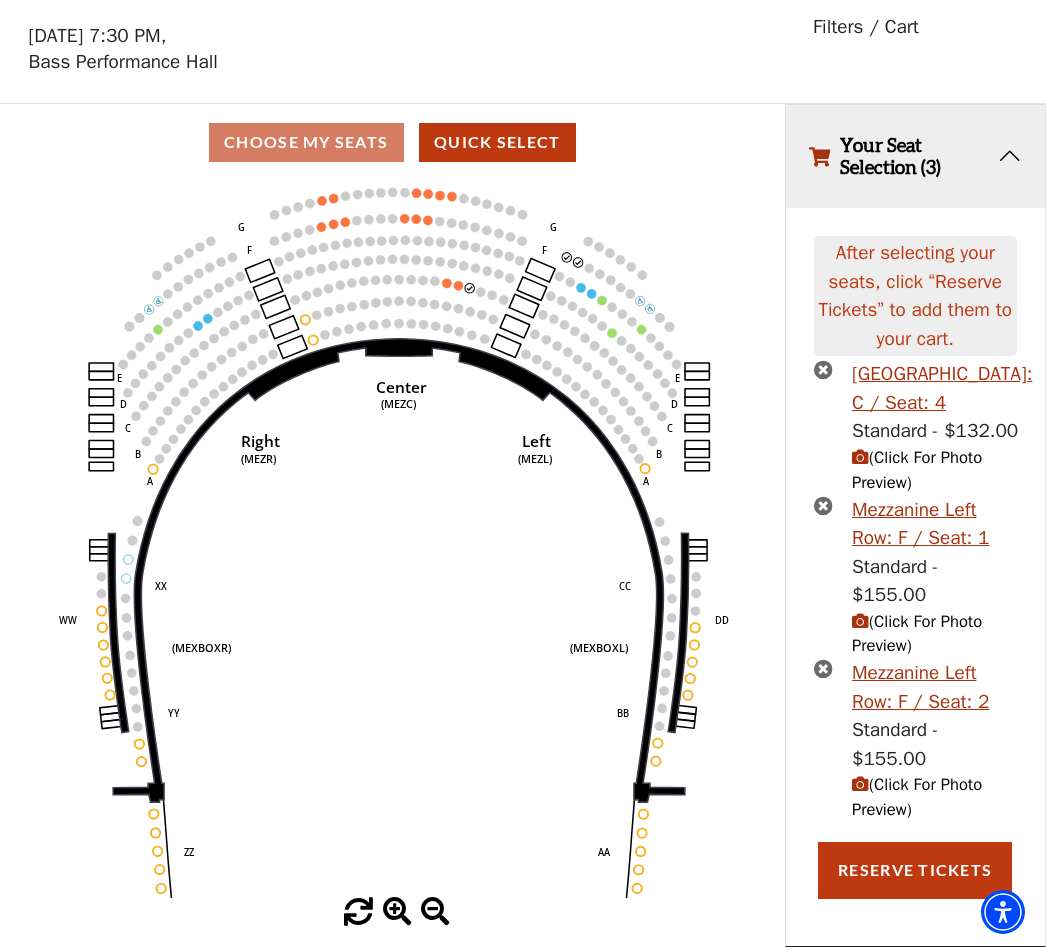 scroll, scrollTop: 74, scrollLeft: 0, axis: vertical 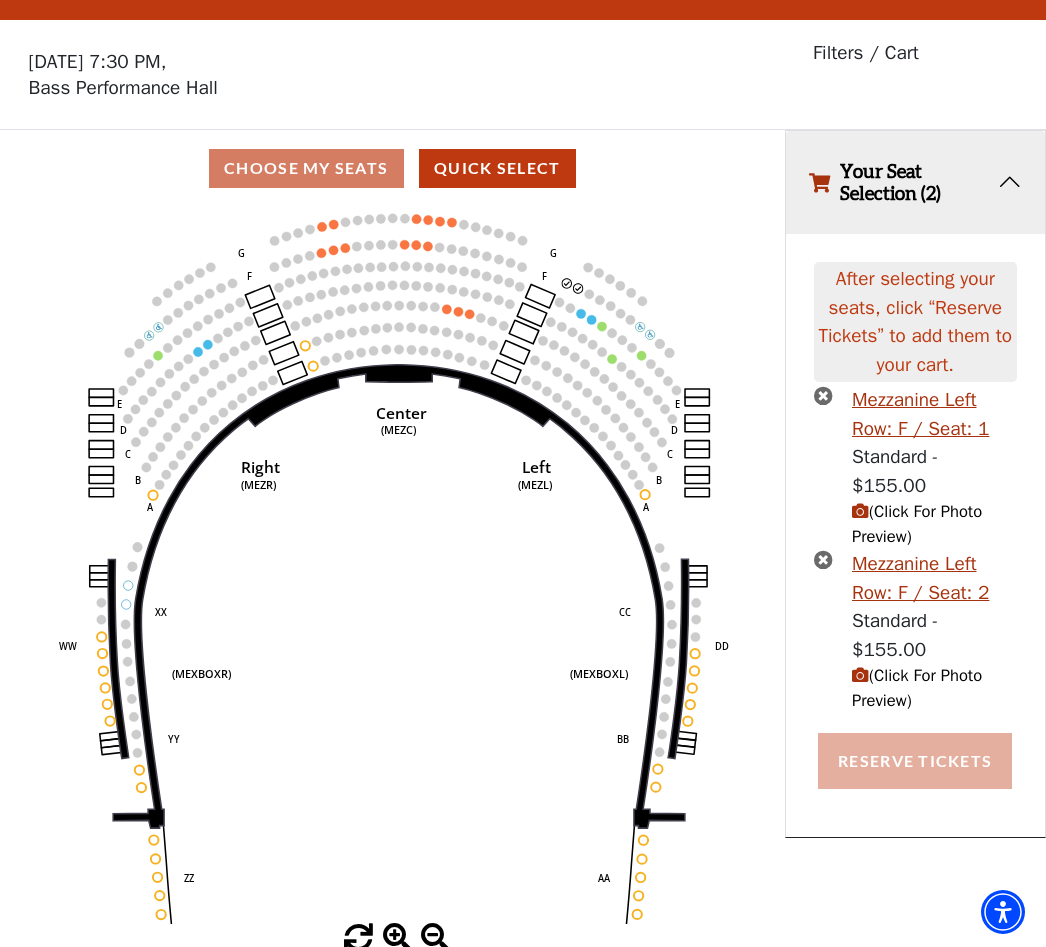 click on "Reserve Tickets" at bounding box center (915, 761) 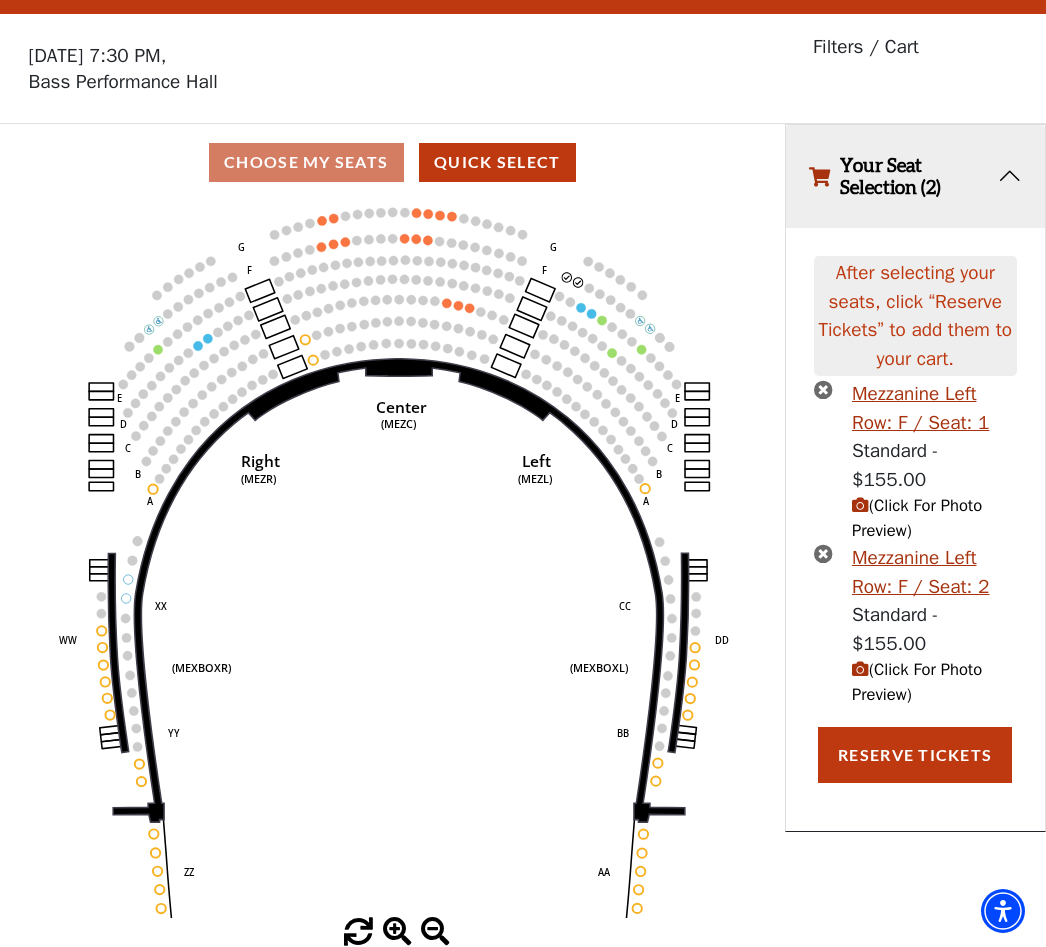 scroll, scrollTop: 44, scrollLeft: 0, axis: vertical 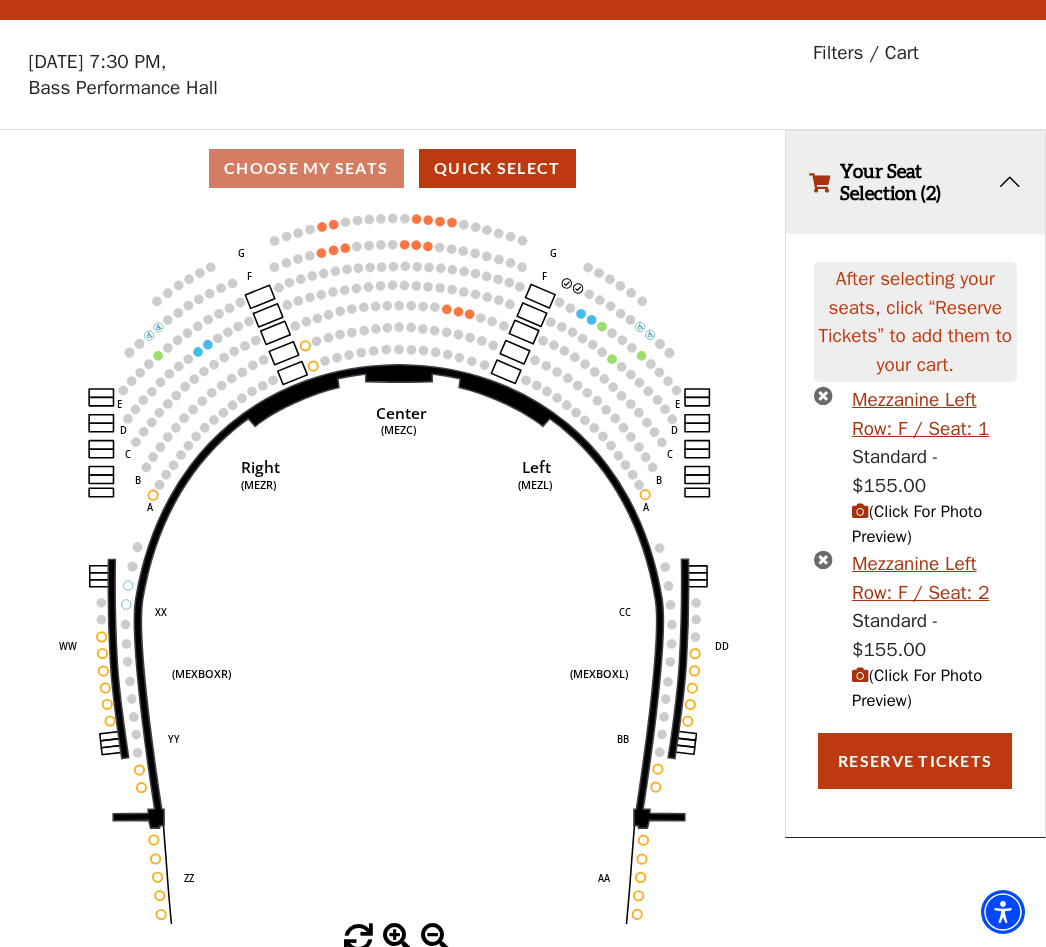 click 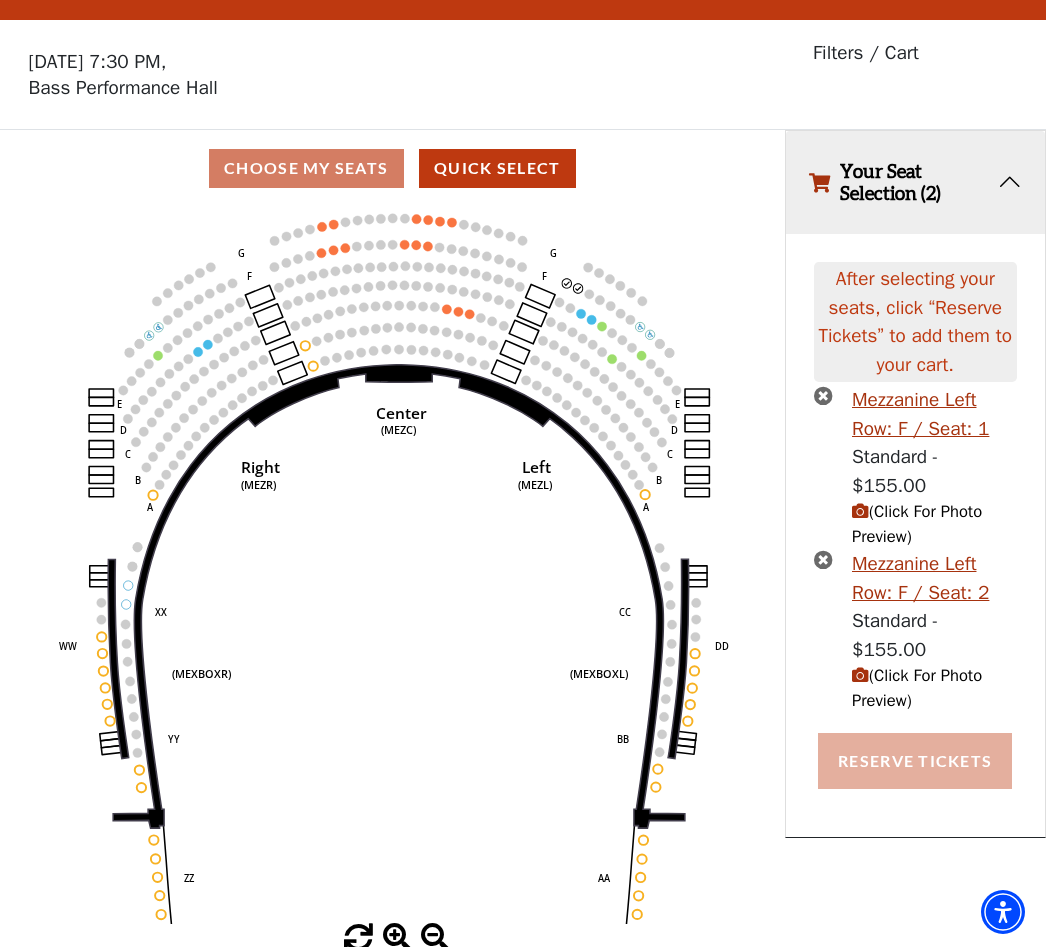 click on "Reserve Tickets" at bounding box center [915, 761] 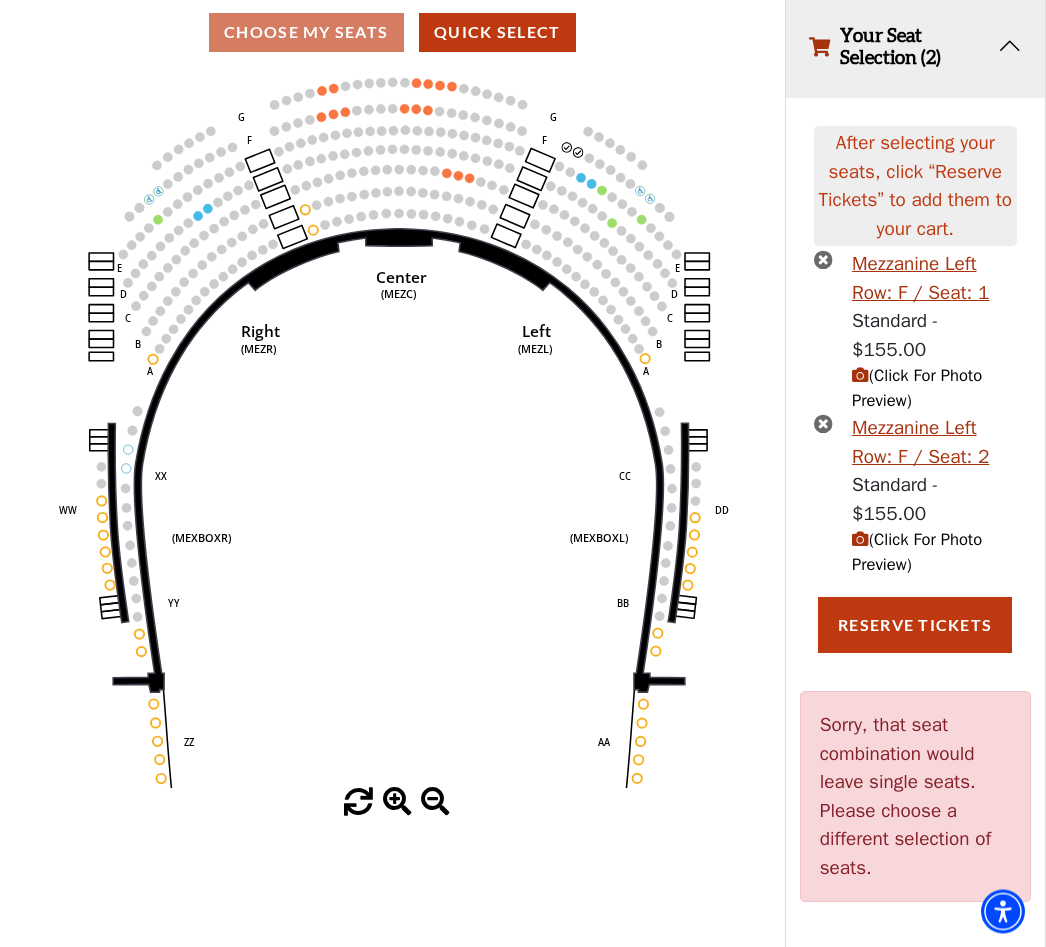 scroll, scrollTop: 44, scrollLeft: 0, axis: vertical 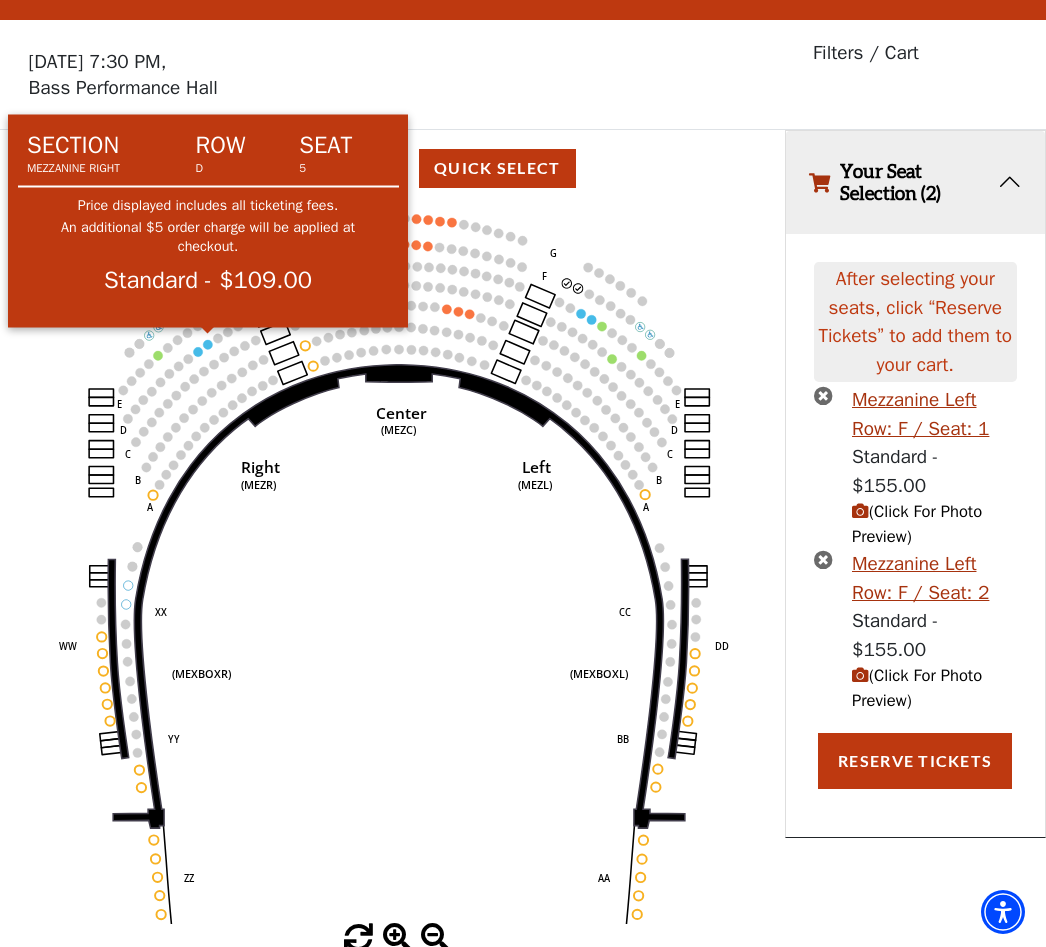 click 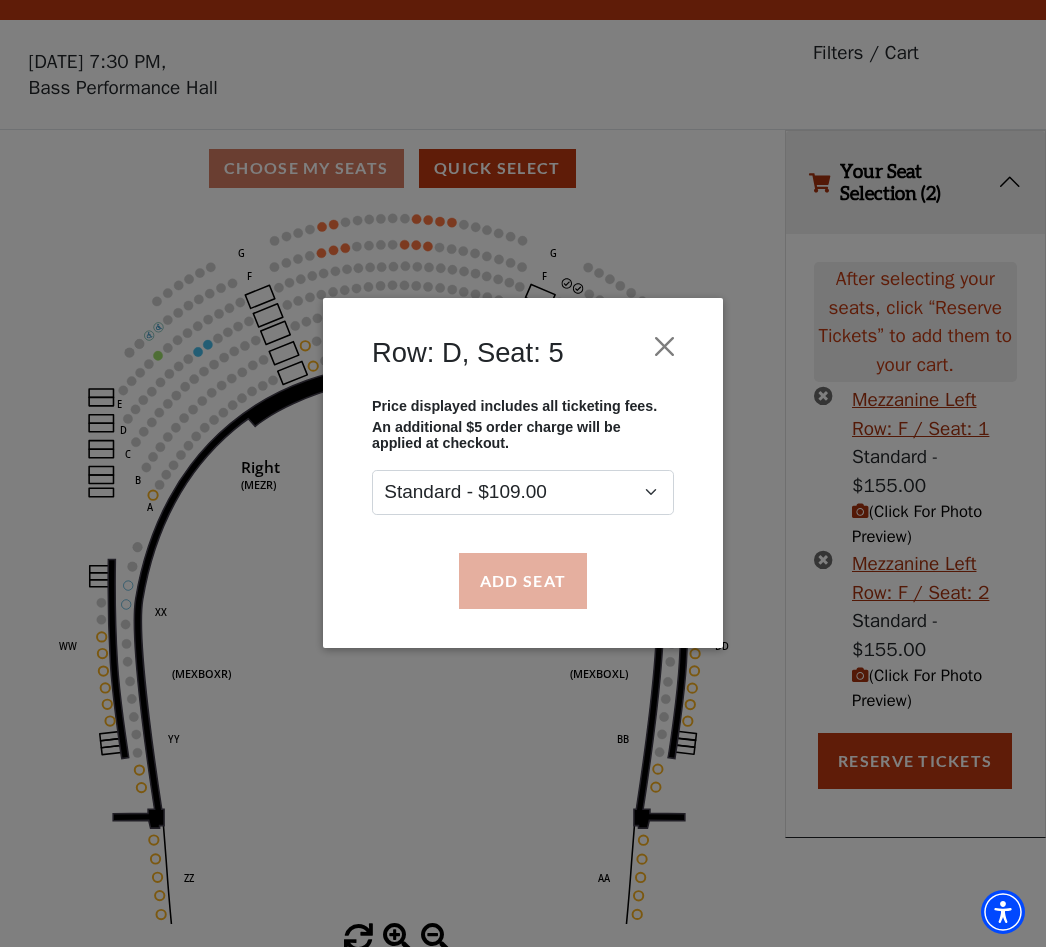 click on "Add Seat" at bounding box center [523, 581] 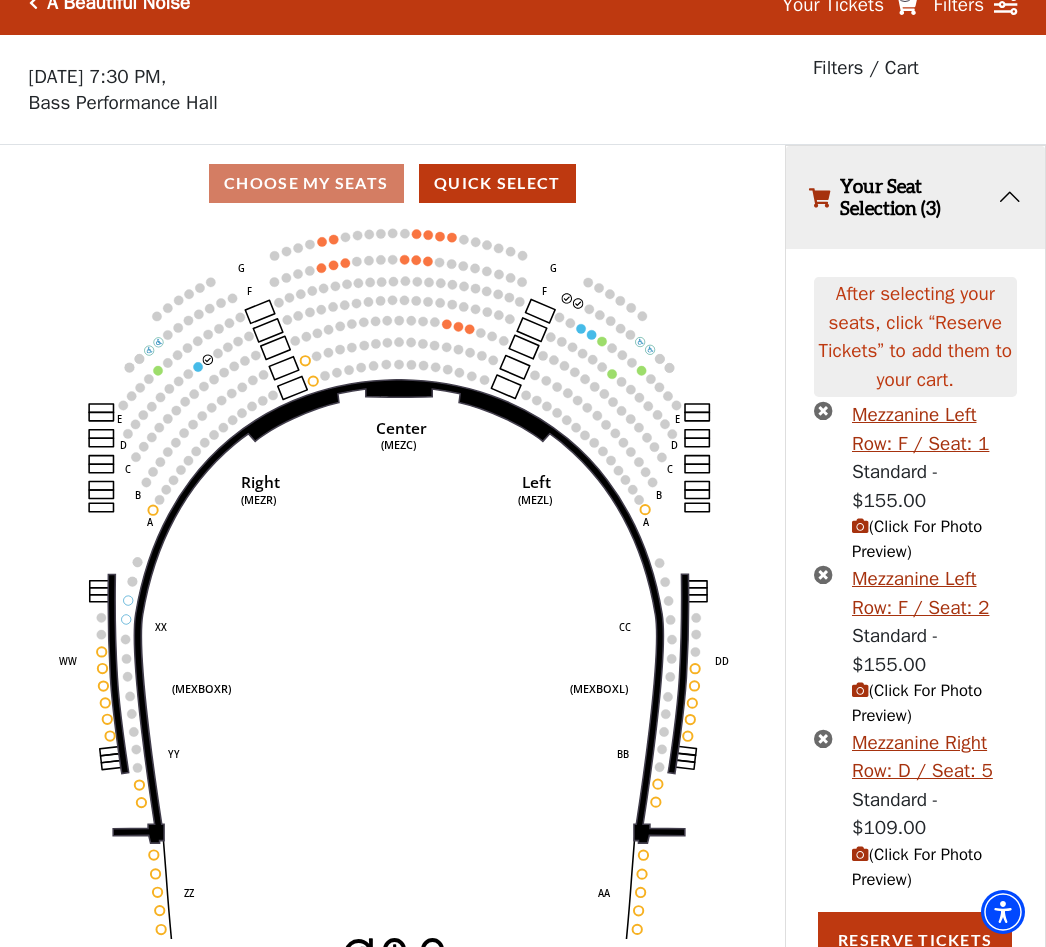 scroll, scrollTop: 26, scrollLeft: 0, axis: vertical 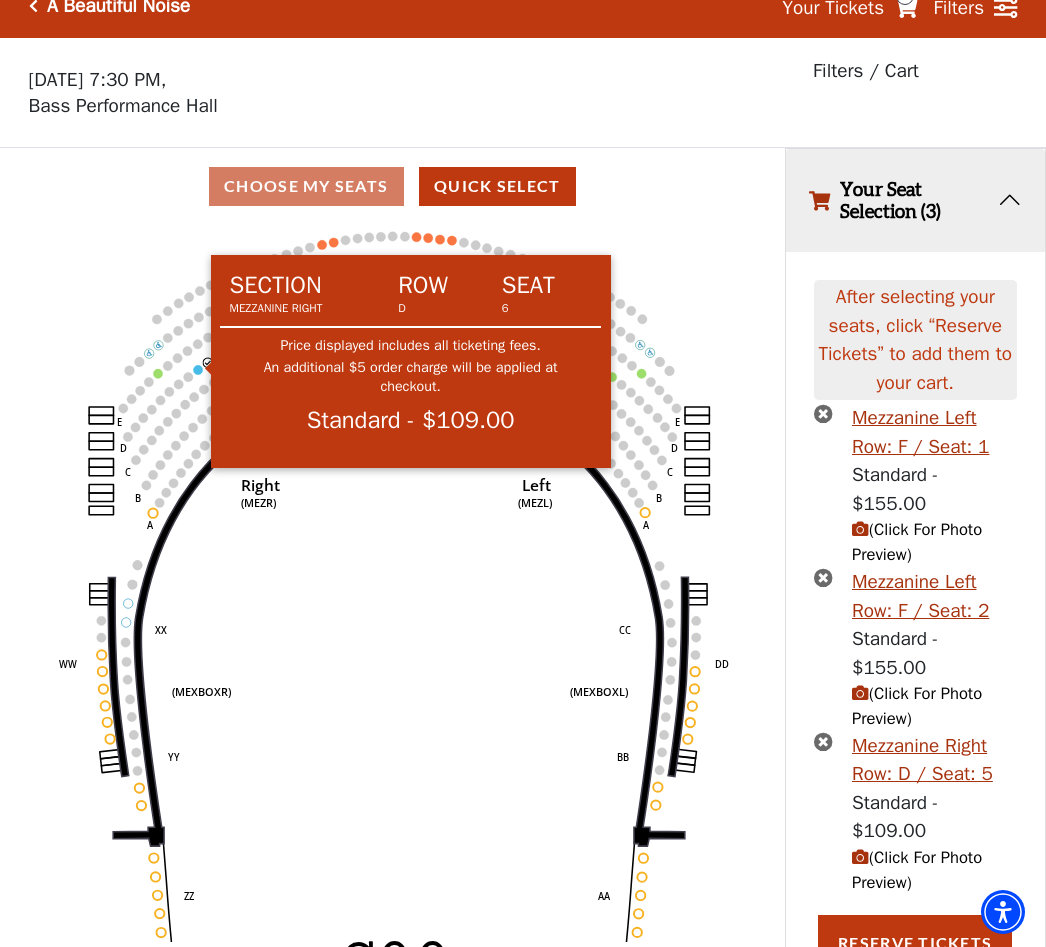 click 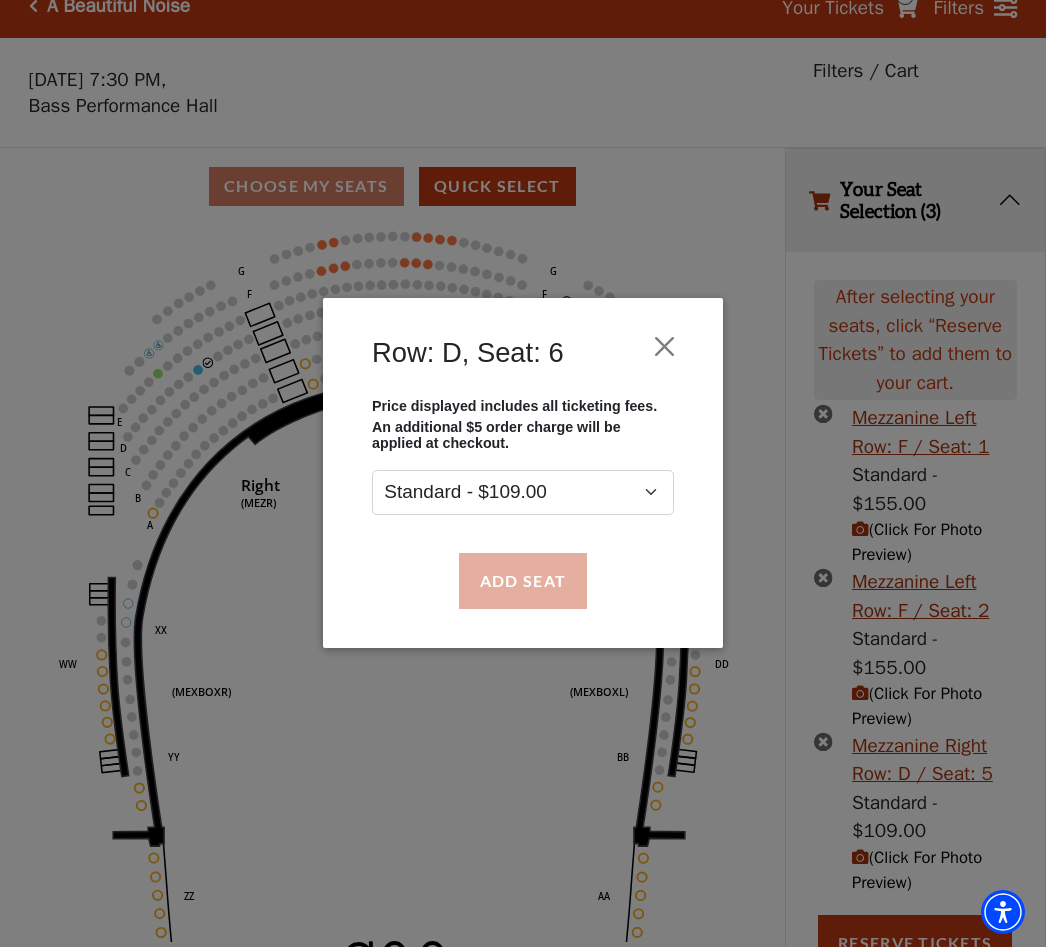 click on "Add Seat" at bounding box center [523, 581] 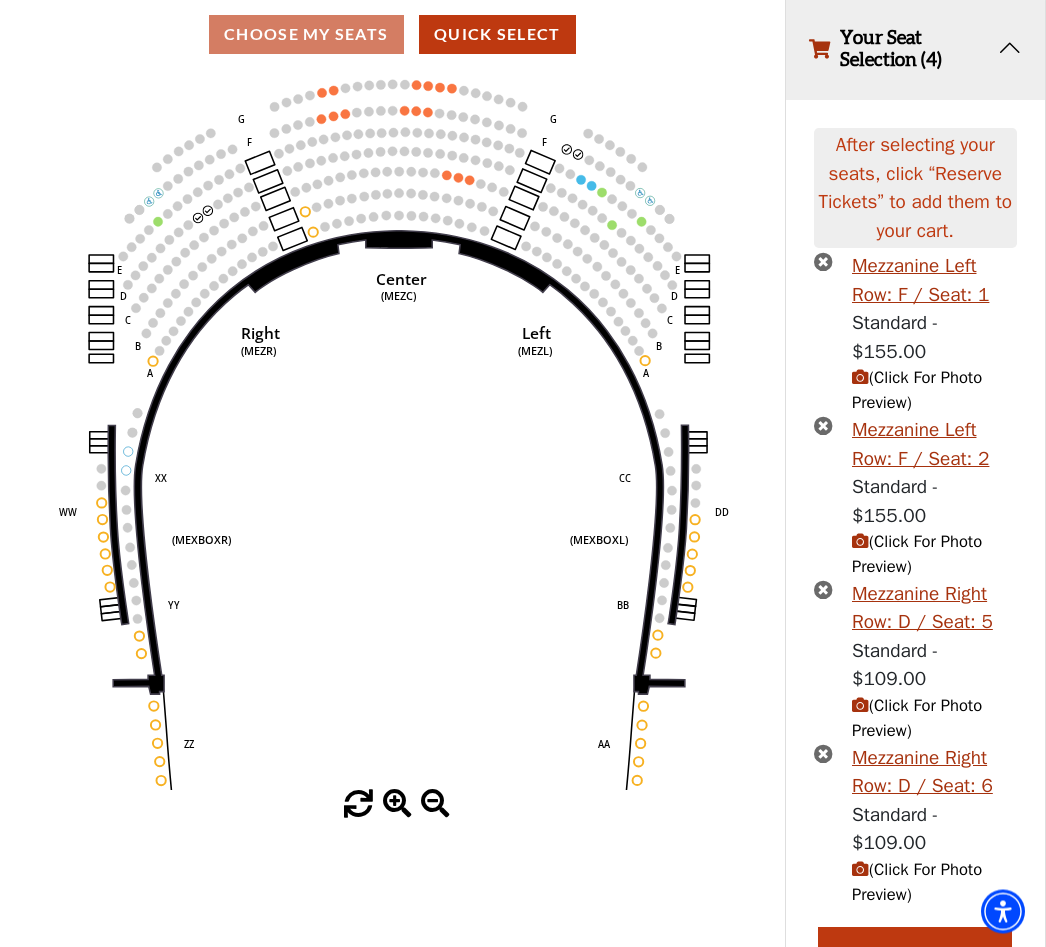 scroll, scrollTop: 186, scrollLeft: 0, axis: vertical 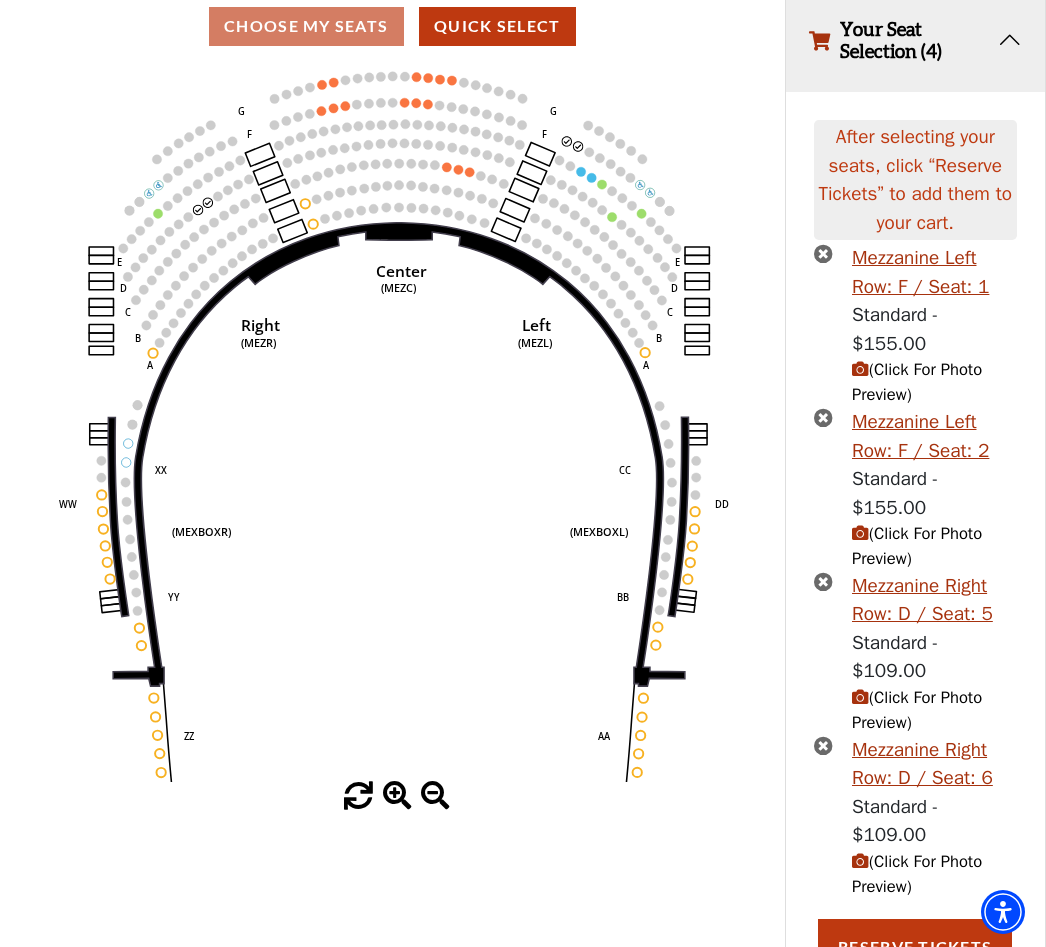 click at bounding box center [823, 253] 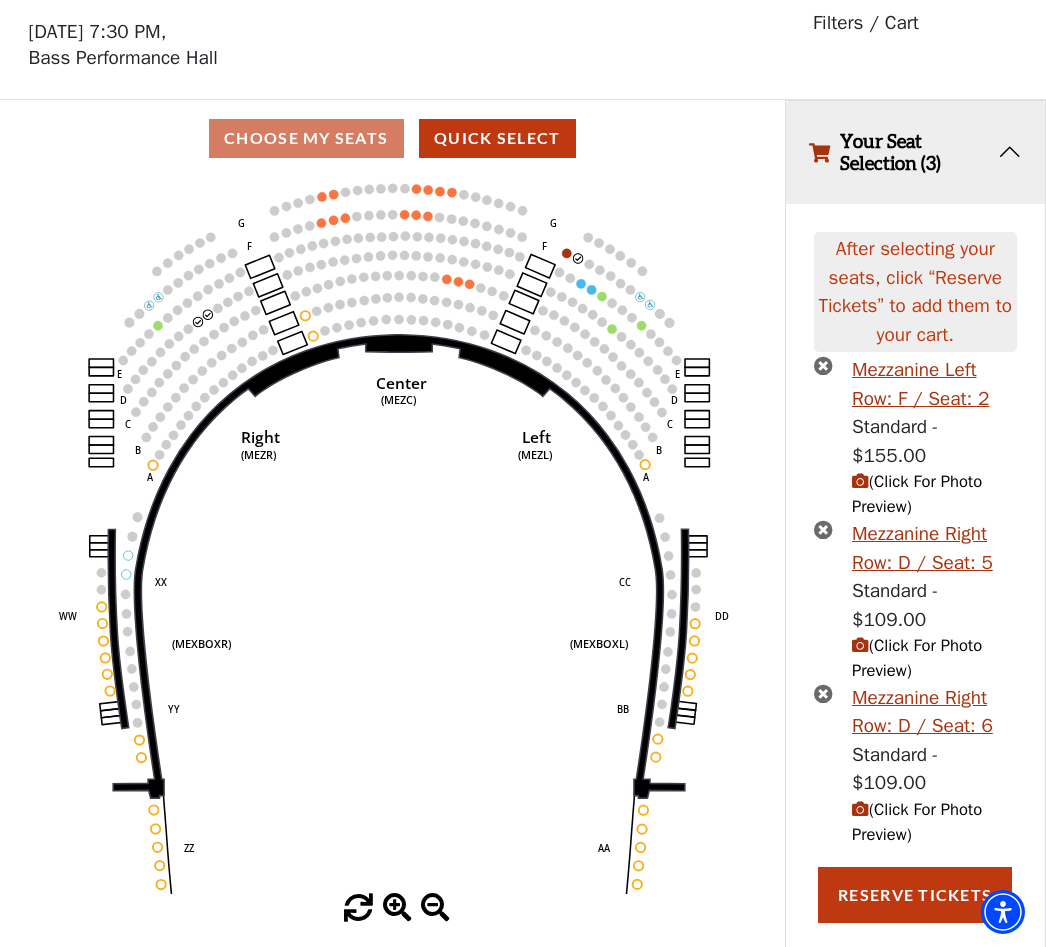 click at bounding box center [823, 365] 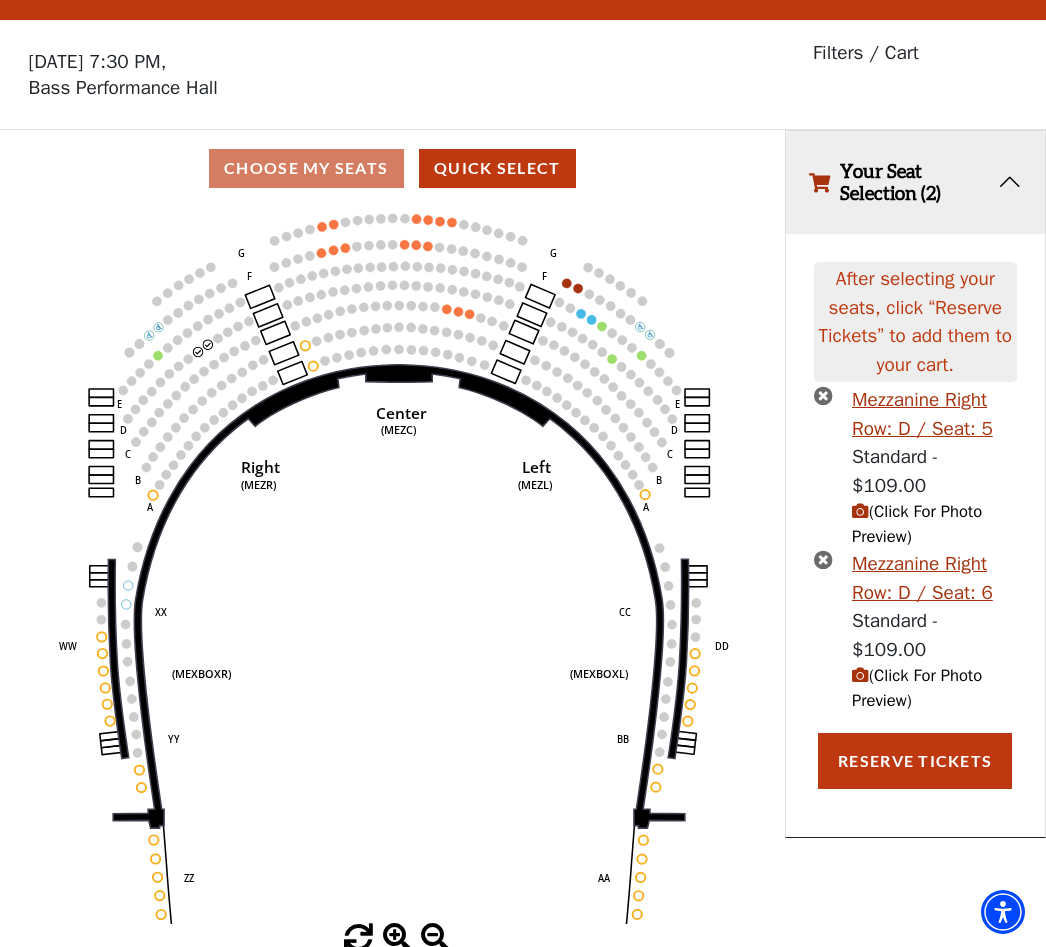 click on "Reserve Tickets" at bounding box center [915, 761] 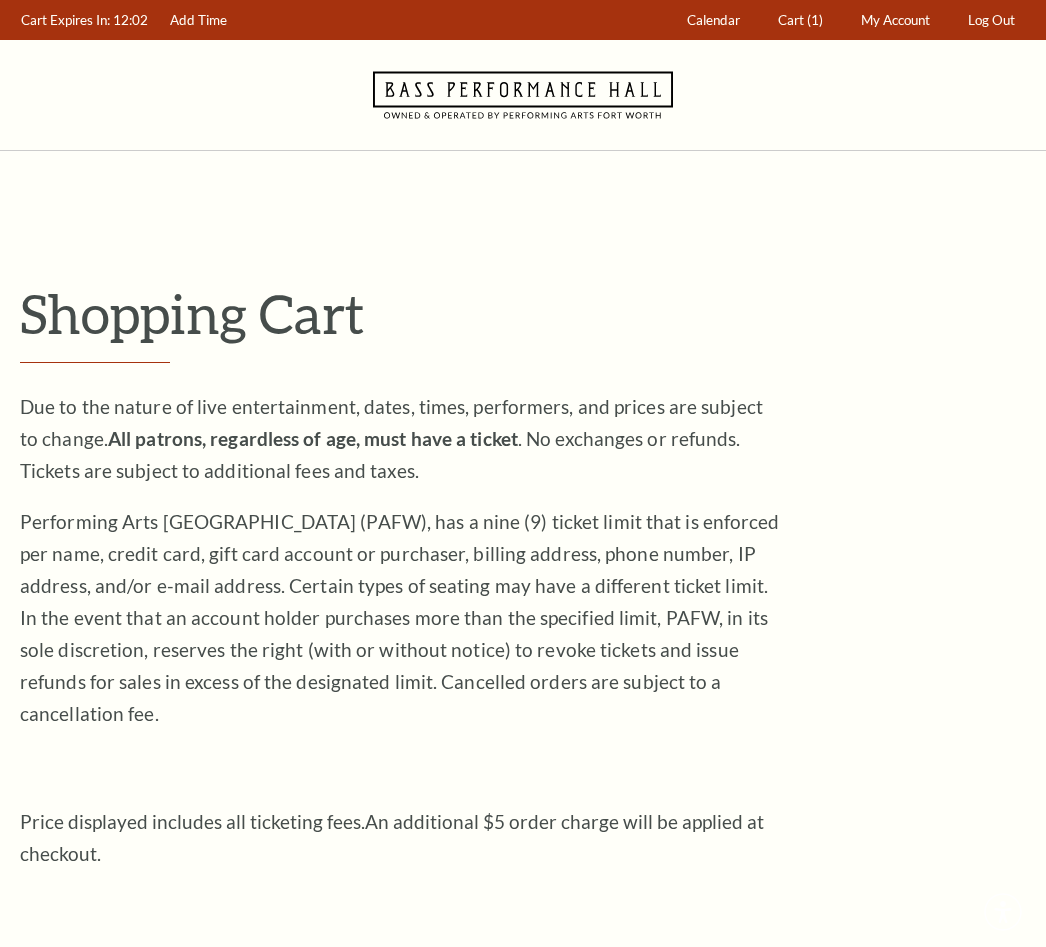scroll, scrollTop: 0, scrollLeft: 0, axis: both 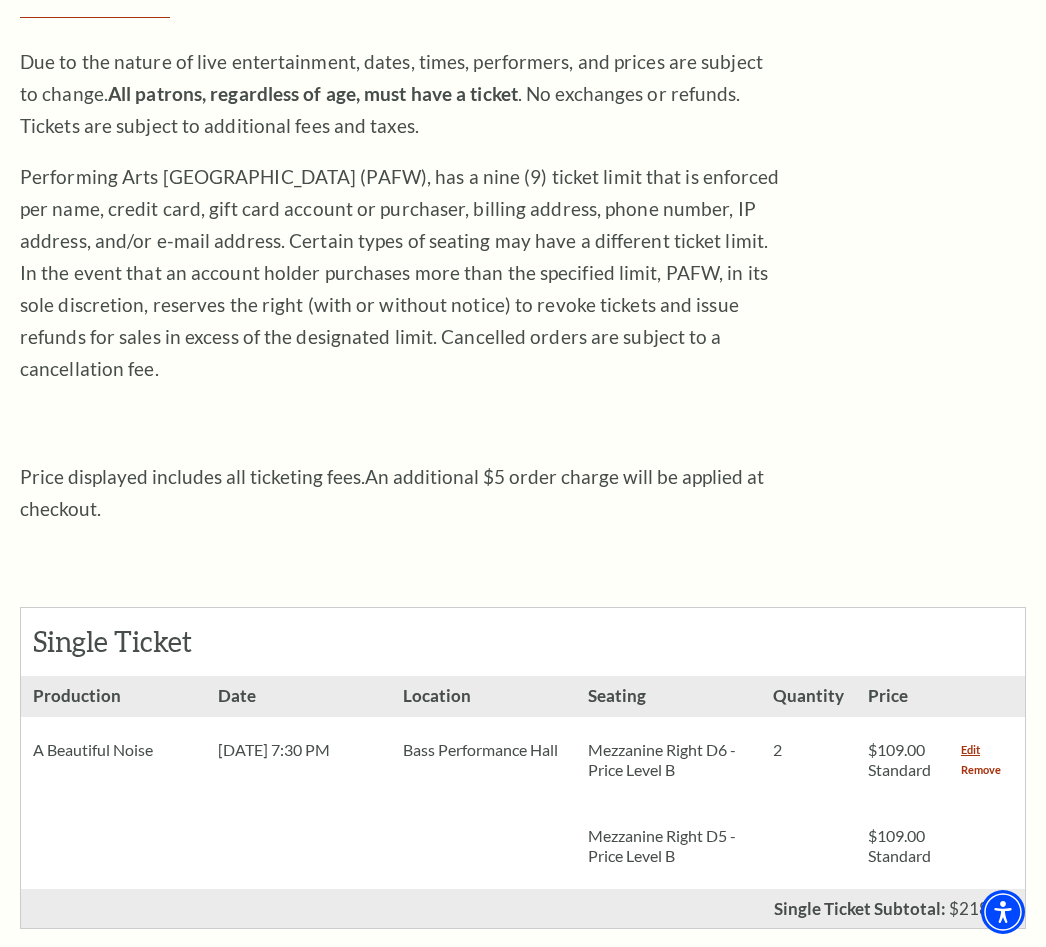 click on "Remove" at bounding box center [981, 770] 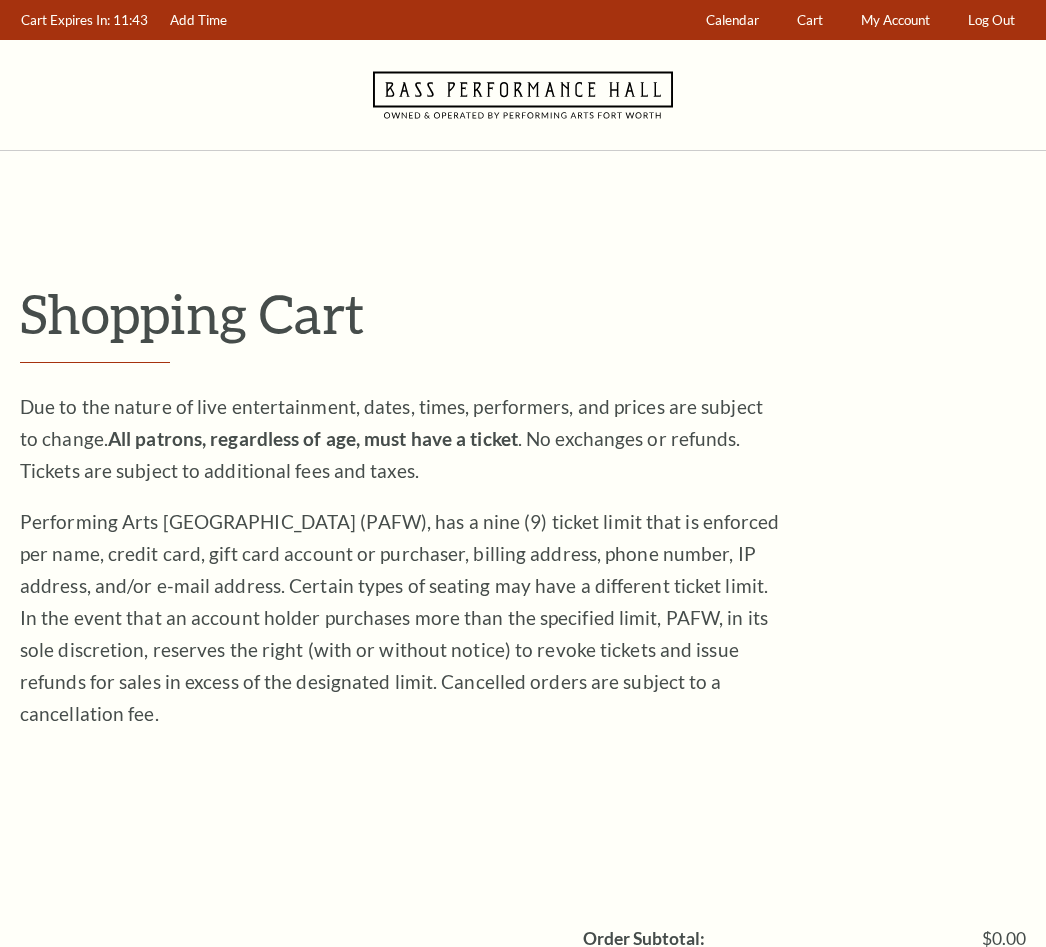 scroll, scrollTop: 0, scrollLeft: 0, axis: both 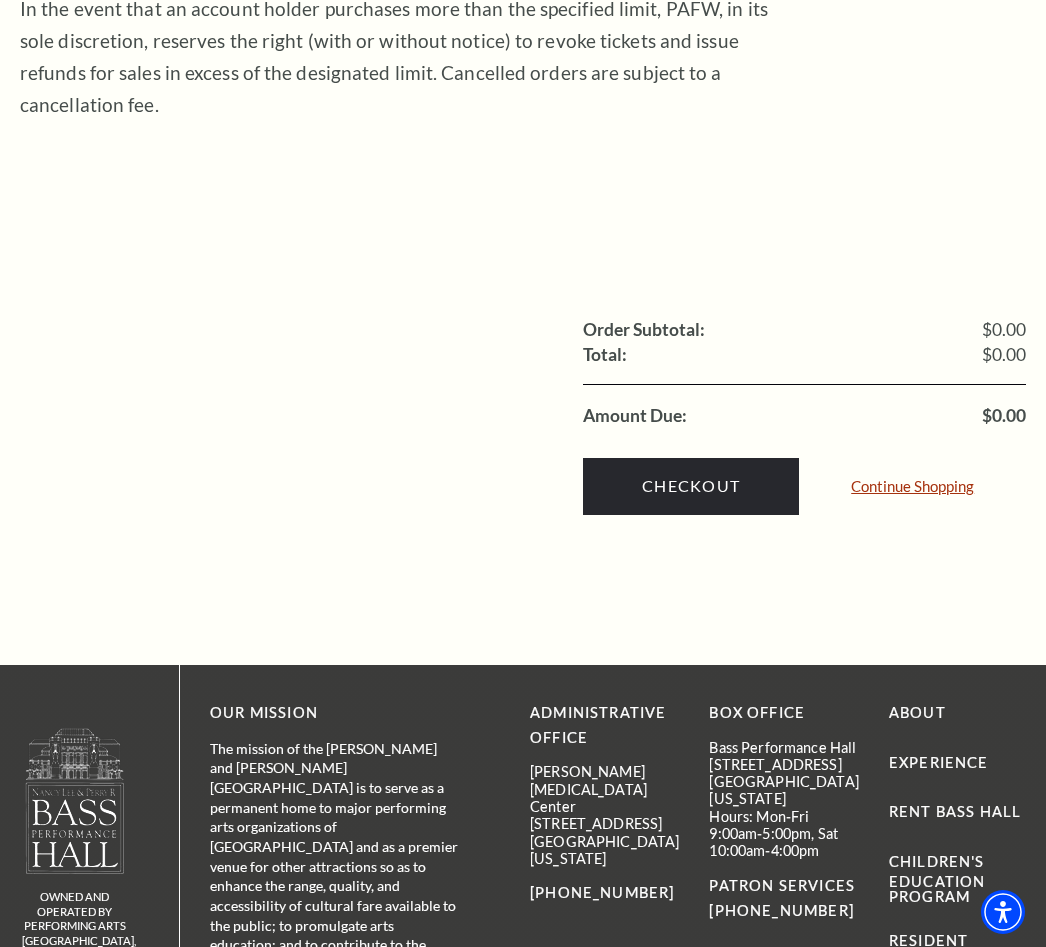 click on "Continue Shopping" at bounding box center (912, 486) 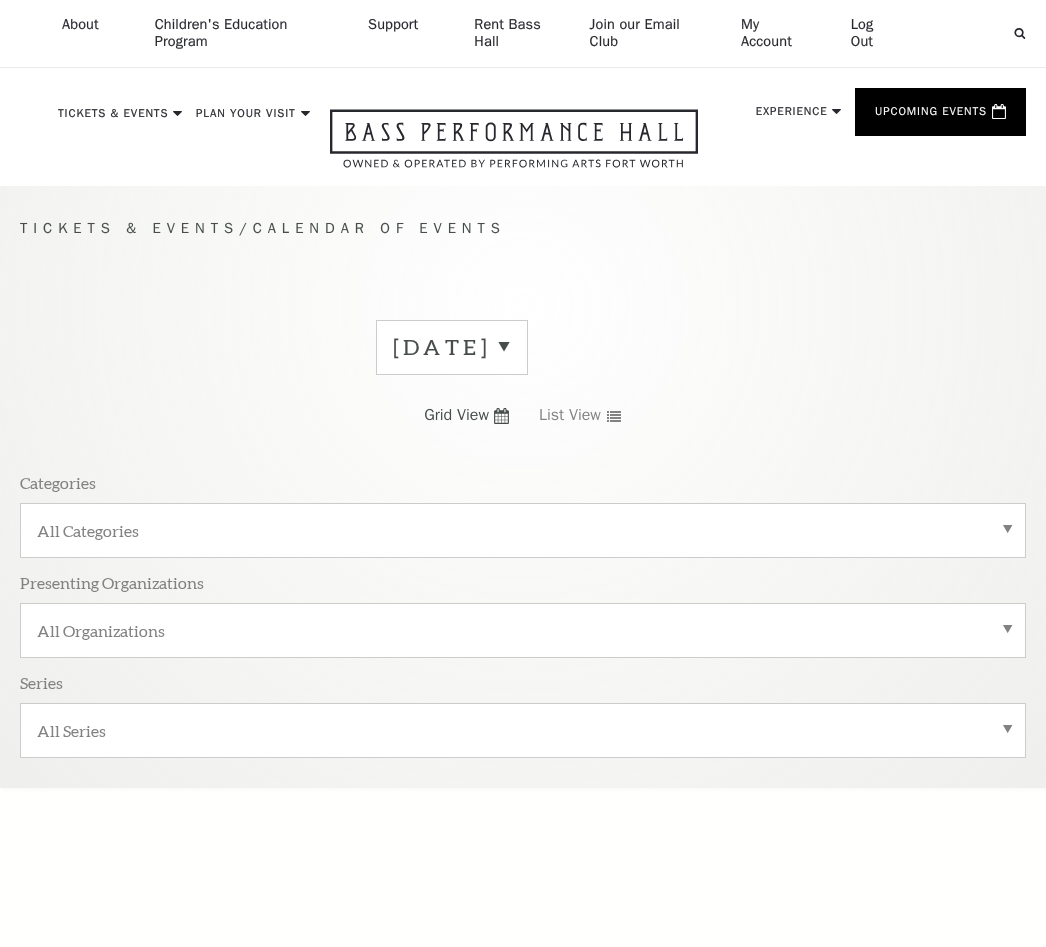 scroll, scrollTop: 0, scrollLeft: 0, axis: both 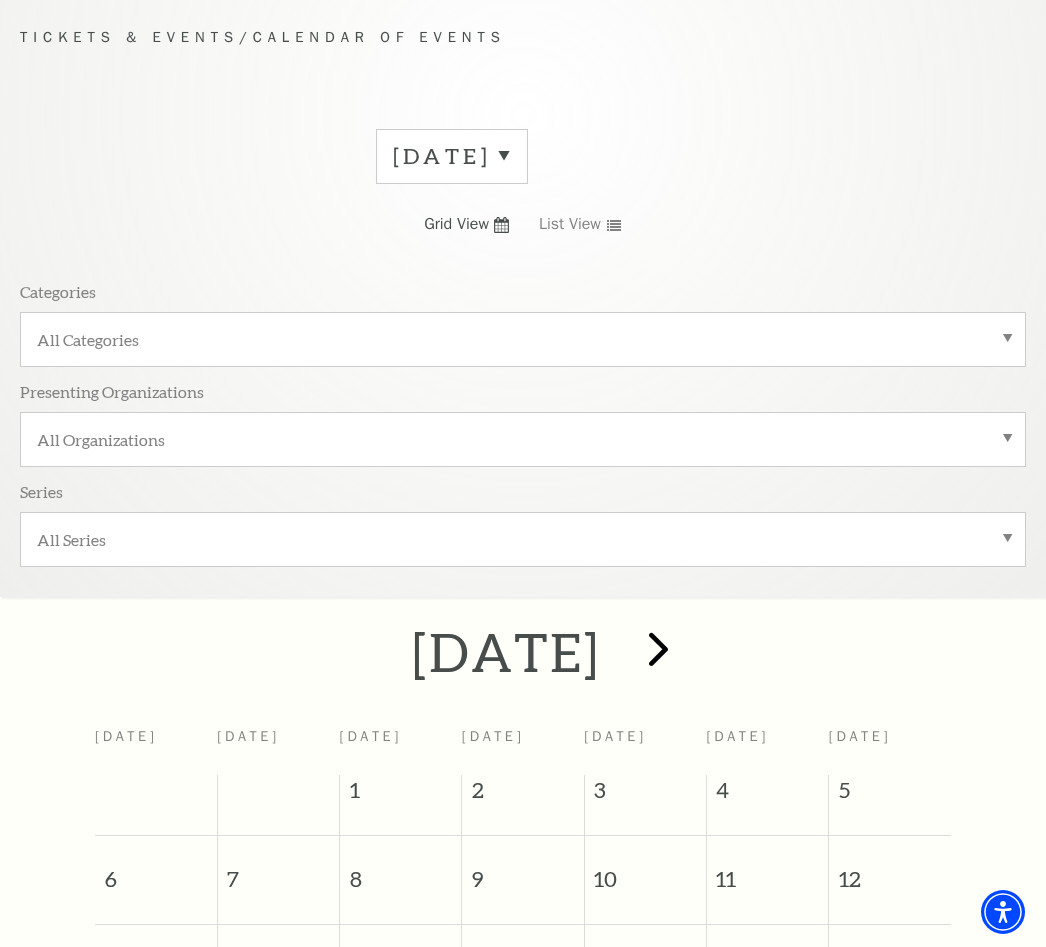 click at bounding box center [658, 648] 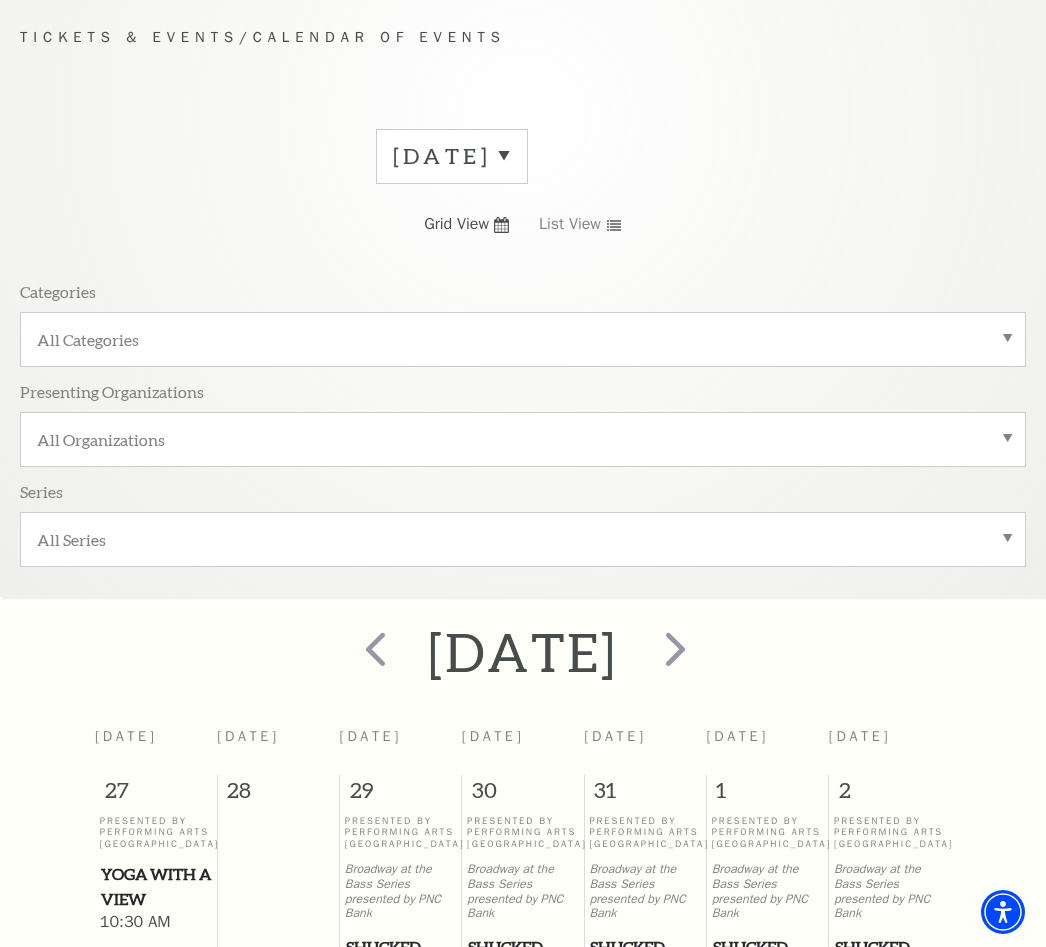 click at bounding box center [673, 651] 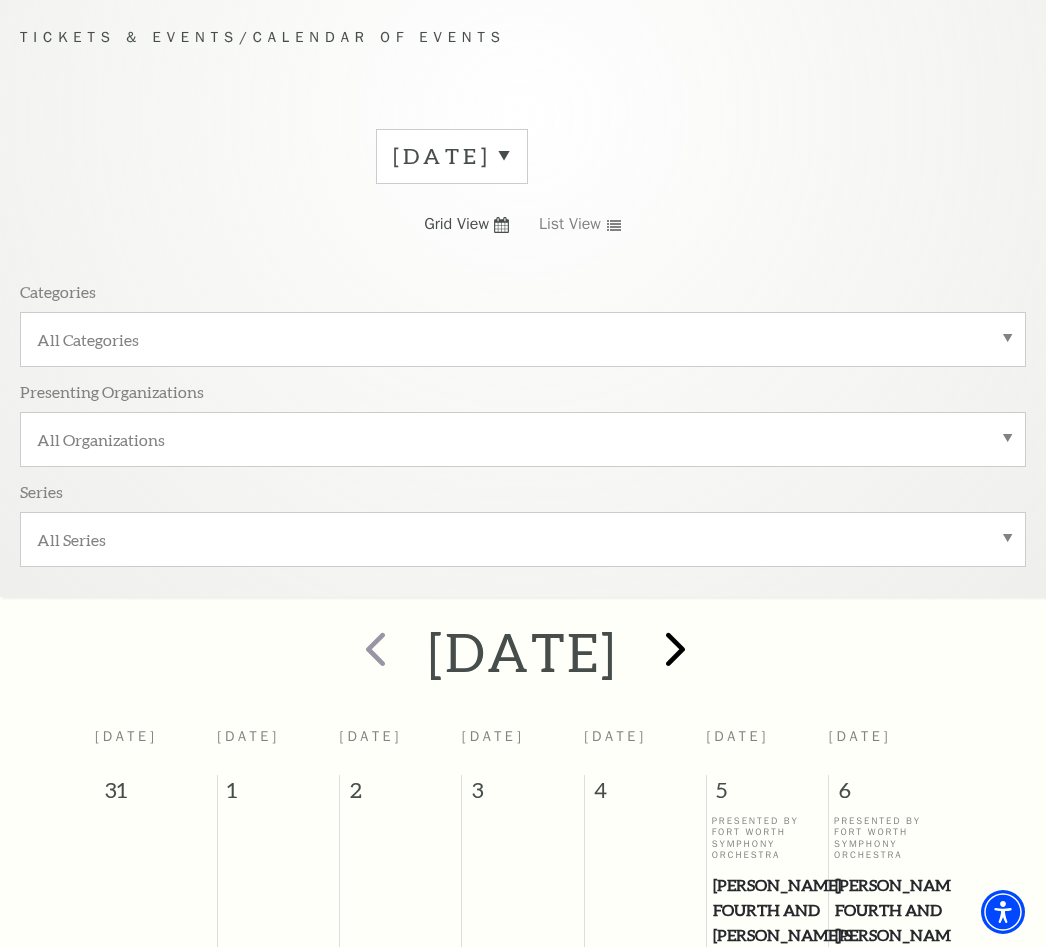 click at bounding box center (675, 648) 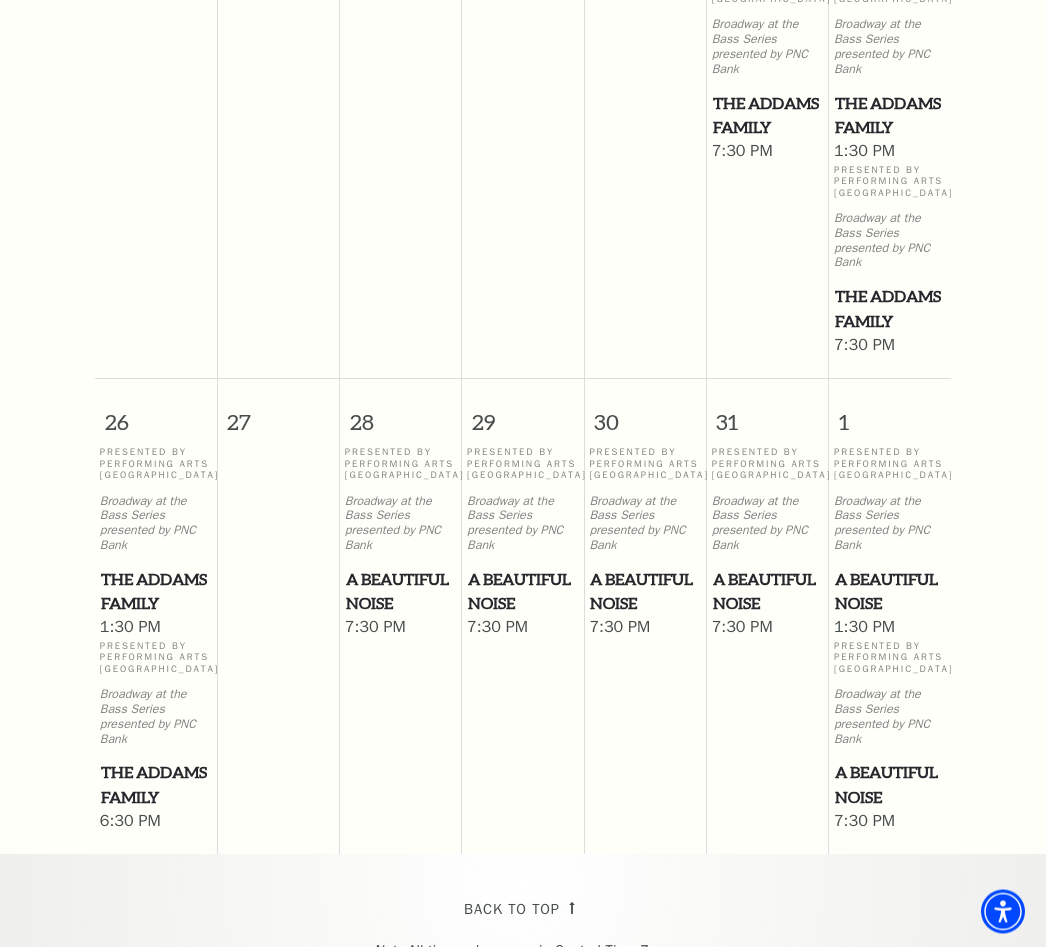 scroll, scrollTop: 1956, scrollLeft: 0, axis: vertical 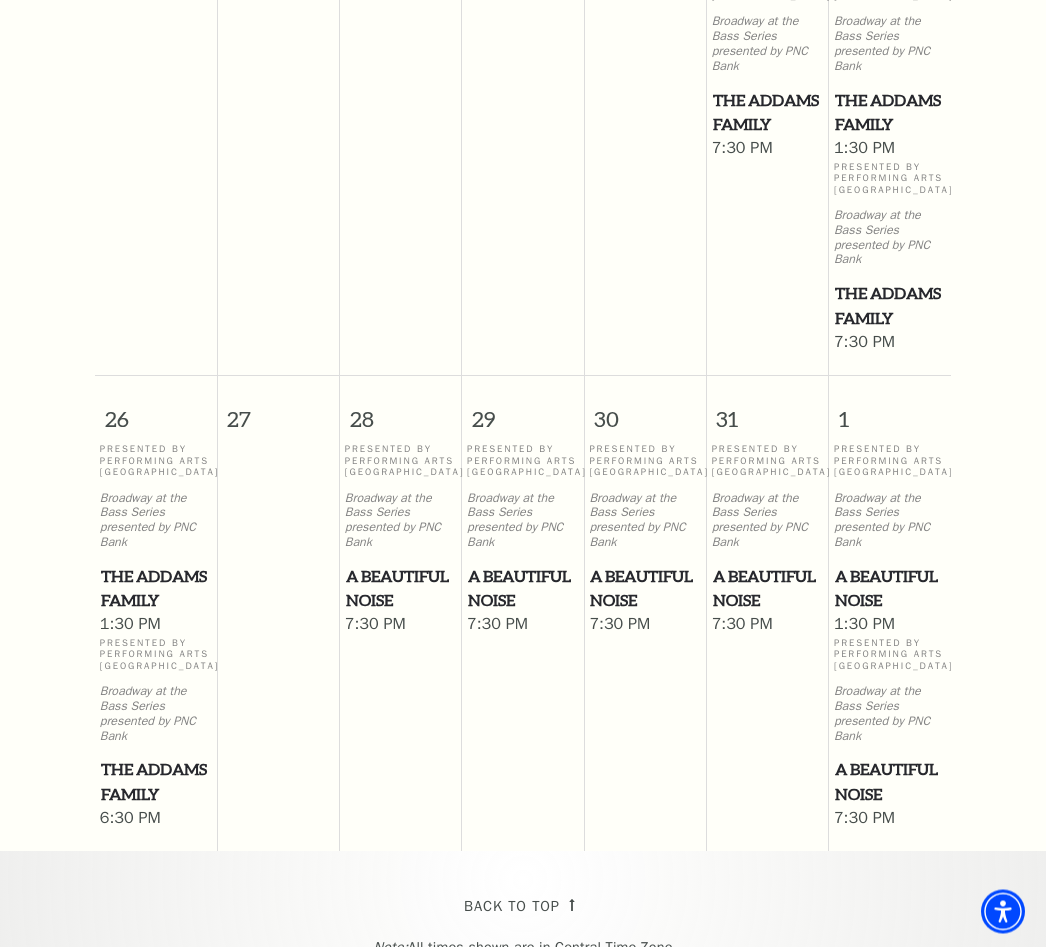 click on "Broadway at the Bass Series presented by PNC Bank" at bounding box center [768, 521] 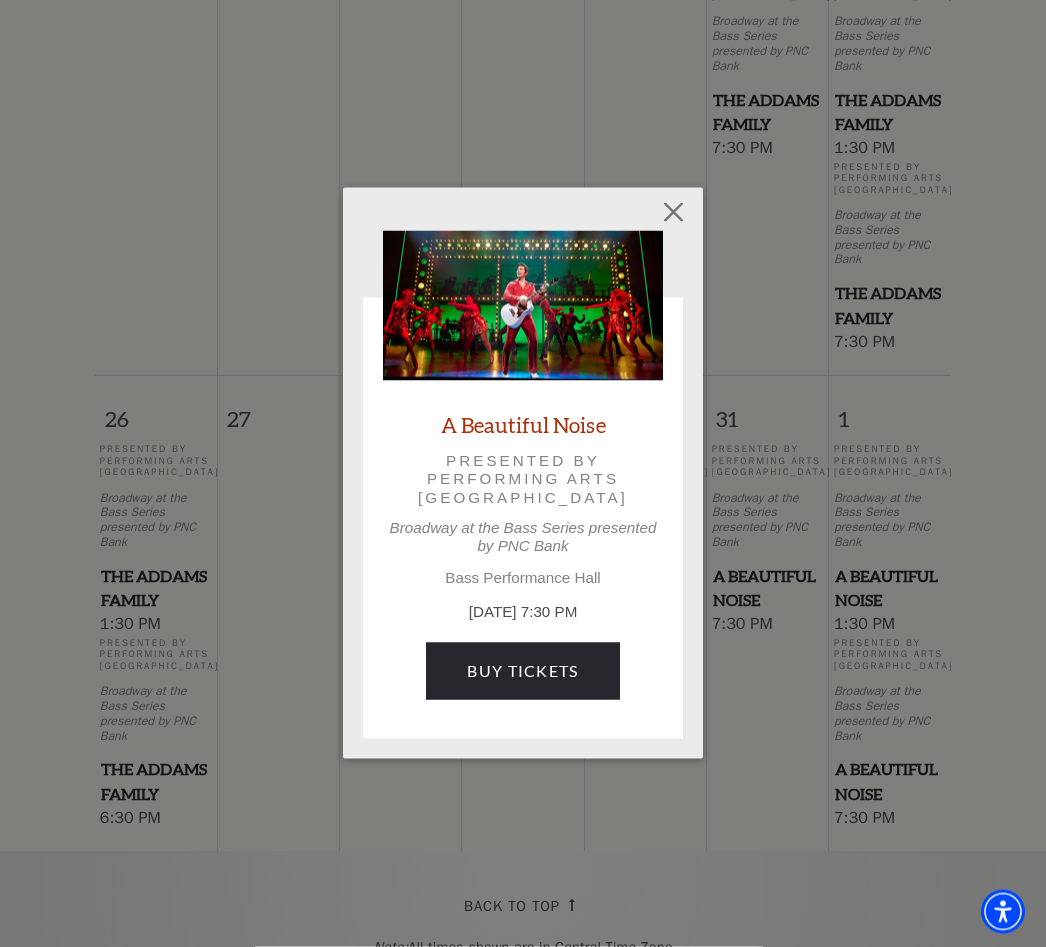scroll, scrollTop: 1957, scrollLeft: 0, axis: vertical 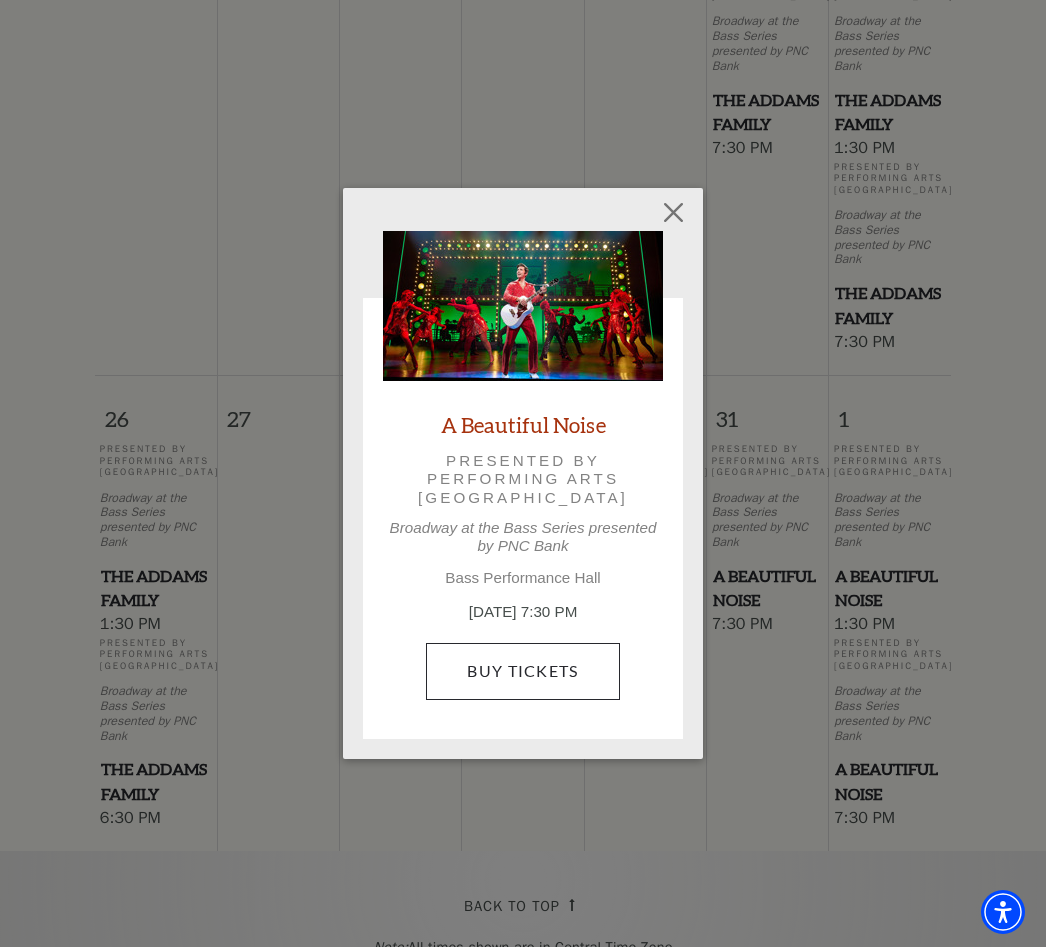 click on "Buy Tickets" at bounding box center [522, 671] 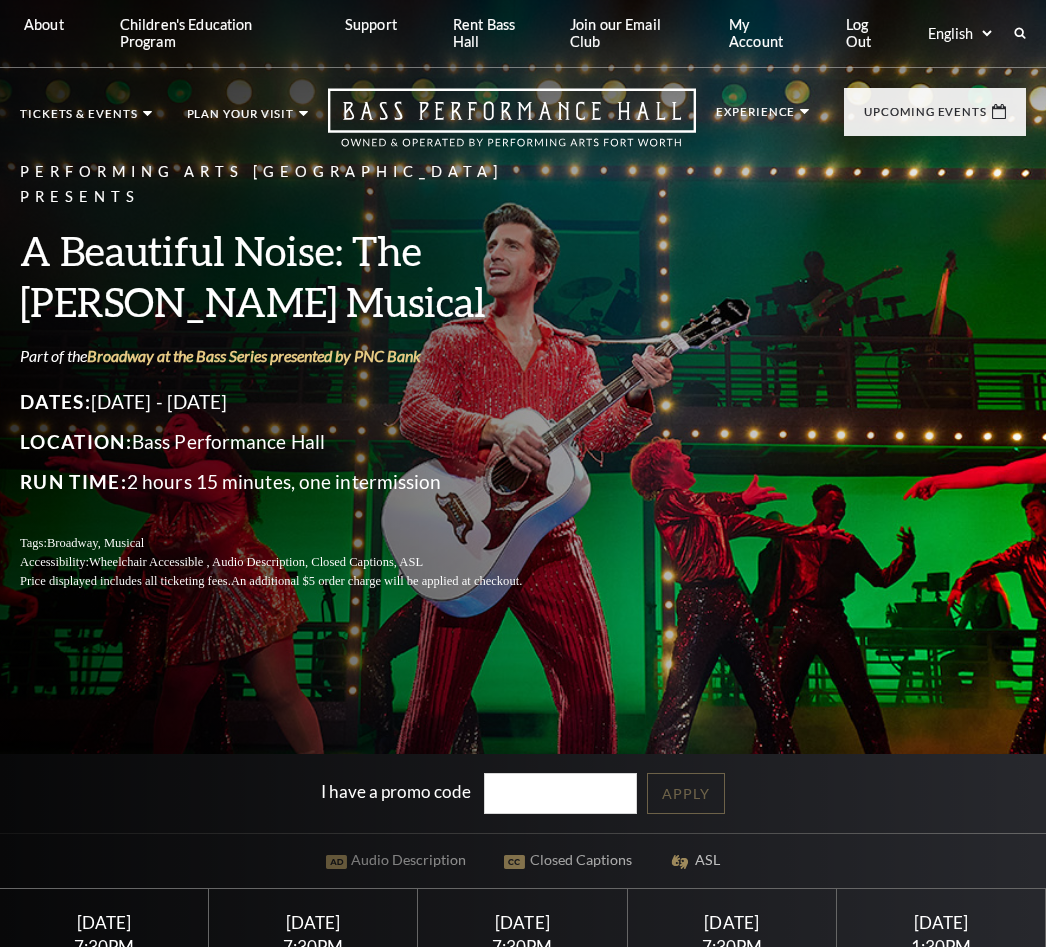 scroll, scrollTop: 0, scrollLeft: 0, axis: both 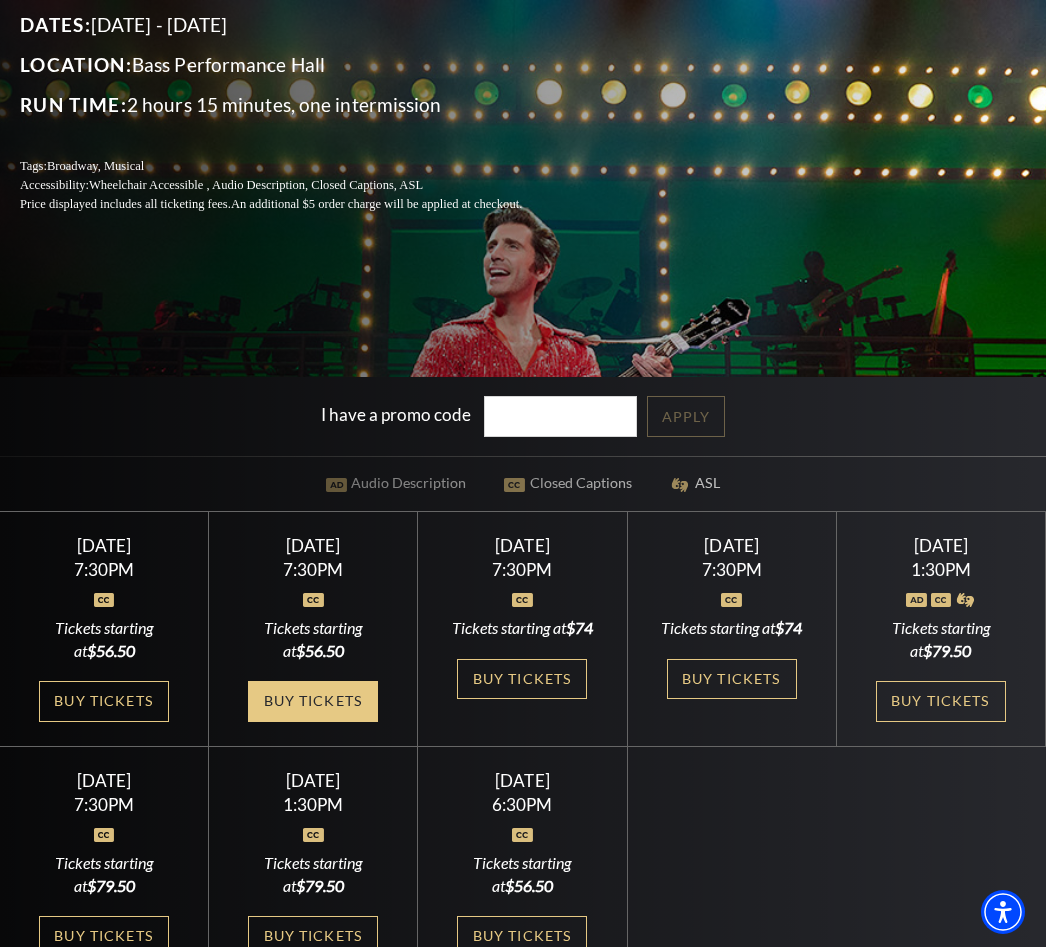 click on "Buy Tickets" at bounding box center [313, 701] 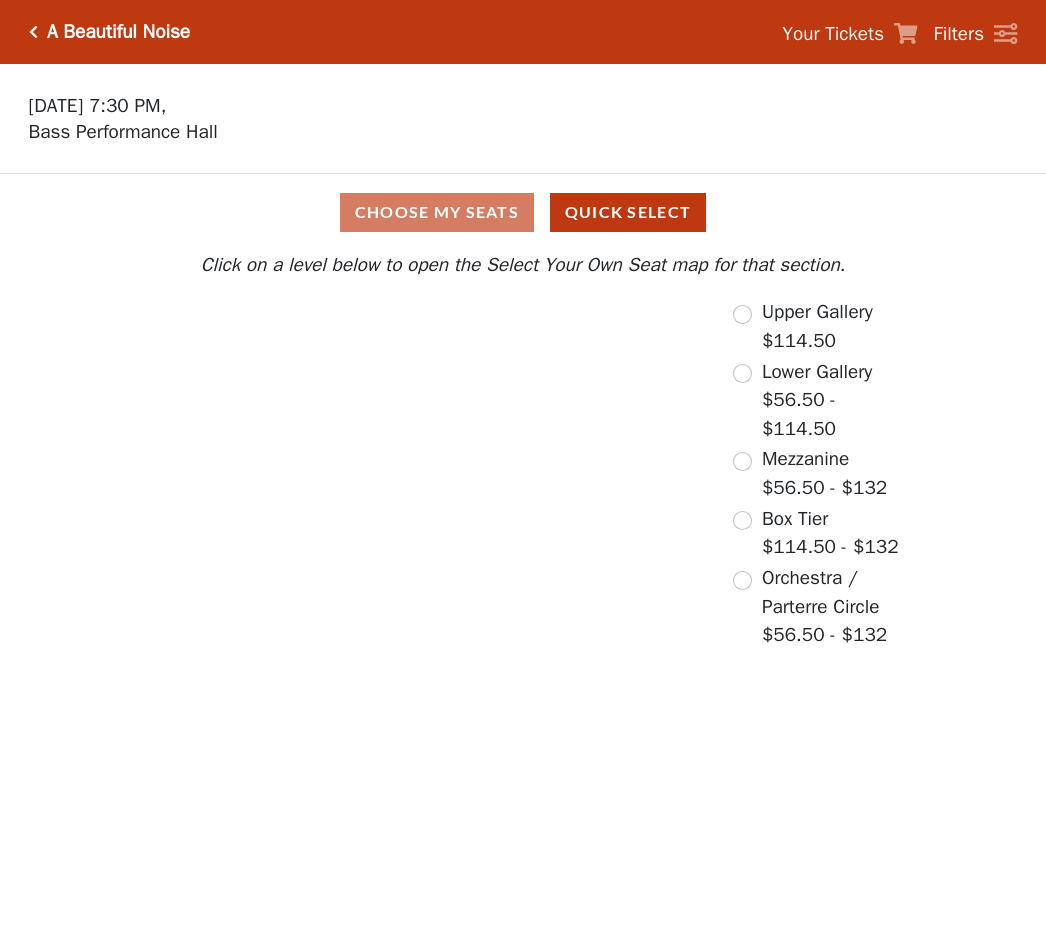 scroll, scrollTop: 0, scrollLeft: 0, axis: both 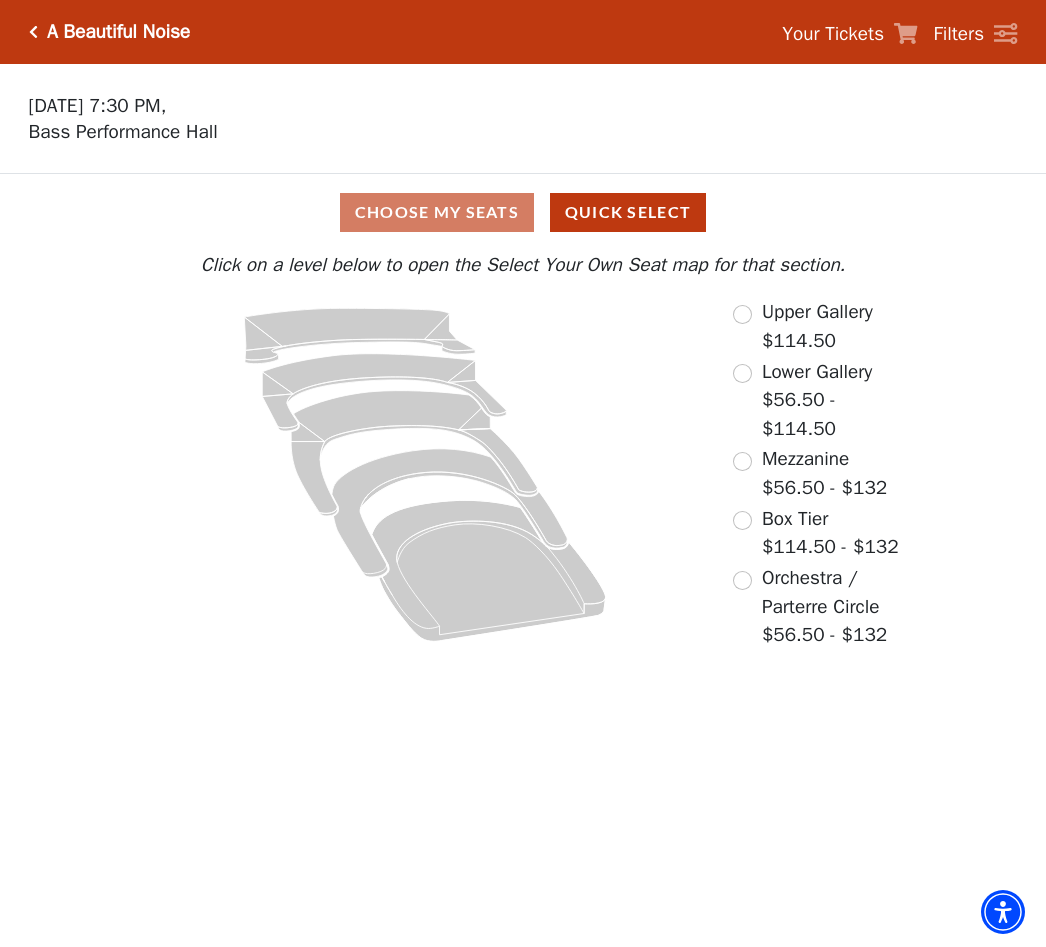 click at bounding box center [742, 461] 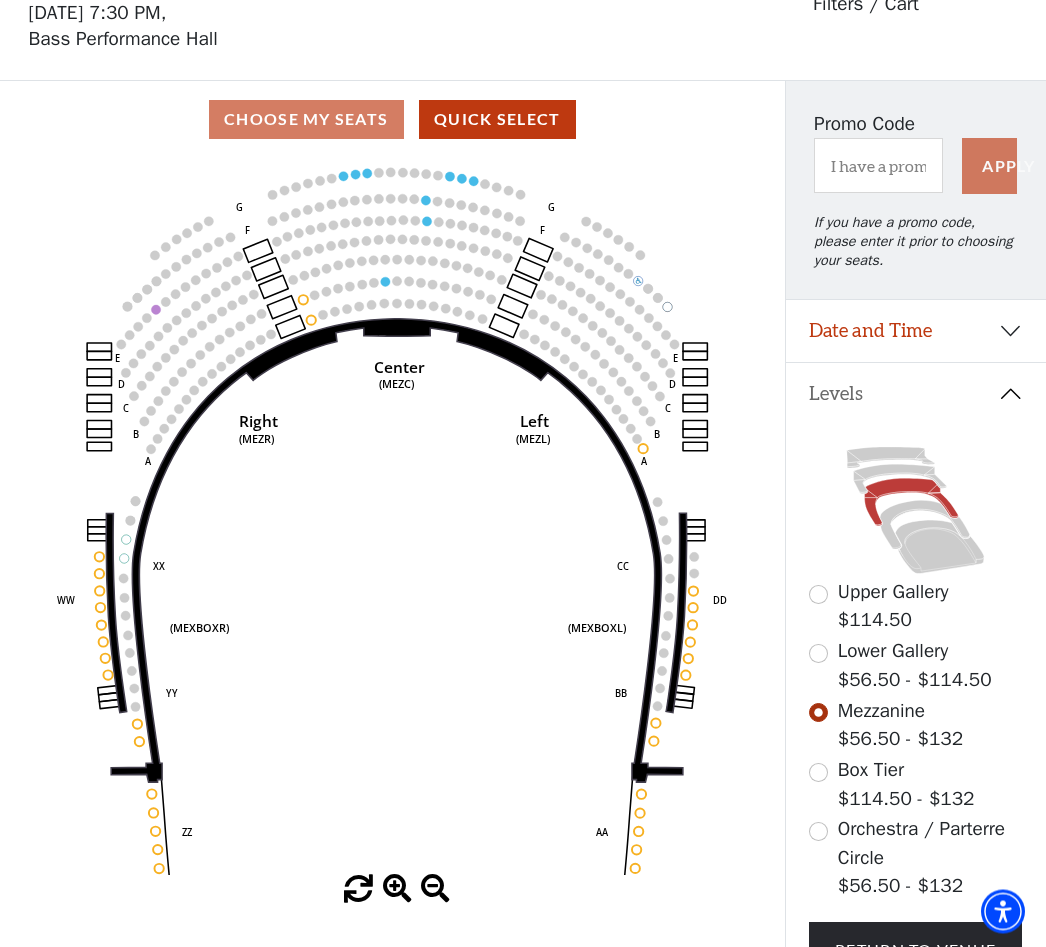 scroll, scrollTop: 93, scrollLeft: 0, axis: vertical 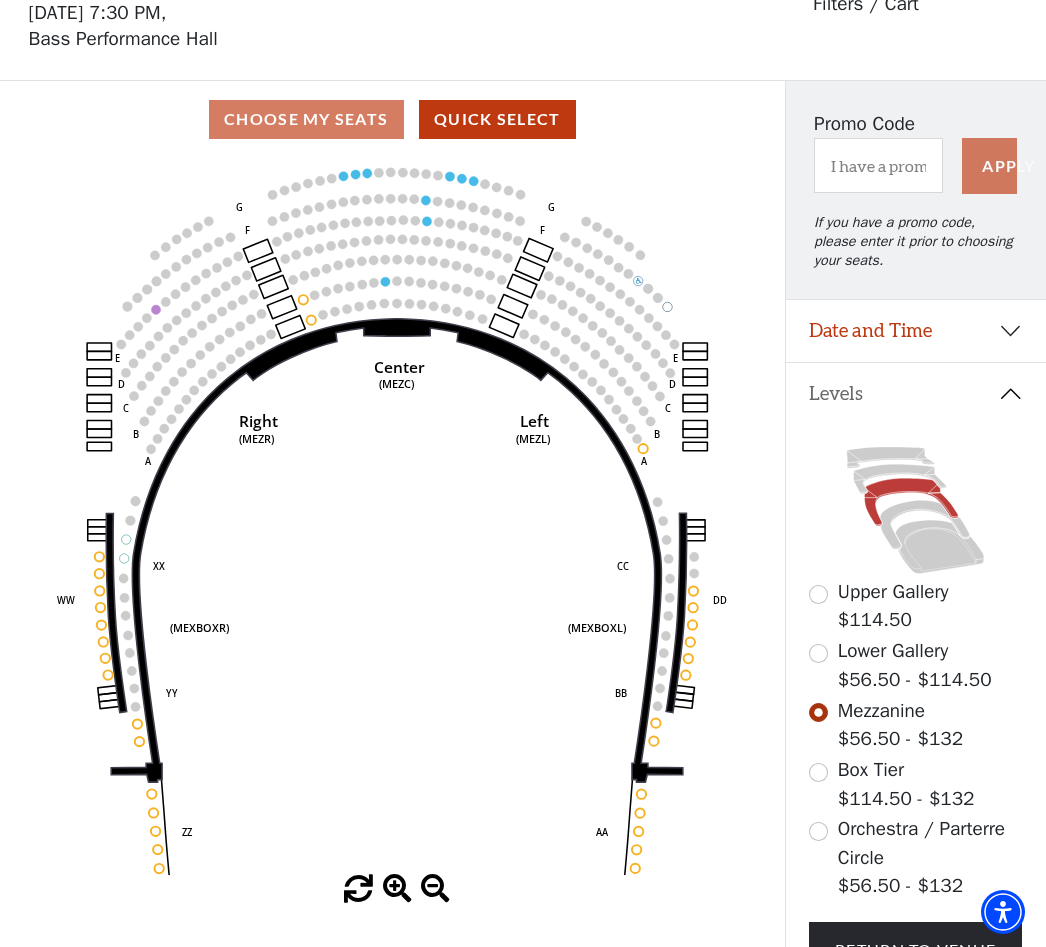 click at bounding box center (818, 772) 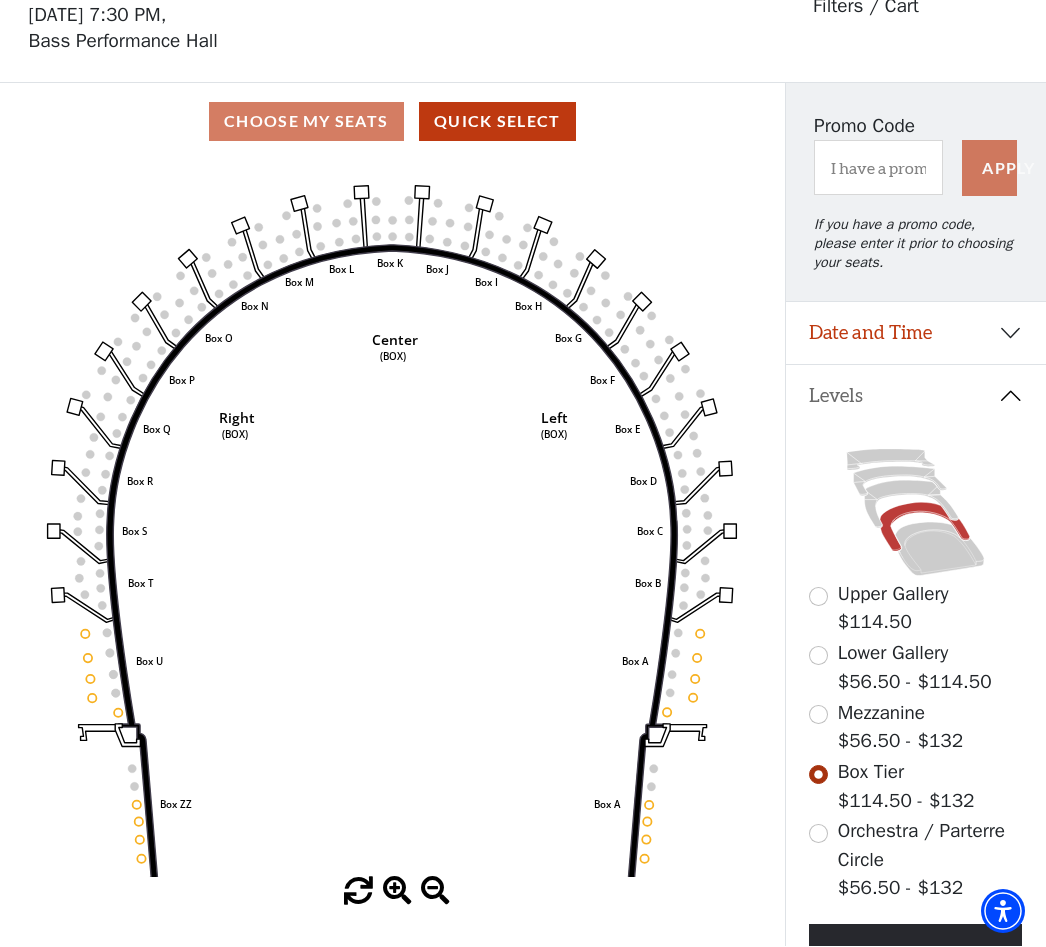 scroll, scrollTop: 93, scrollLeft: 0, axis: vertical 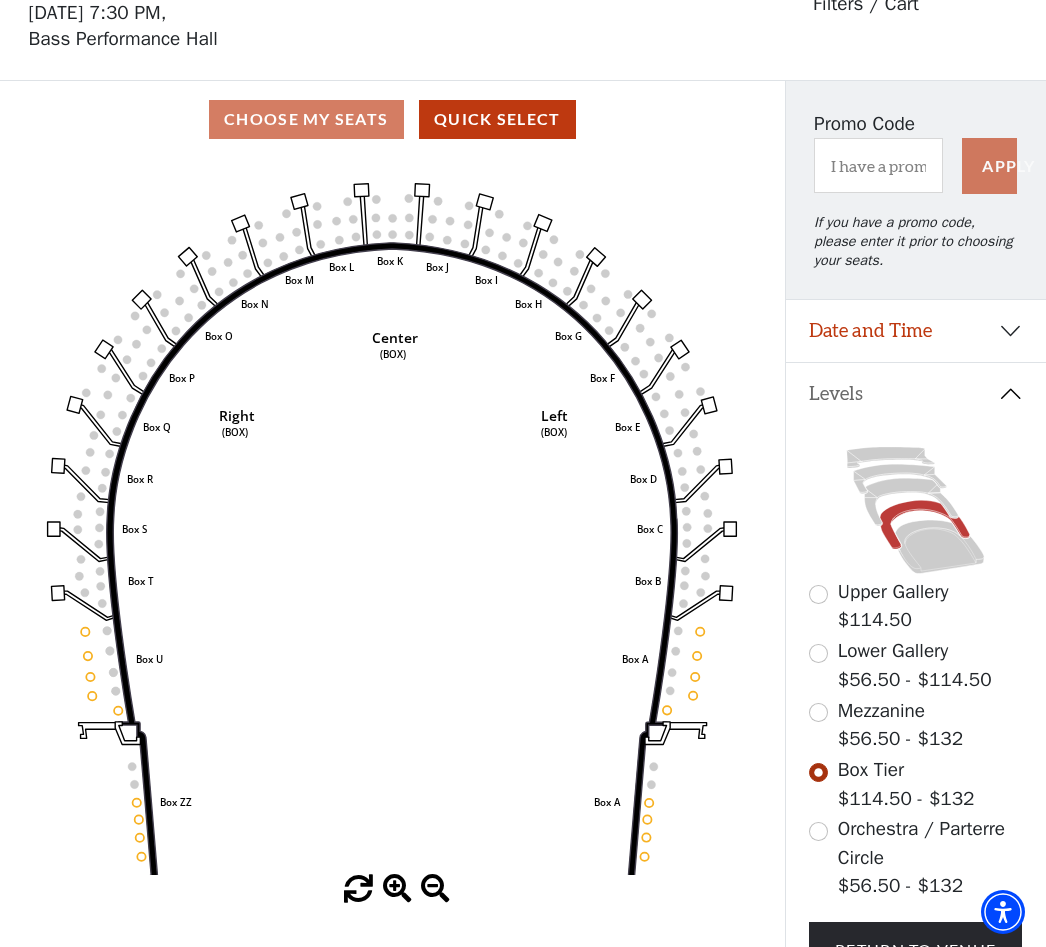 click at bounding box center [818, 831] 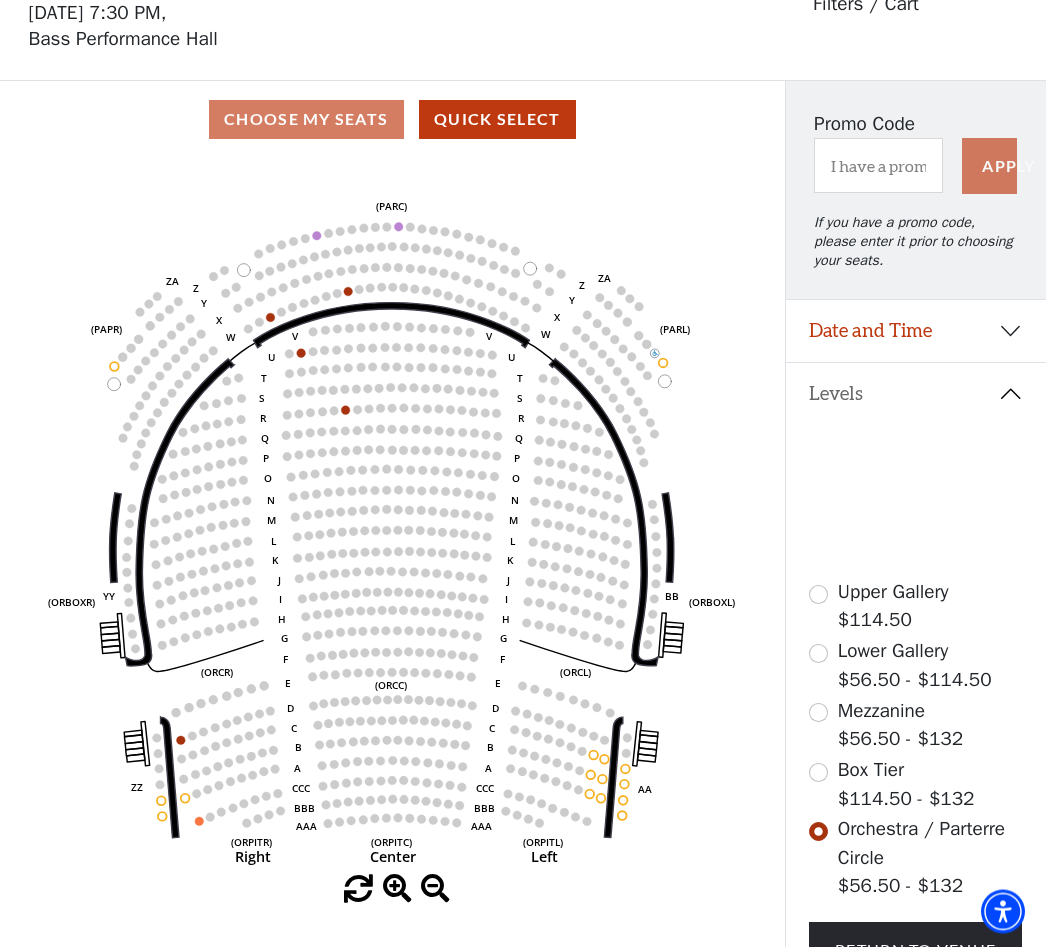 scroll, scrollTop: 93, scrollLeft: 0, axis: vertical 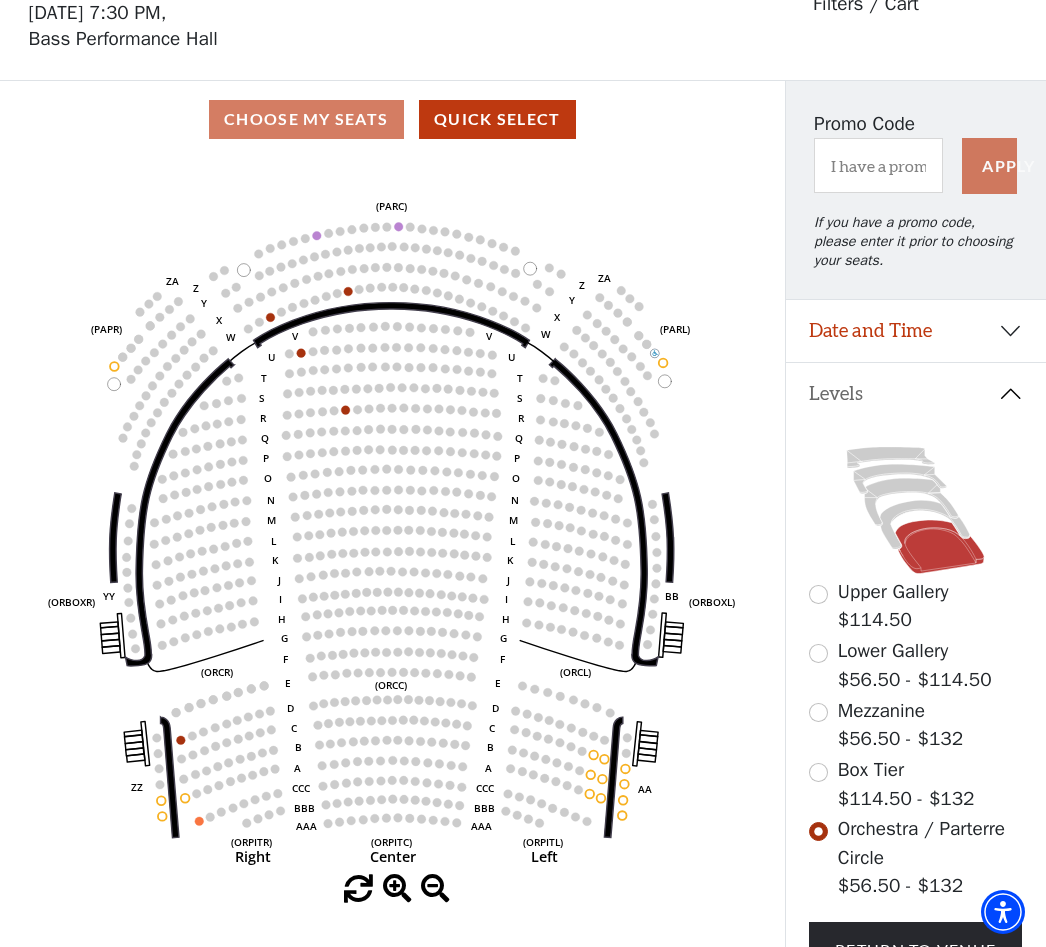 click at bounding box center (818, 712) 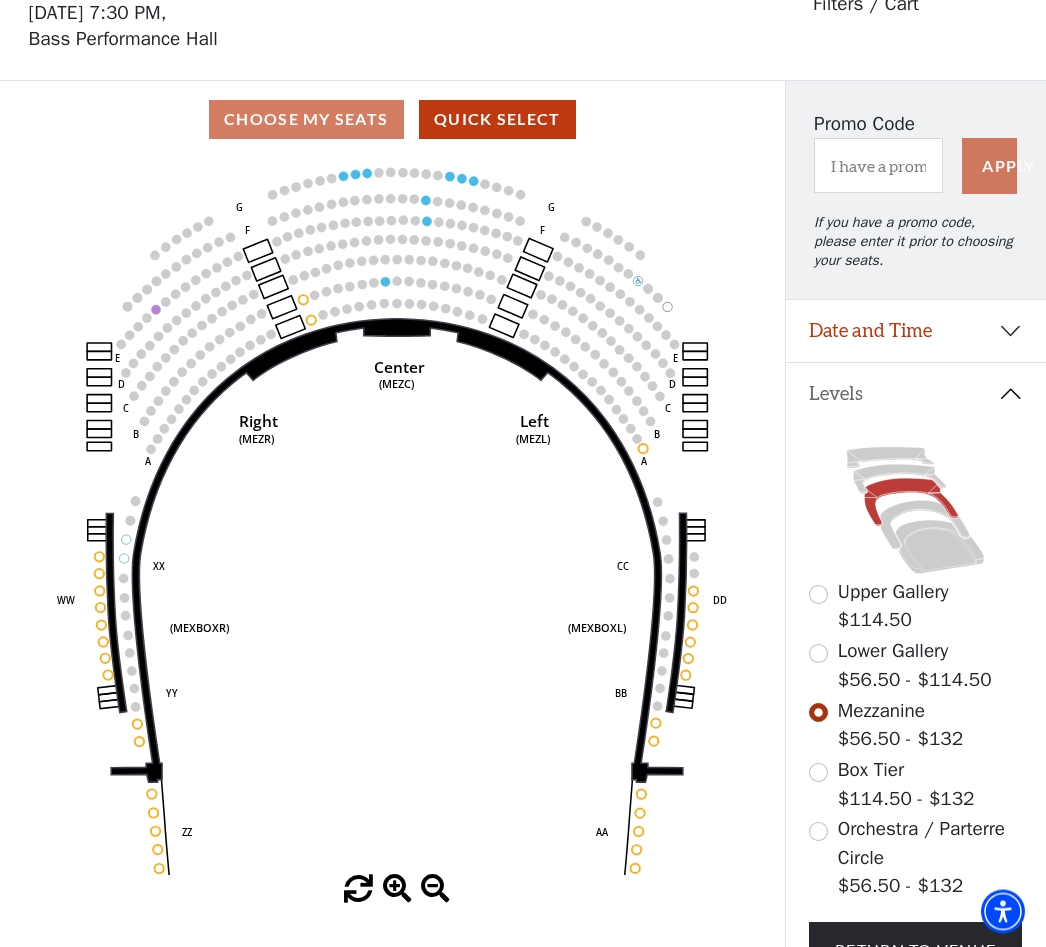 scroll, scrollTop: 93, scrollLeft: 0, axis: vertical 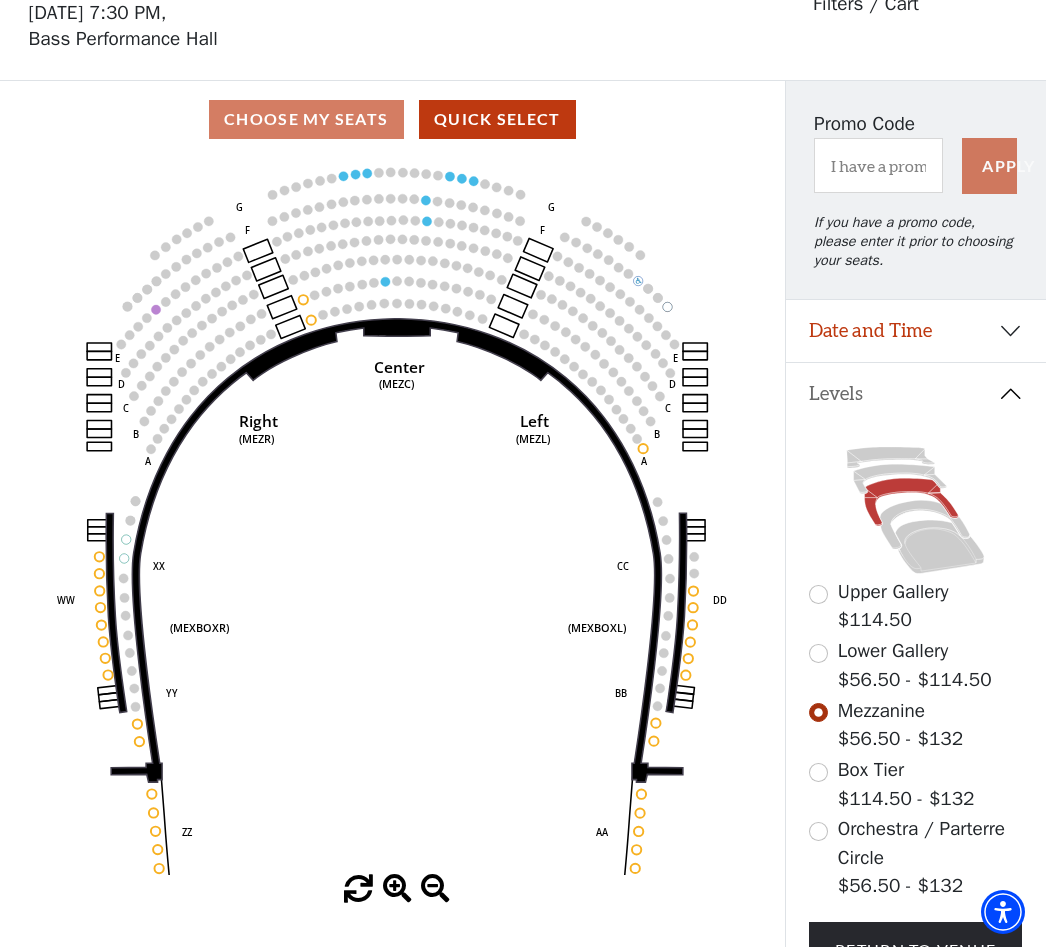 click at bounding box center [818, 712] 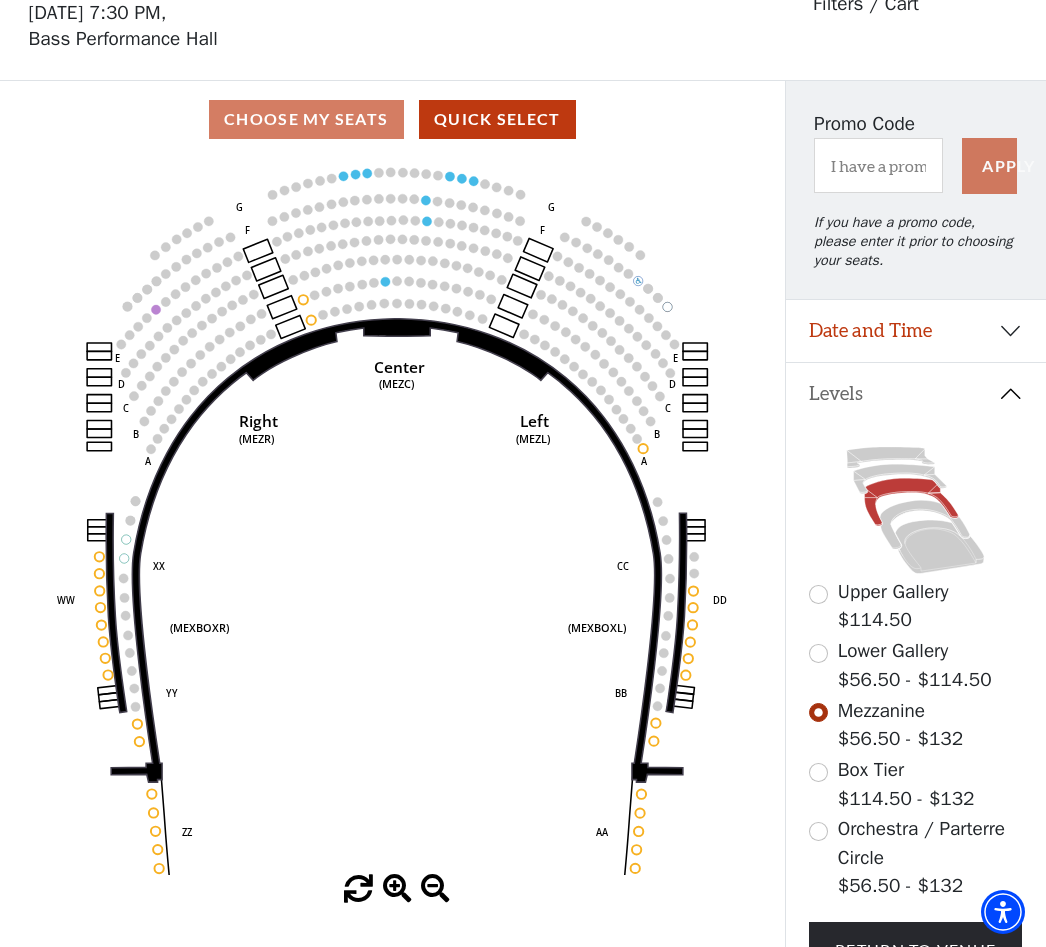 click on "Date and Time" at bounding box center [916, 331] 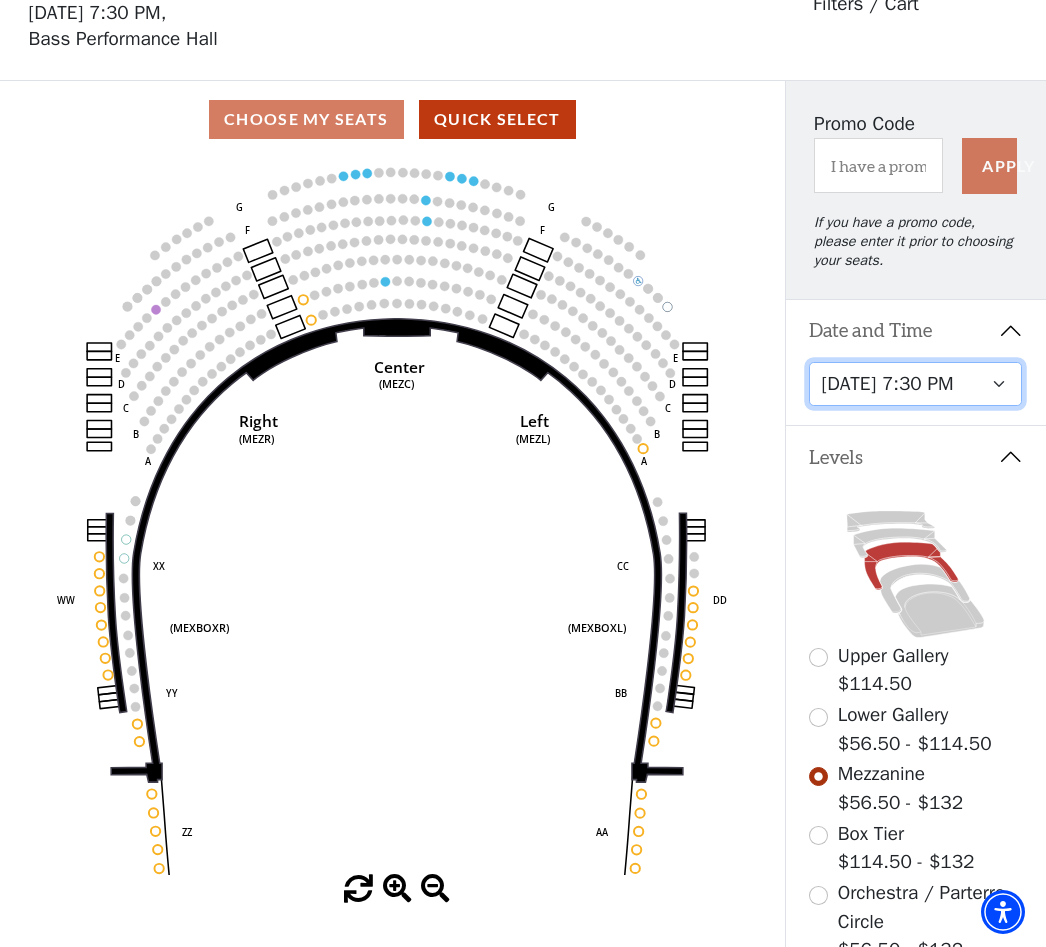 scroll, scrollTop: 0, scrollLeft: 90, axis: horizontal 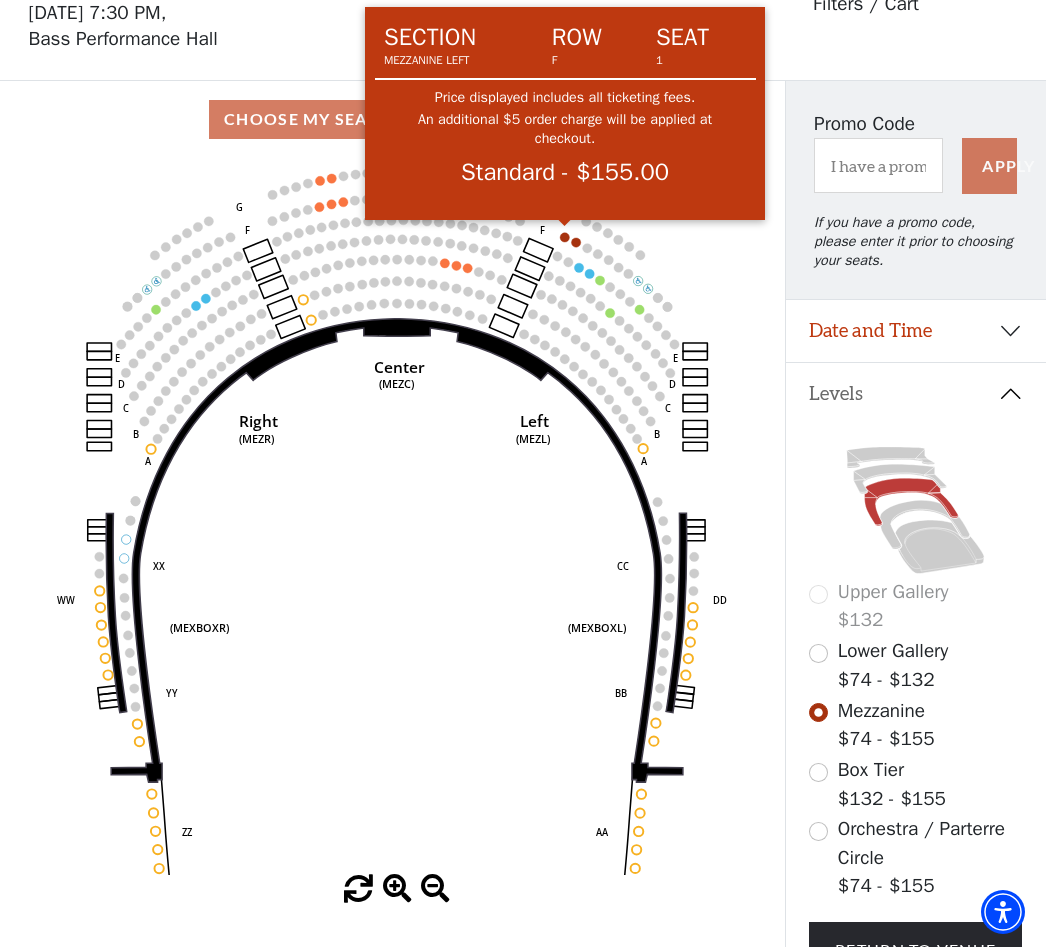 click 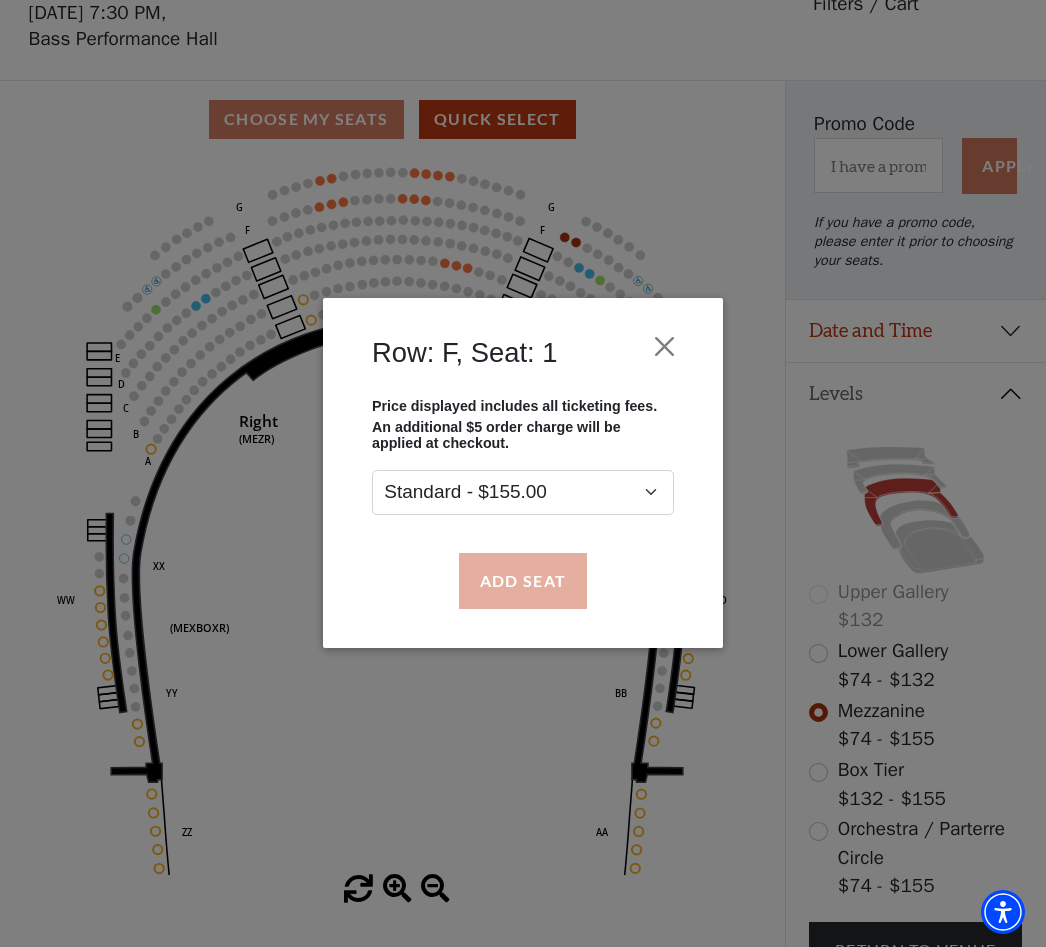 drag, startPoint x: 532, startPoint y: 588, endPoint x: 532, endPoint y: 604, distance: 16 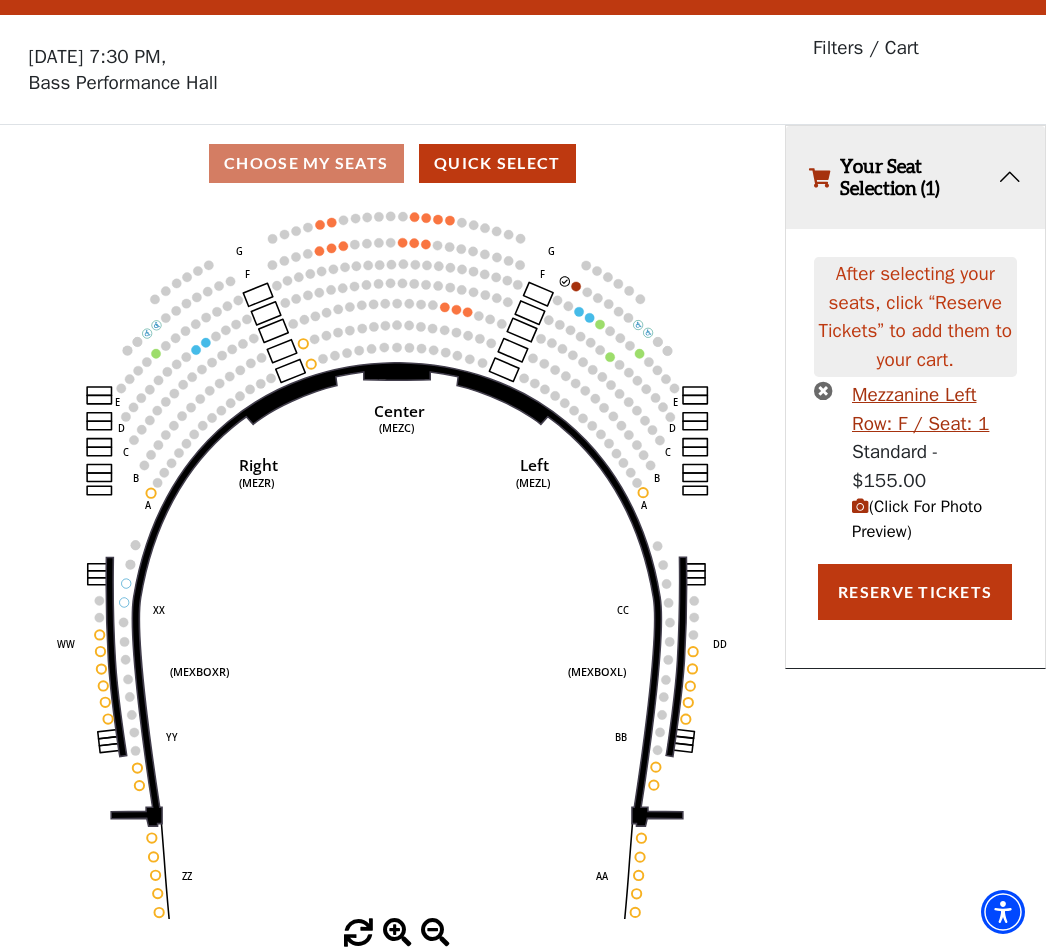 scroll, scrollTop: 0, scrollLeft: 0, axis: both 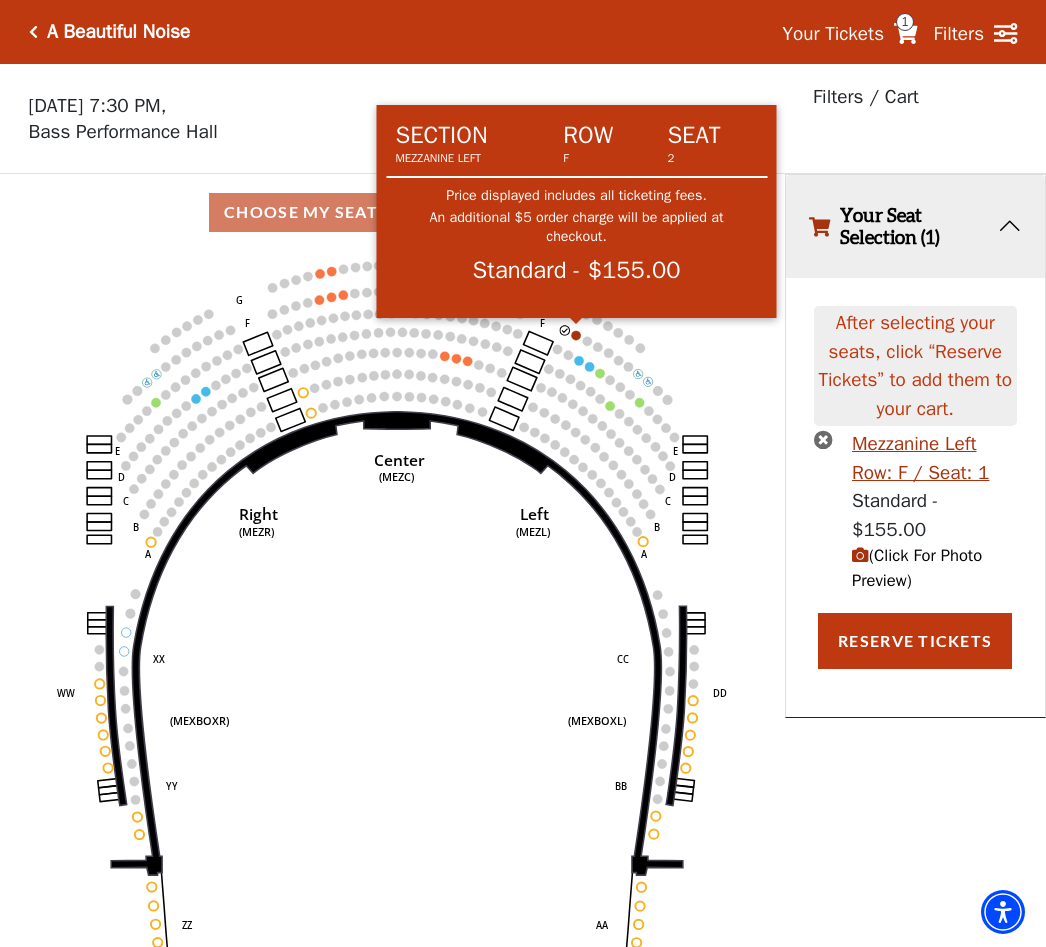 click 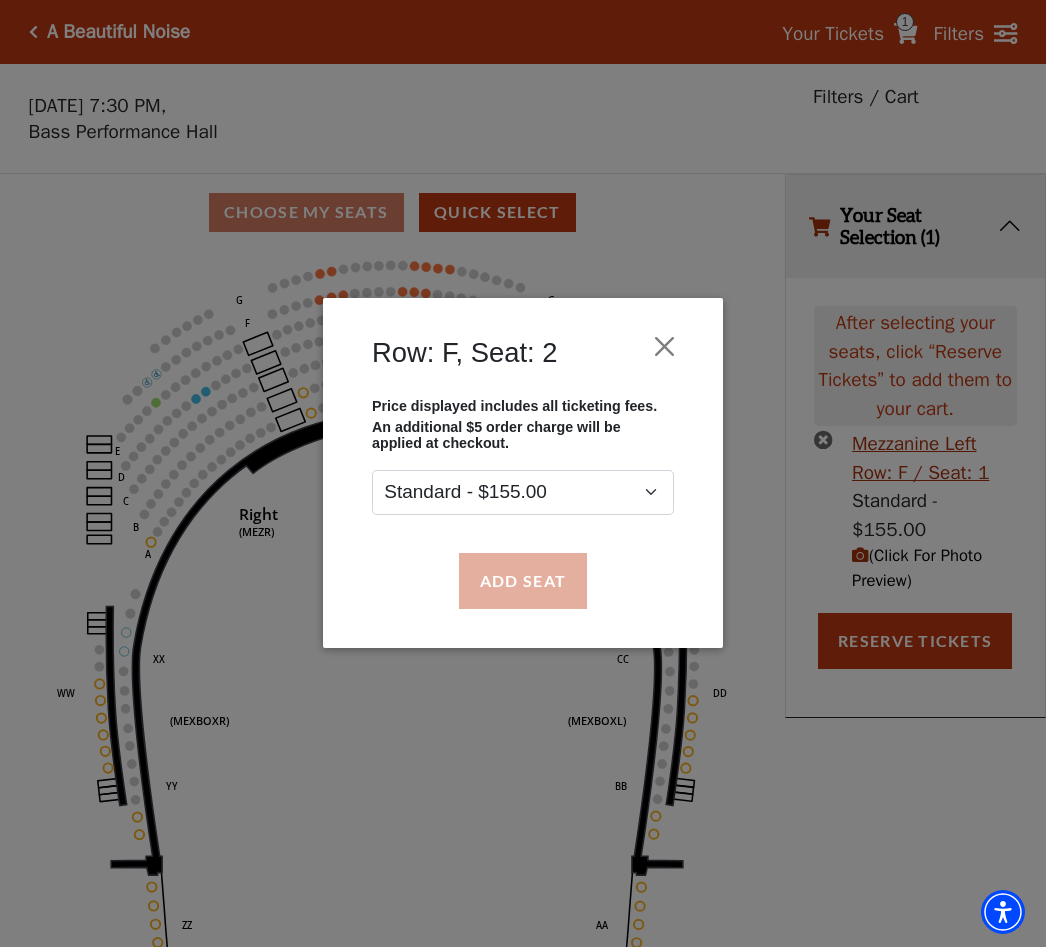 click on "Add Seat" at bounding box center (523, 581) 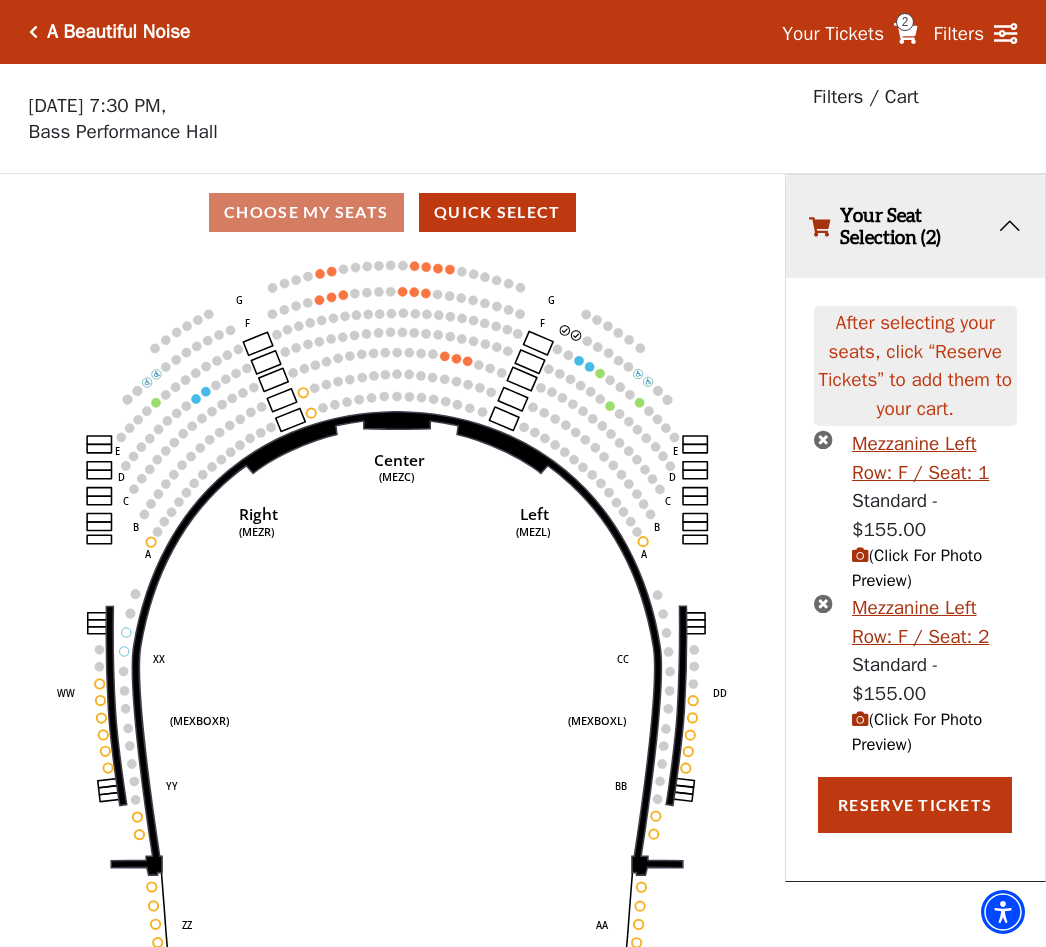 click 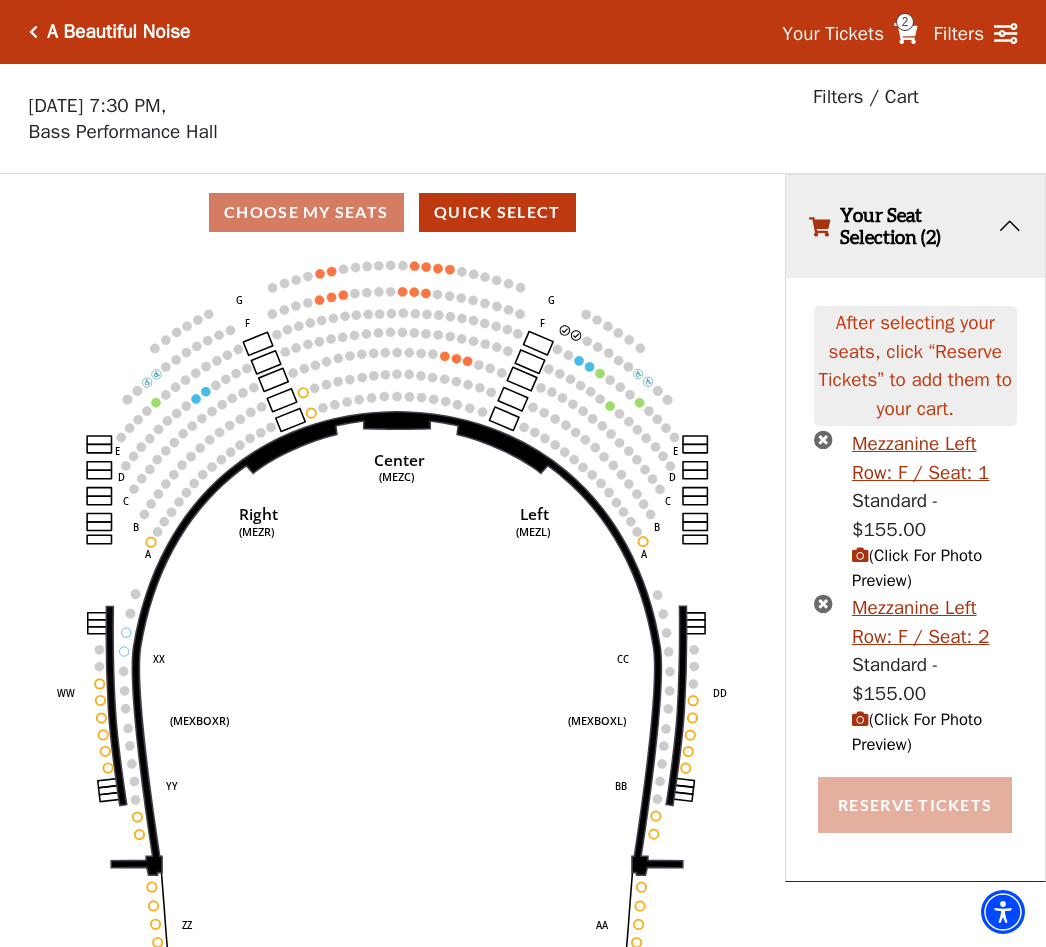 click on "Reserve Tickets" at bounding box center (915, 805) 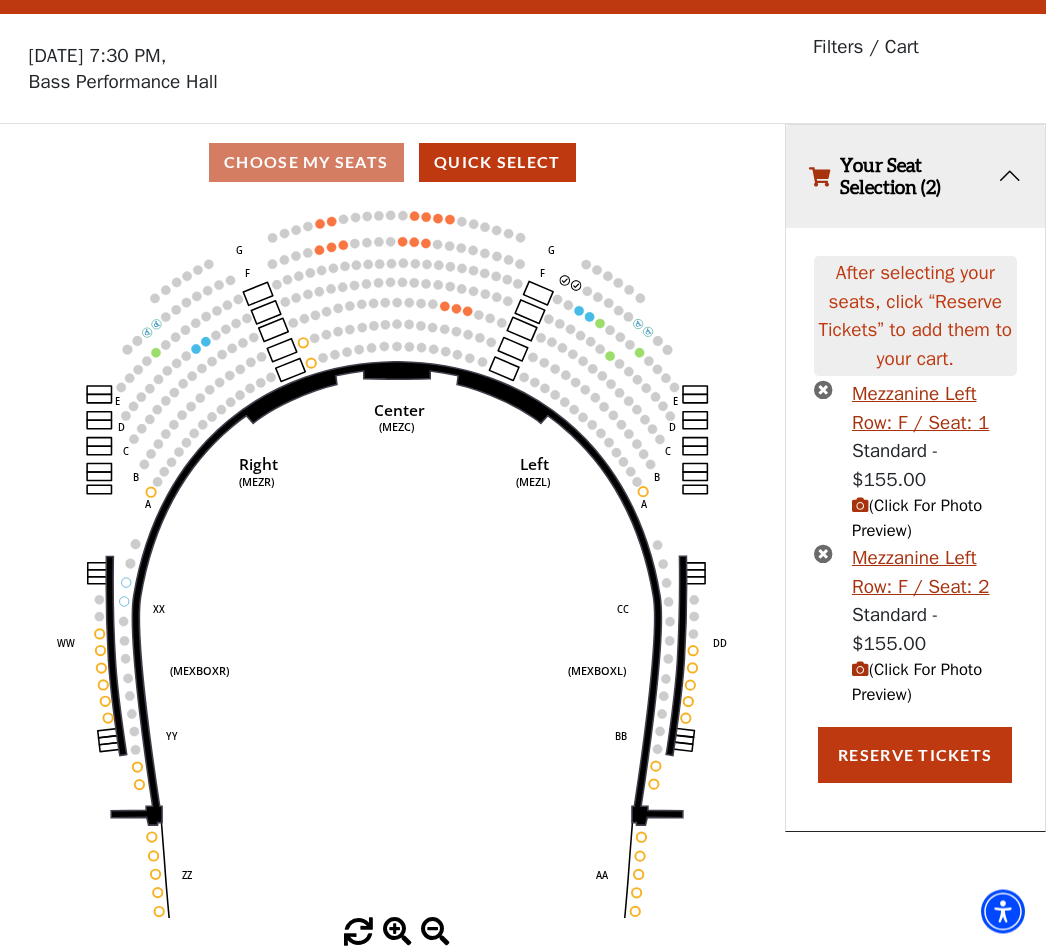 scroll, scrollTop: 44, scrollLeft: 0, axis: vertical 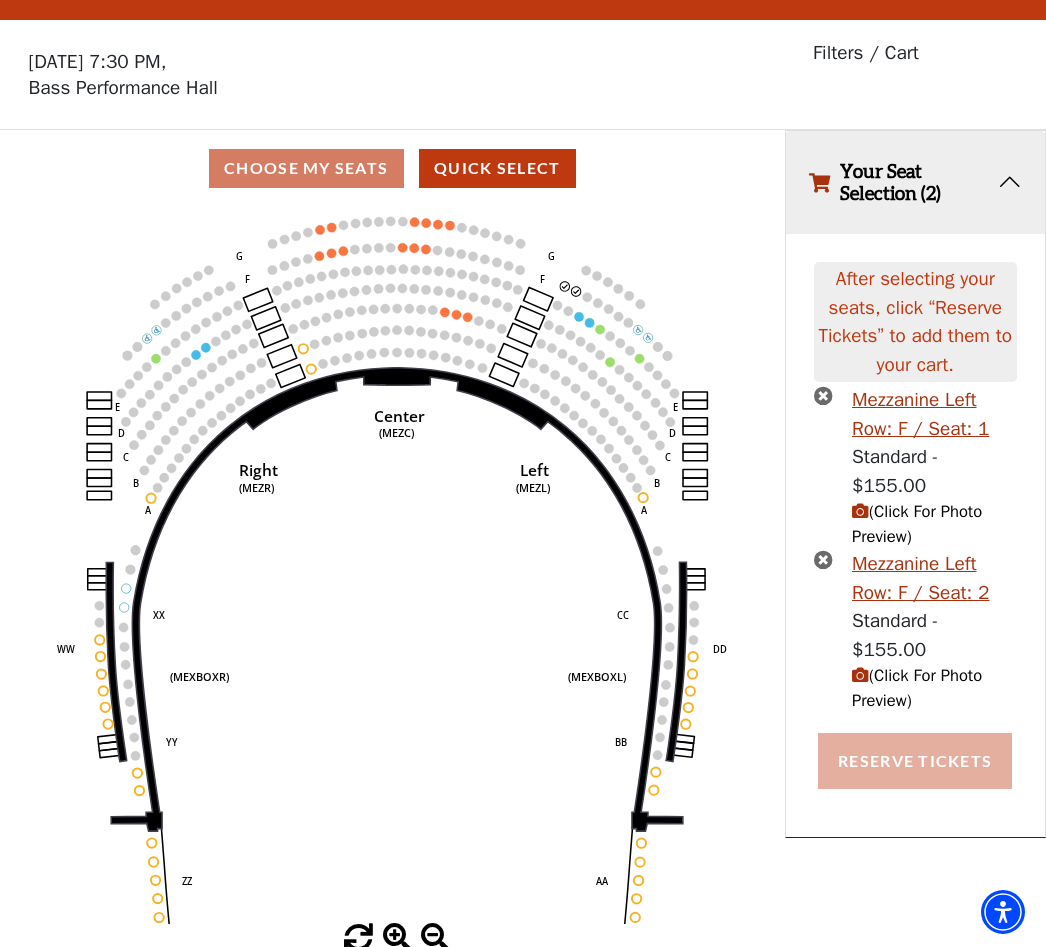 click on "Reserve Tickets" at bounding box center (915, 761) 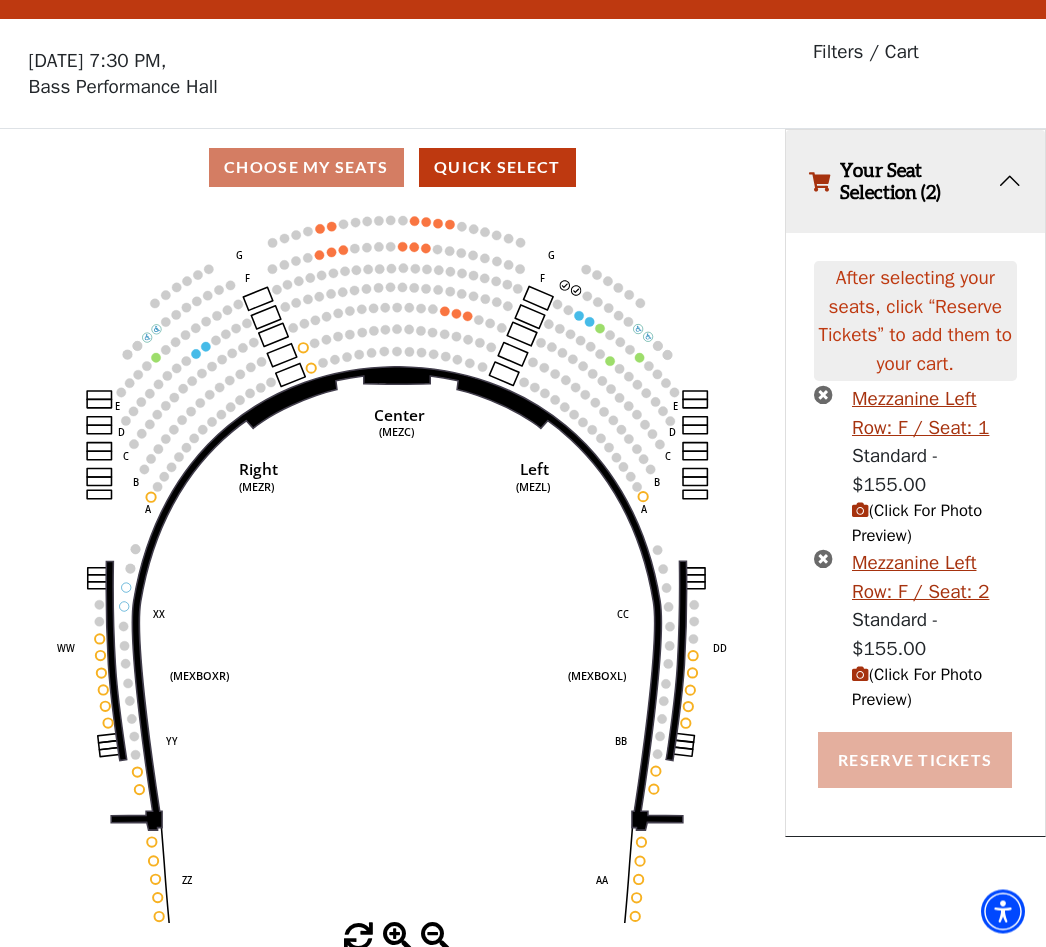 scroll, scrollTop: 0, scrollLeft: 0, axis: both 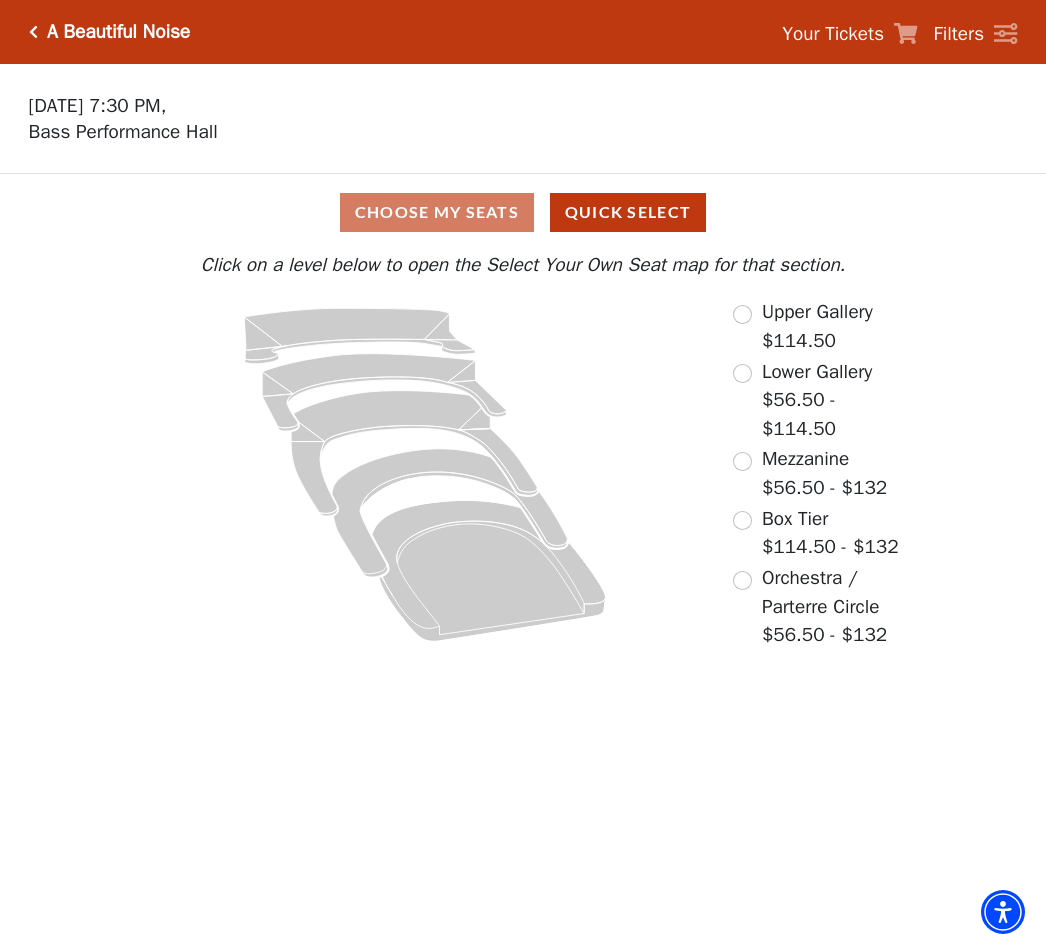 click on "Mezzanine" at bounding box center (805, 459) 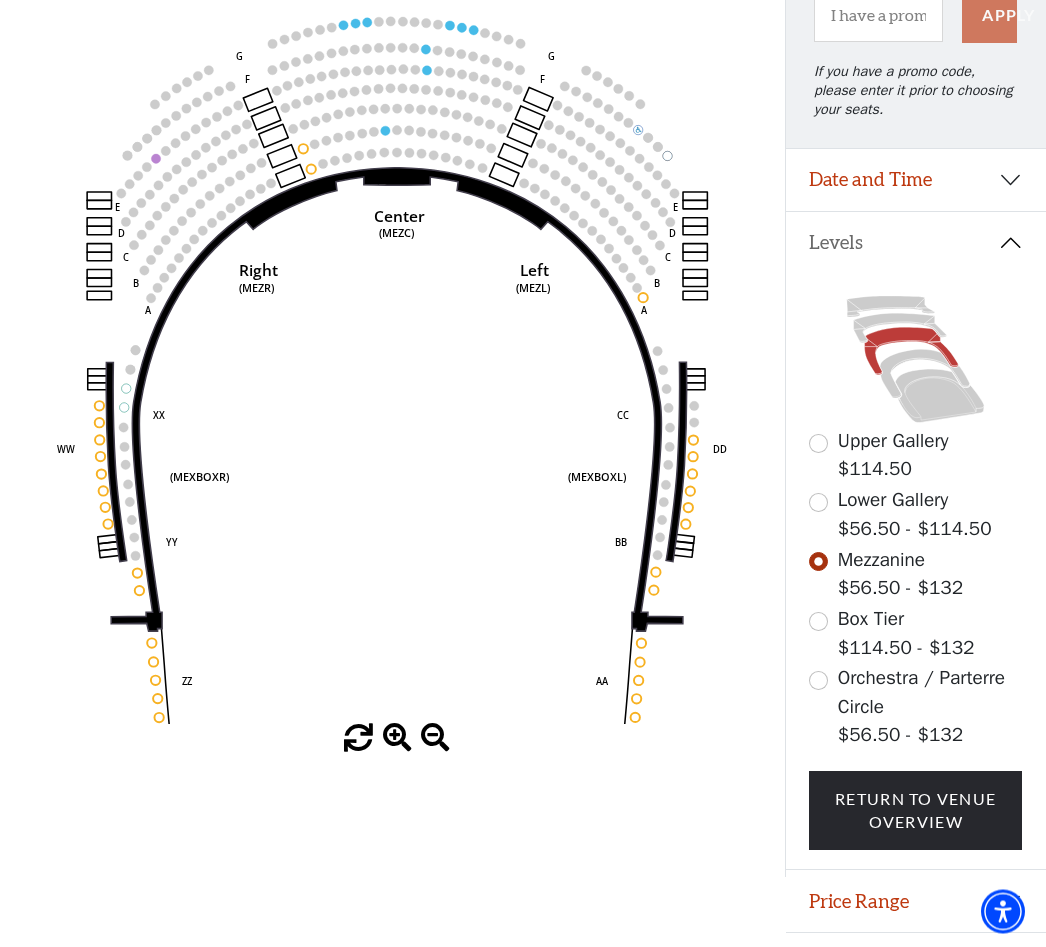 scroll, scrollTop: 244, scrollLeft: 0, axis: vertical 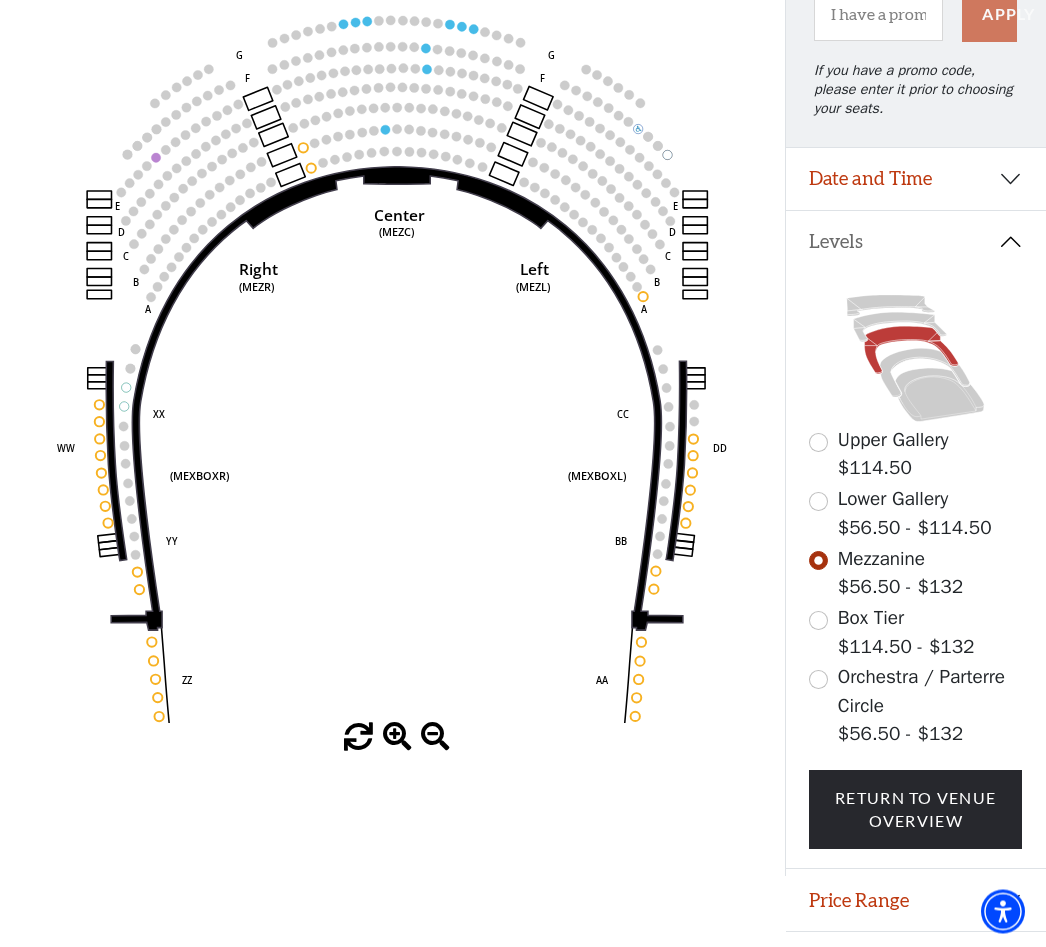 click on "Orchestra / Parterre Circle $56.50 - $132" at bounding box center [915, 707] 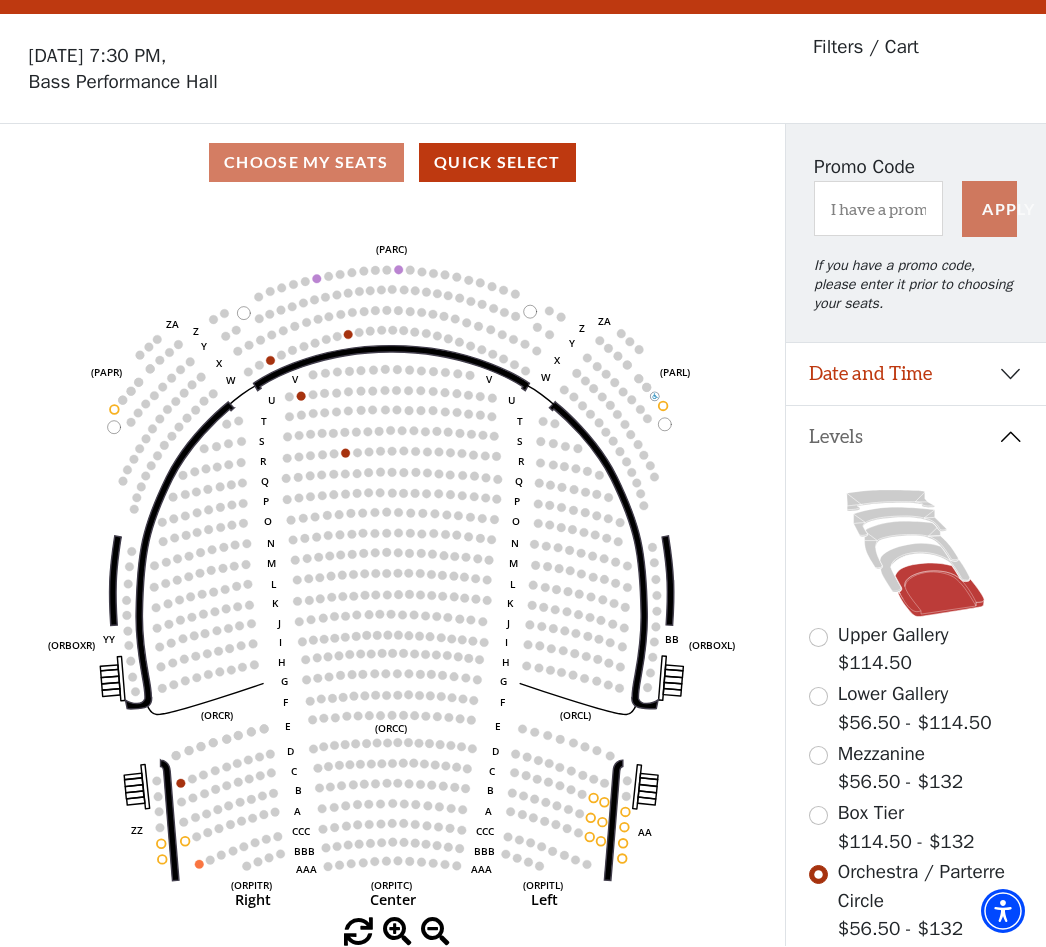 scroll, scrollTop: 93, scrollLeft: 0, axis: vertical 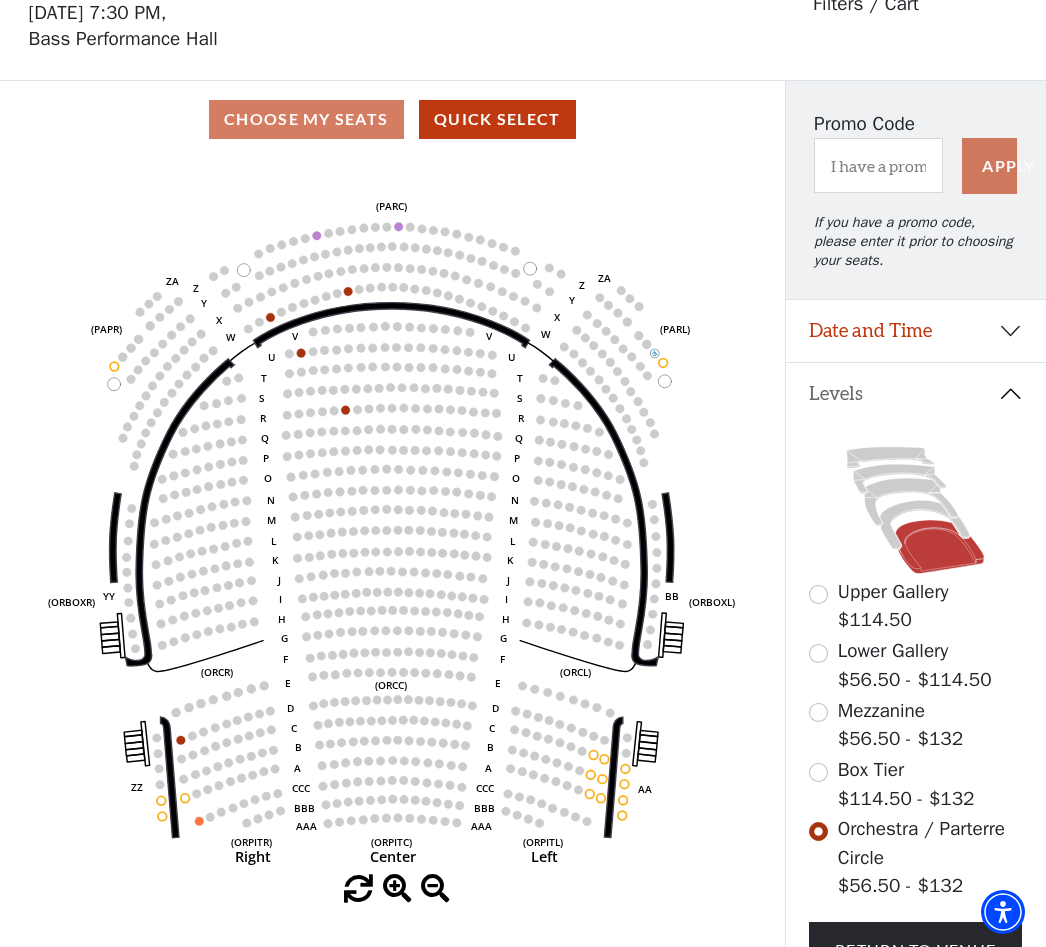 click 